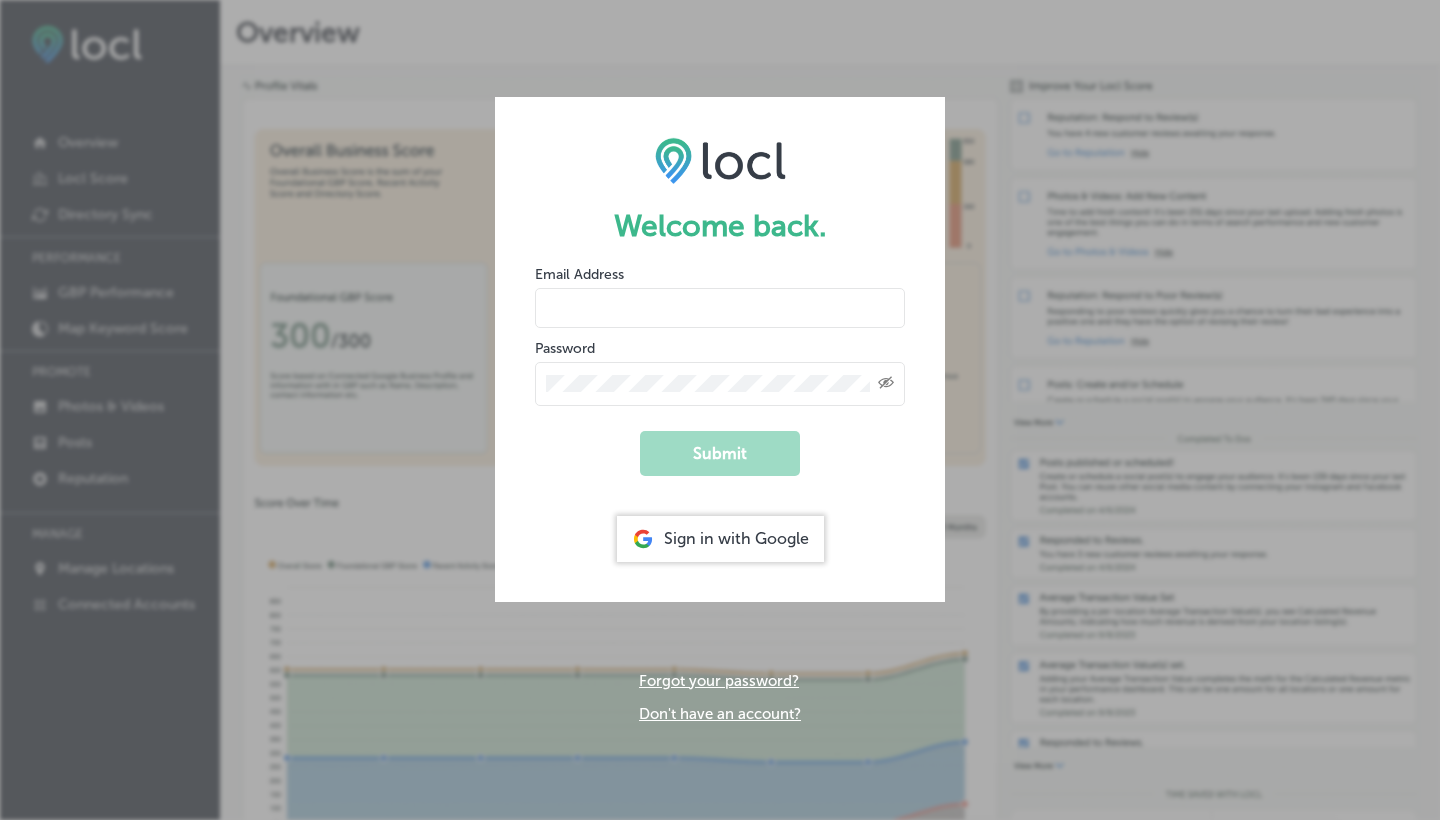 scroll, scrollTop: 0, scrollLeft: 0, axis: both 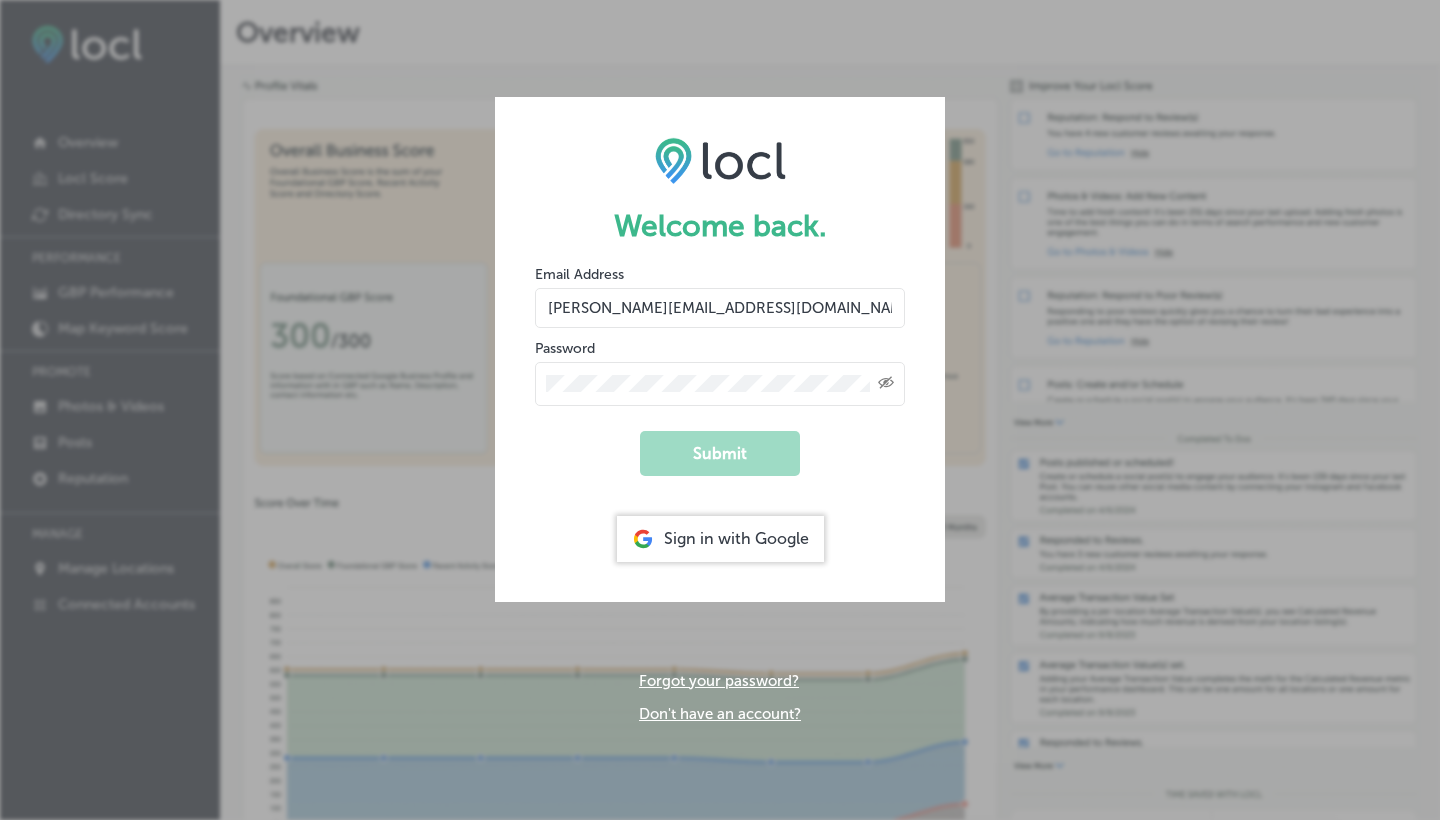click on "Submit" 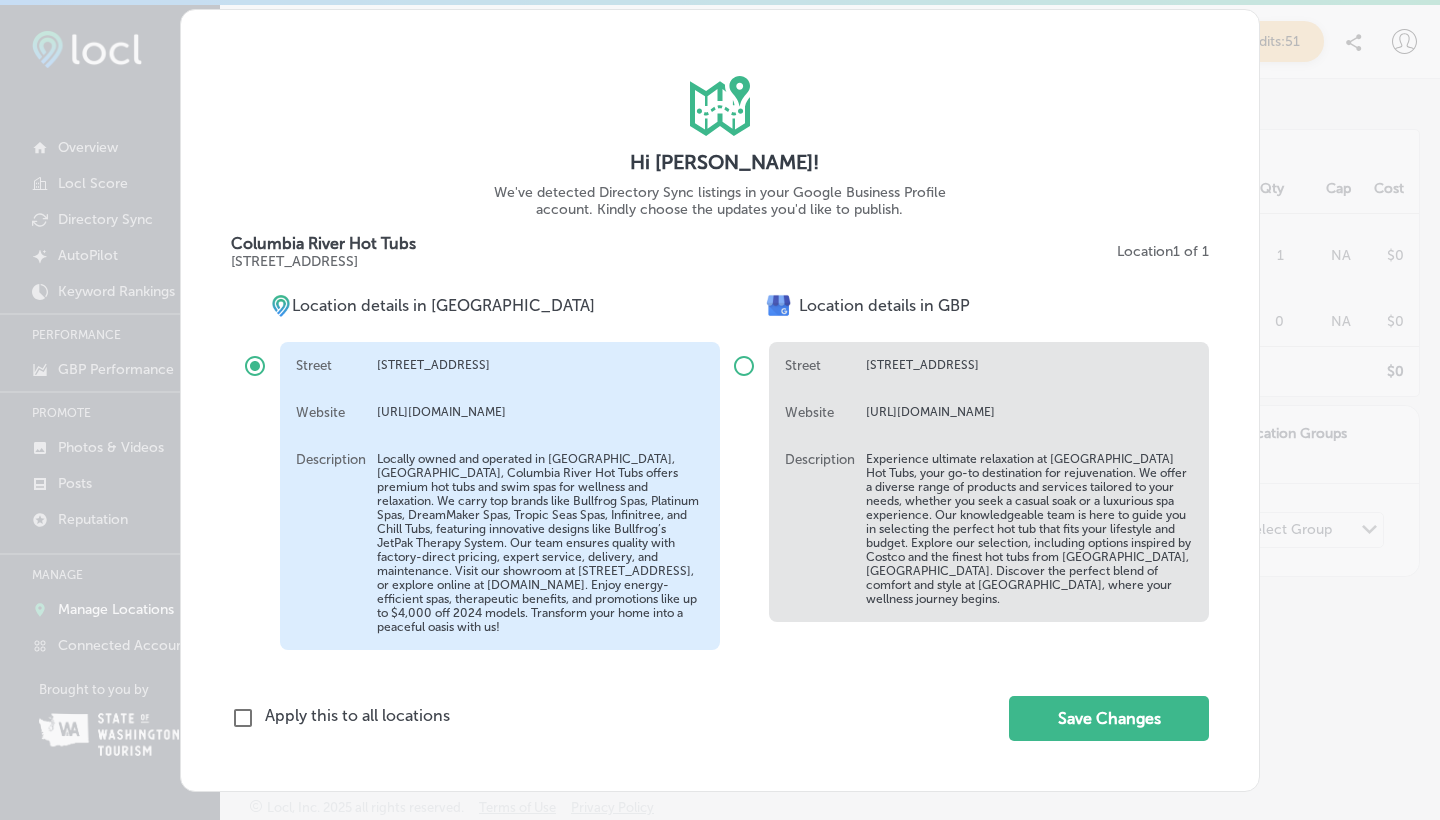 scroll, scrollTop: 49, scrollLeft: 0, axis: vertical 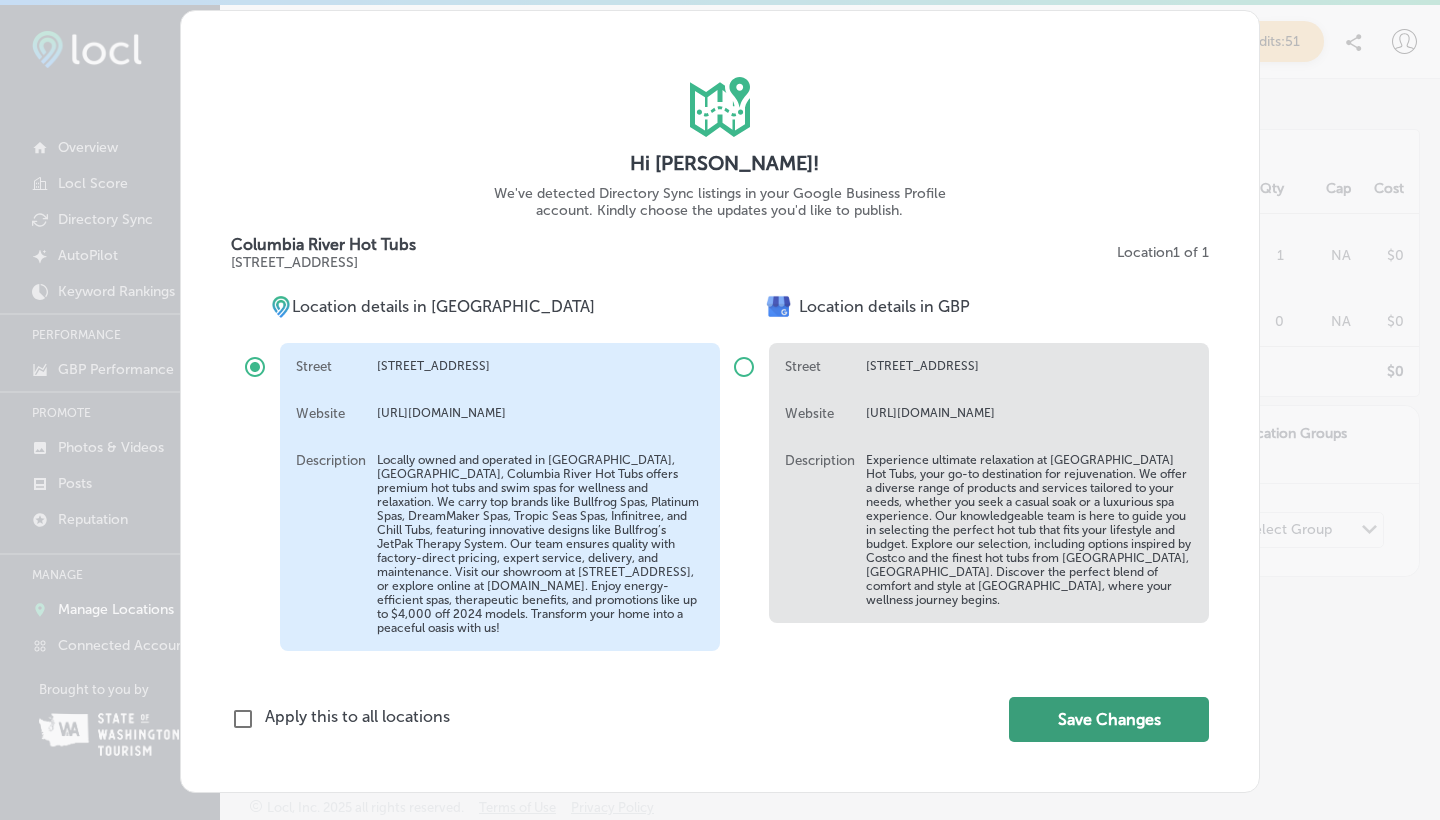 click on "Save Changes" at bounding box center (1109, 719) 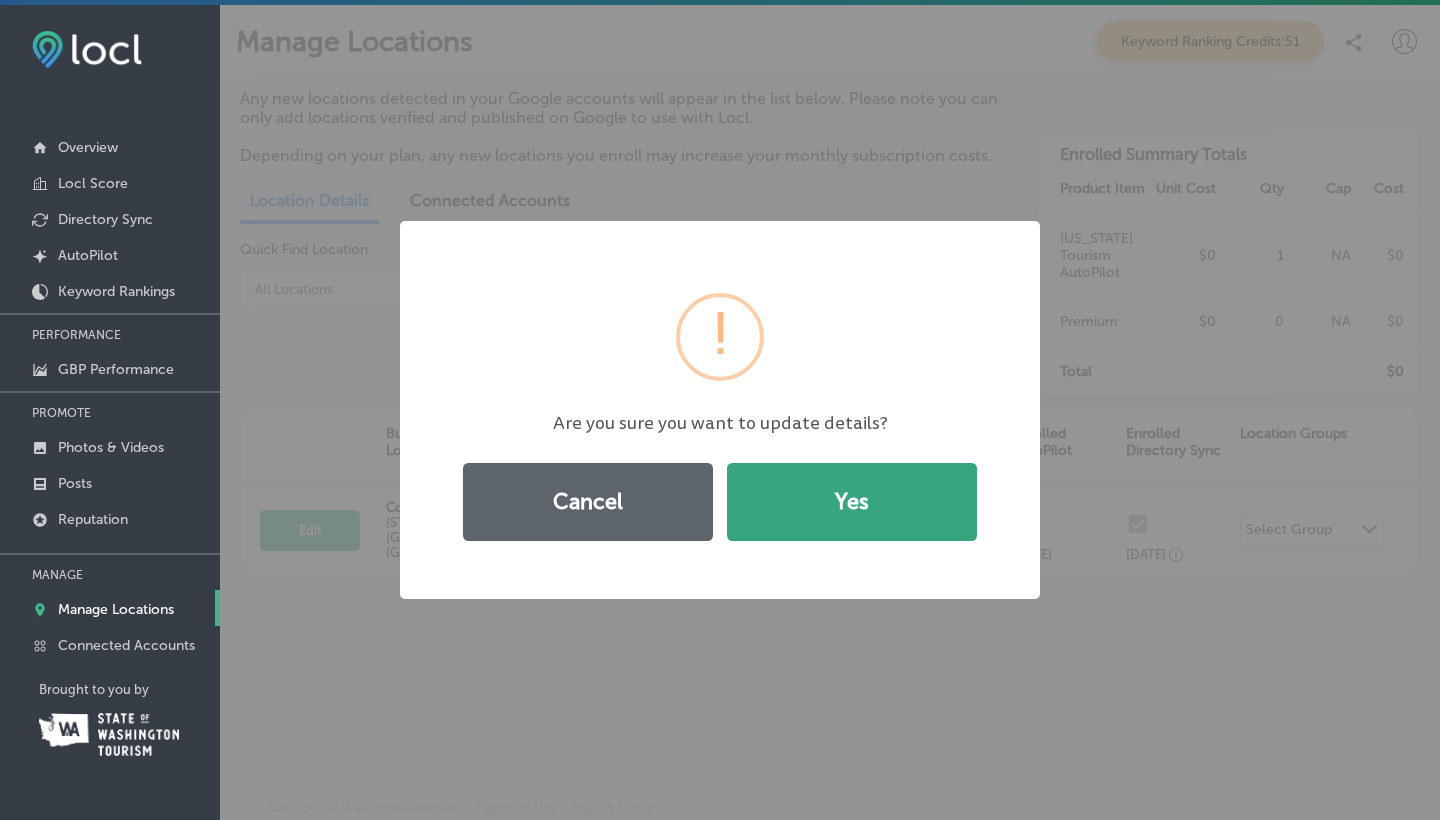 click on "Yes" at bounding box center [852, 502] 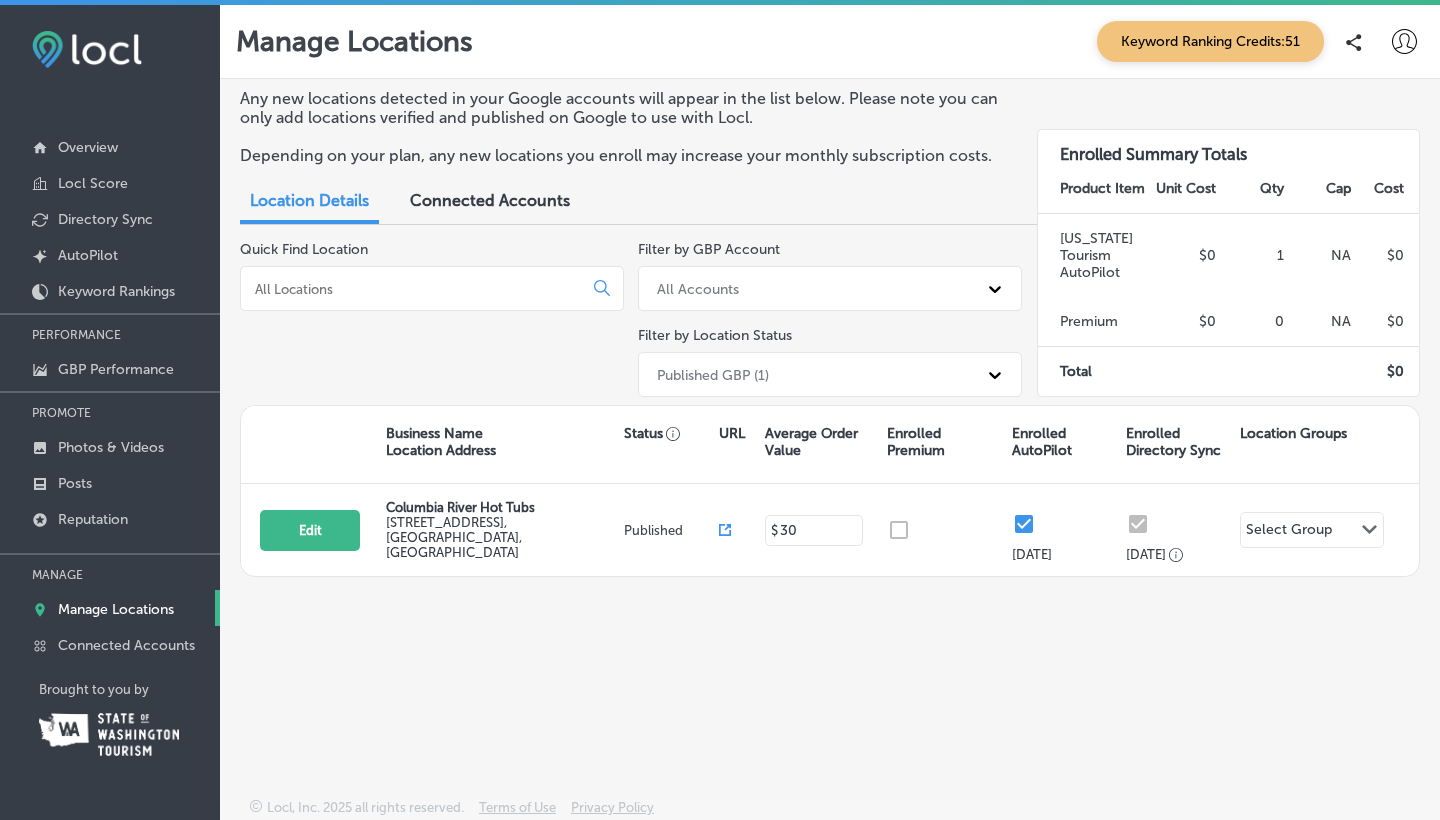 scroll, scrollTop: 0, scrollLeft: 0, axis: both 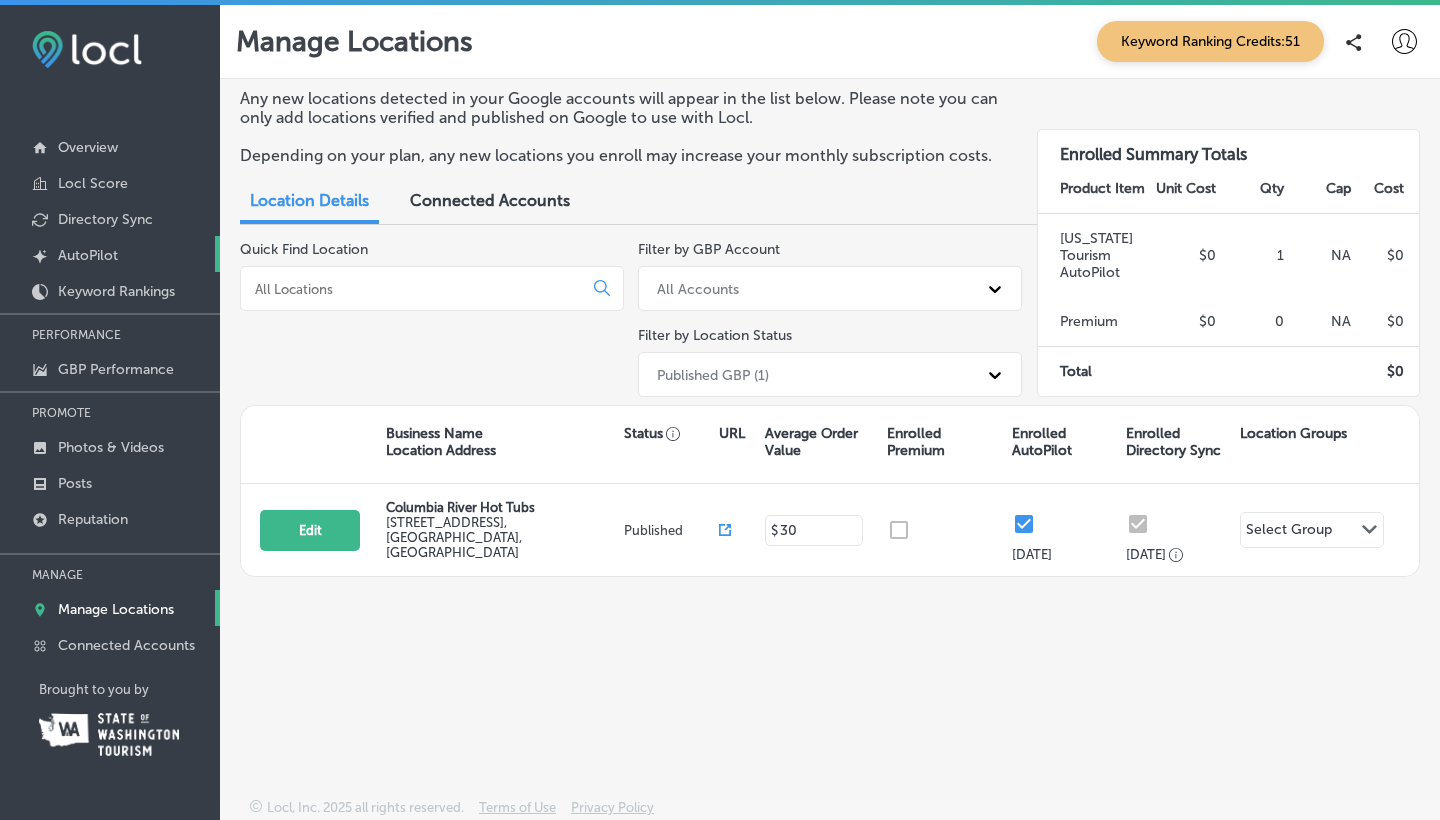 click on "AutoPilot" at bounding box center (88, 255) 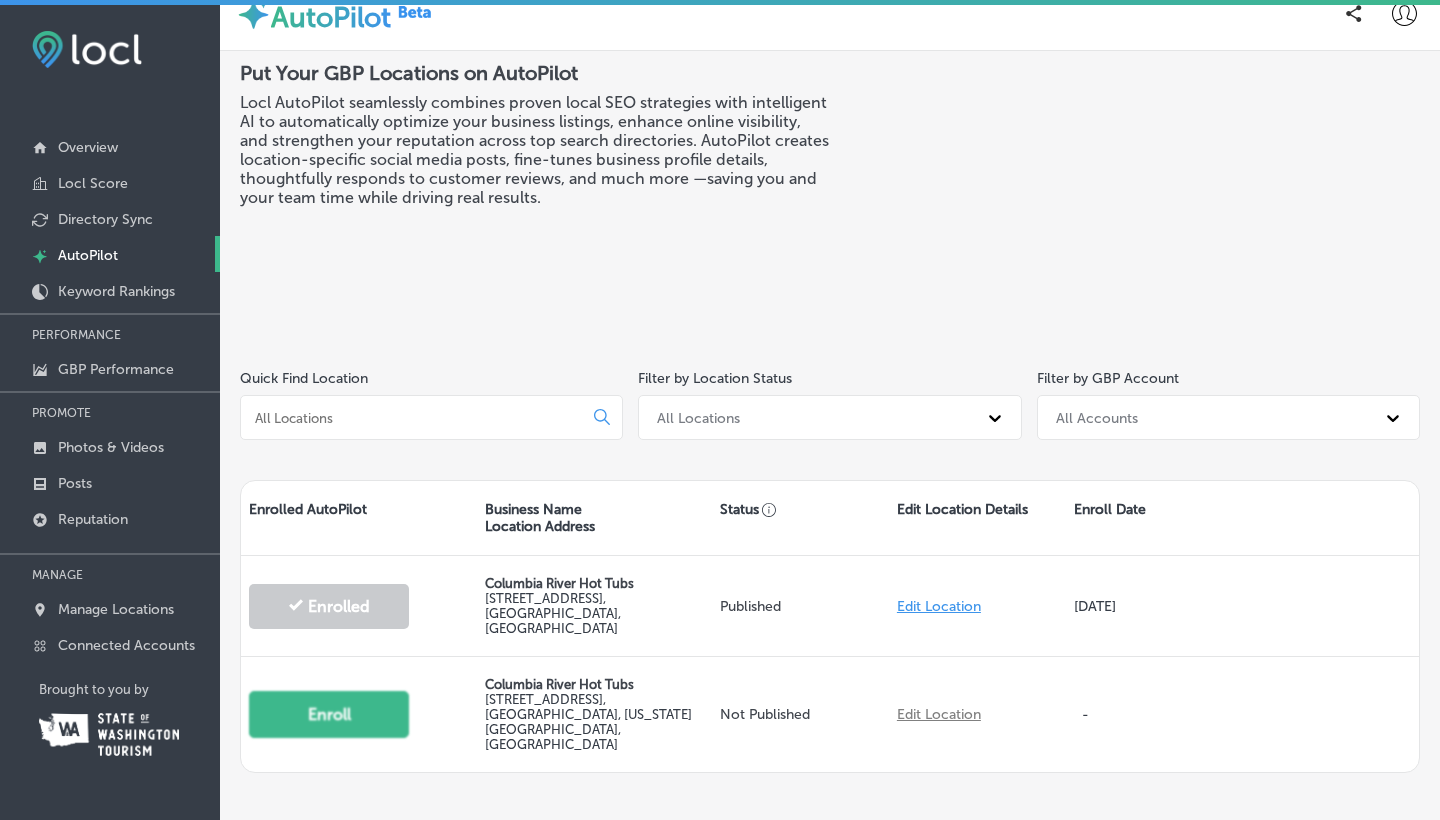 scroll, scrollTop: 26, scrollLeft: 0, axis: vertical 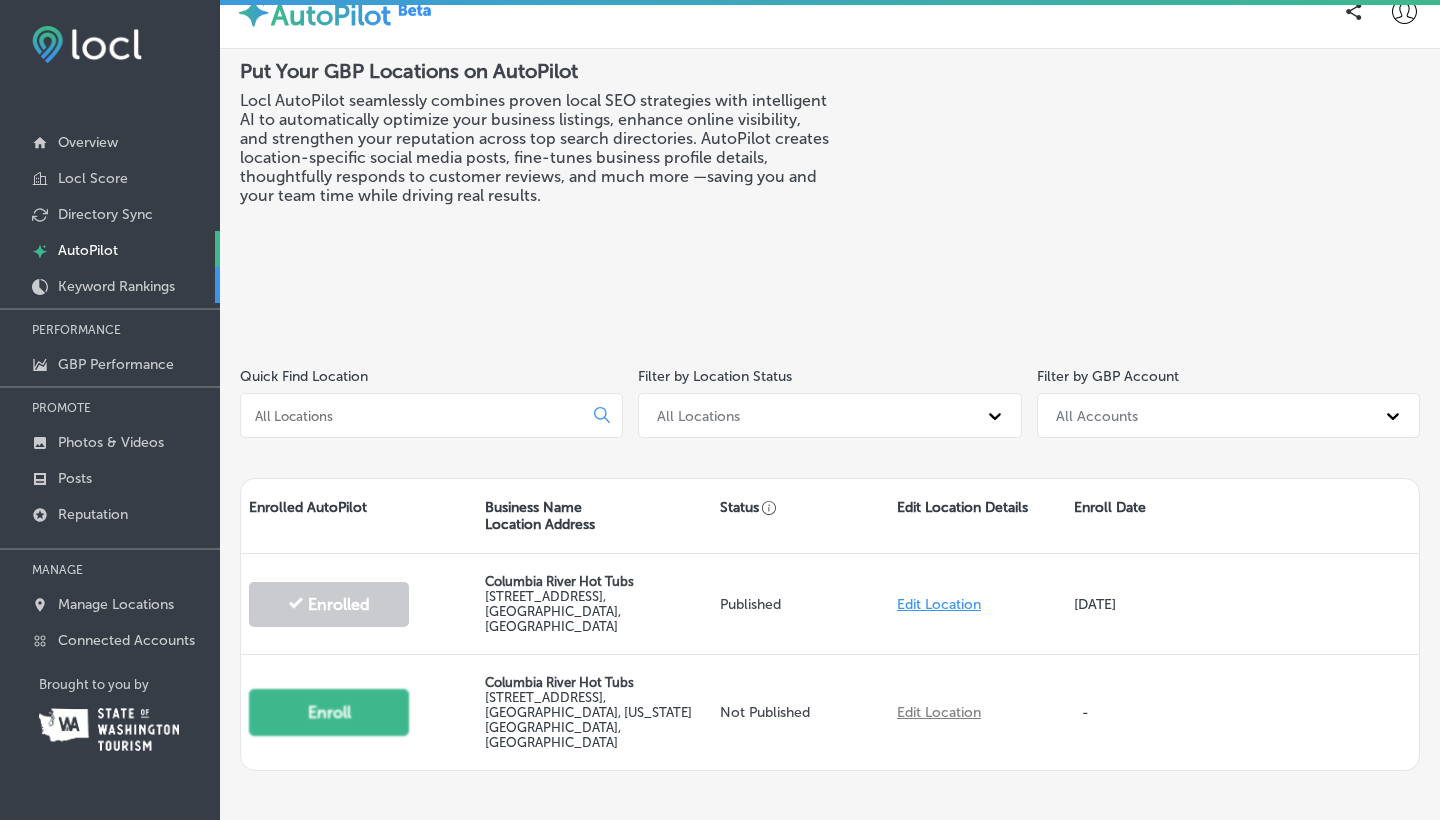 click on "Keyword Rankings" at bounding box center (116, 286) 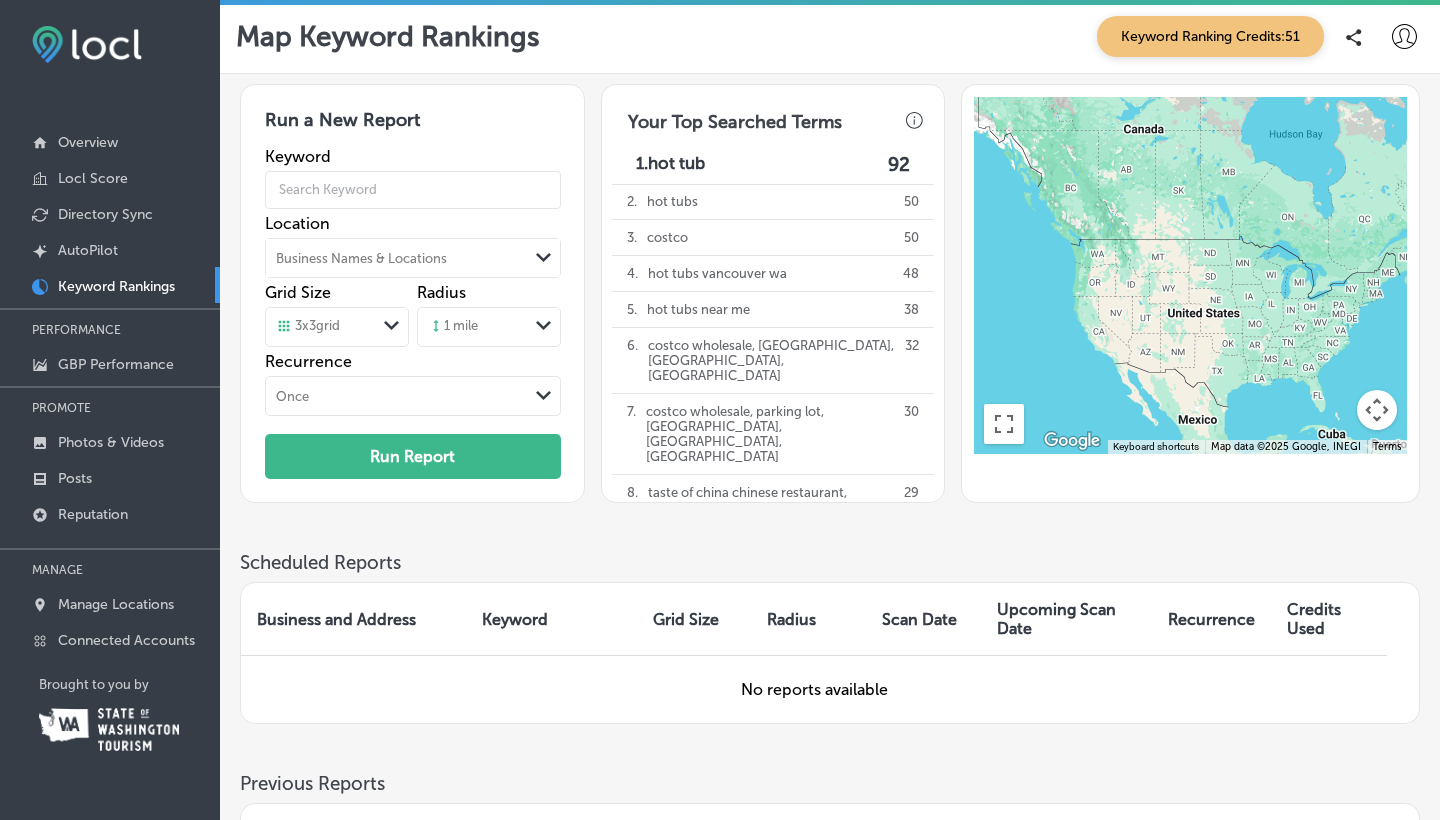 drag, startPoint x: 1070, startPoint y: 270, endPoint x: 1093, endPoint y: 285, distance: 27.45906 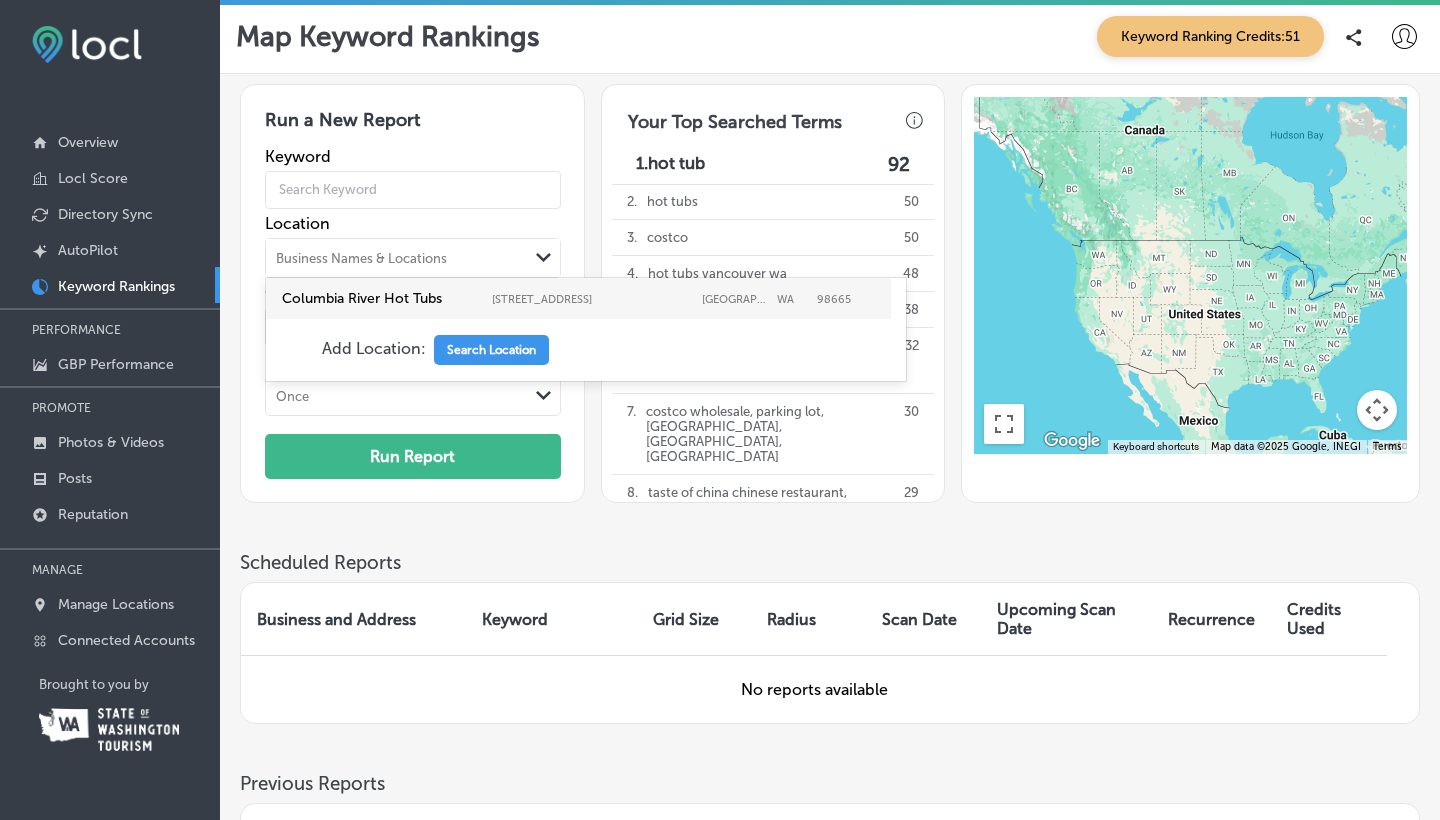 click on "Business Names & Locations" at bounding box center [397, 258] 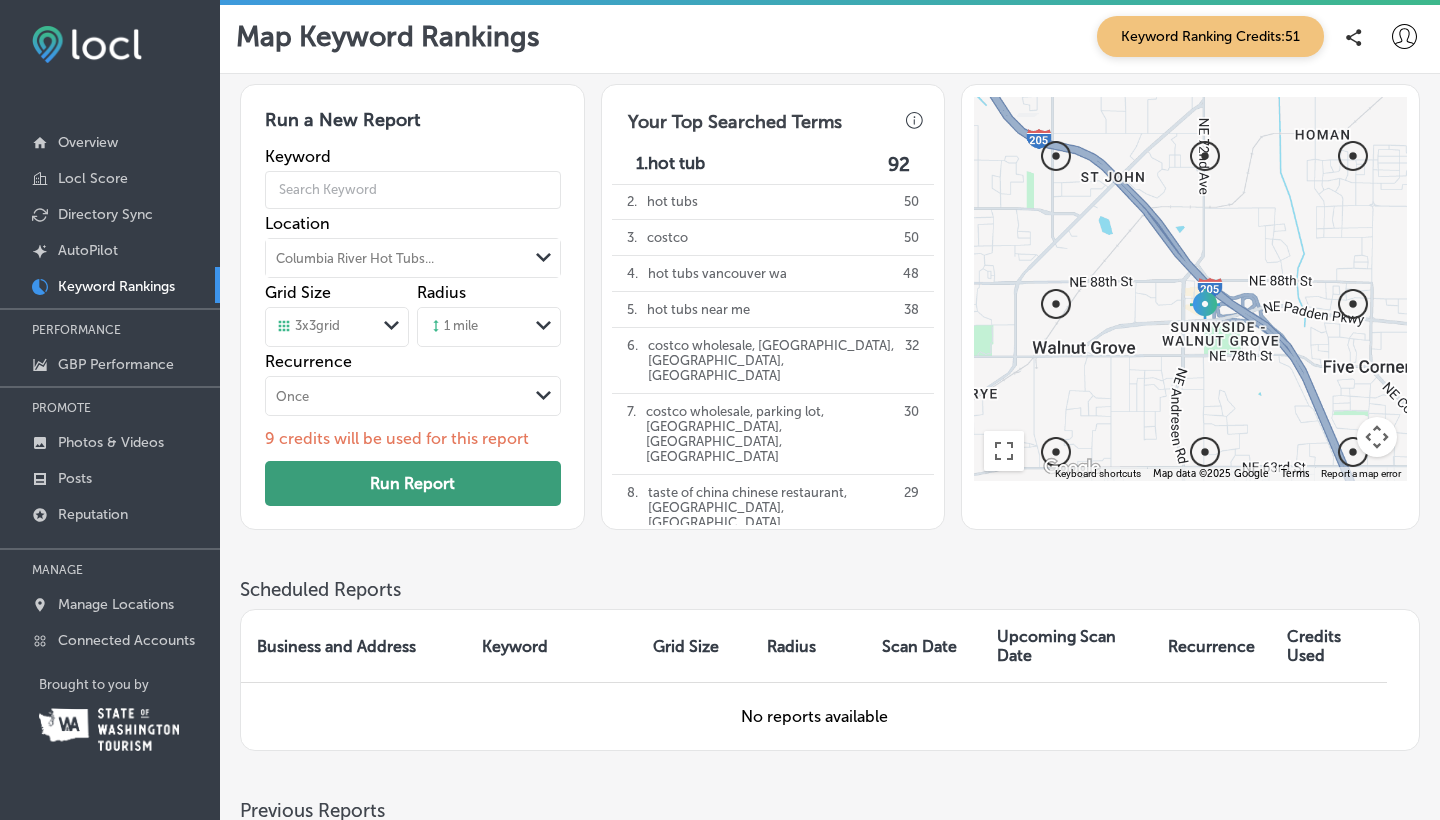 click on "Run Report" at bounding box center [413, 483] 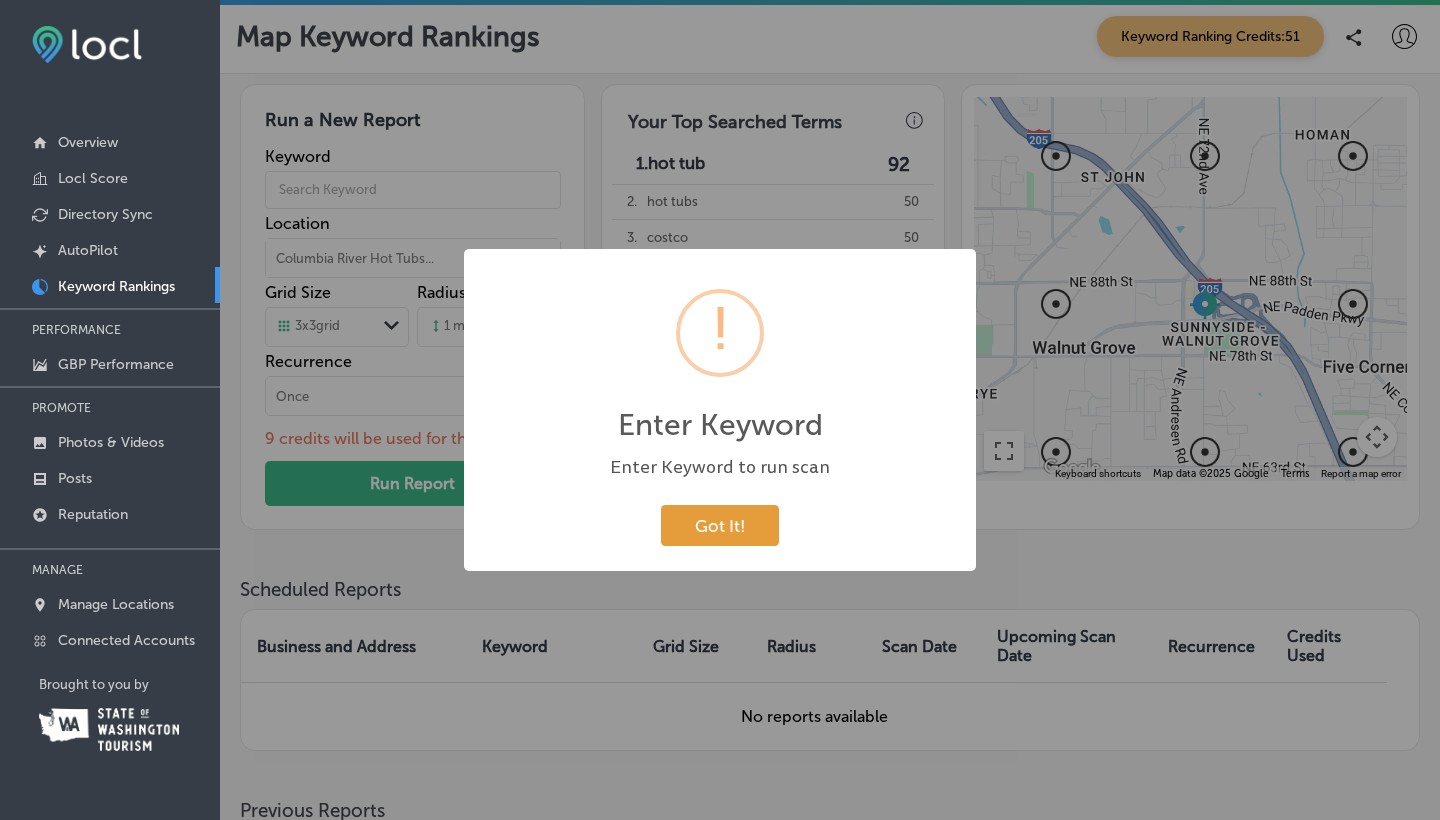 click on "Got It!" at bounding box center [720, 525] 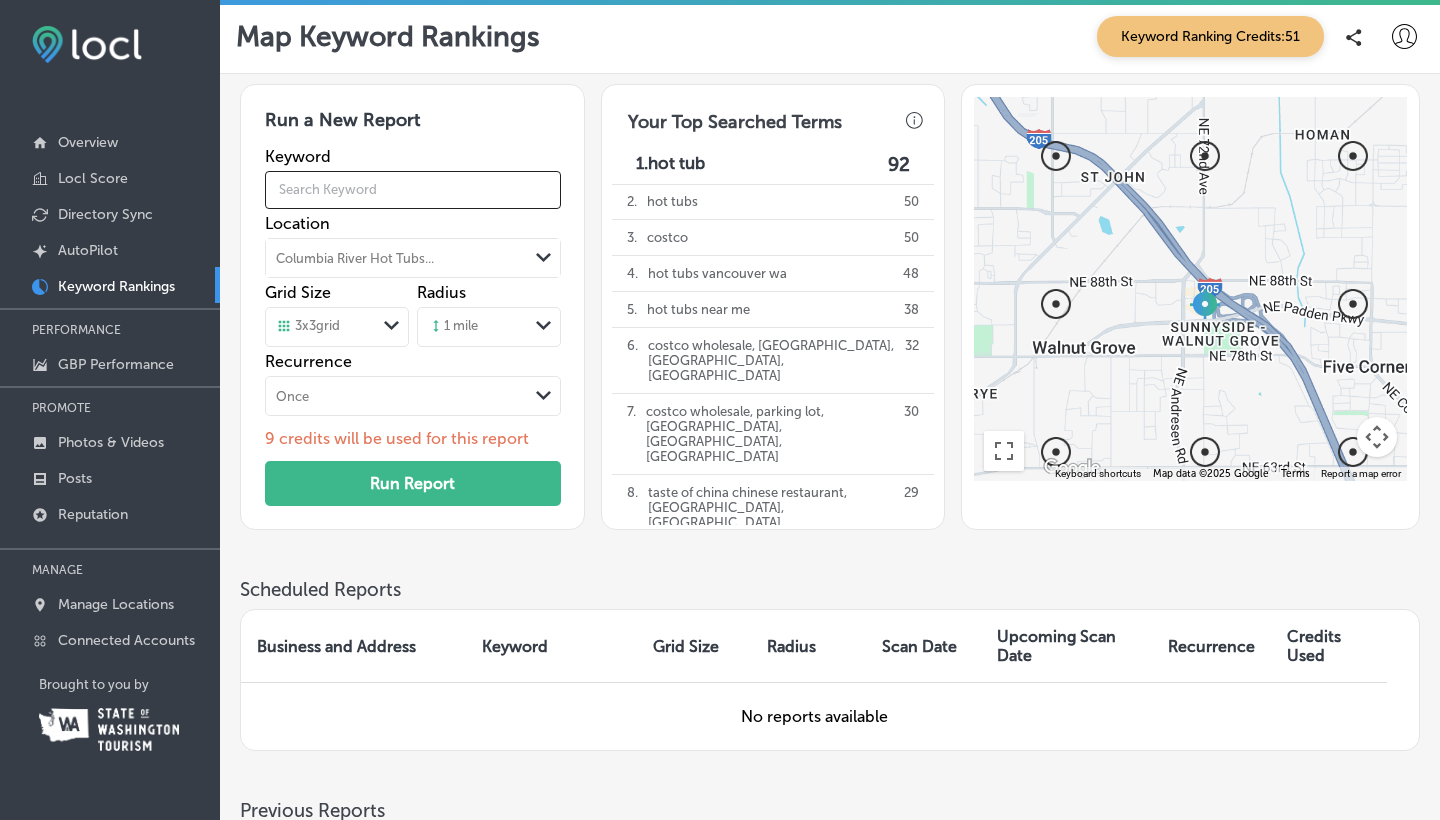 click at bounding box center [413, 190] 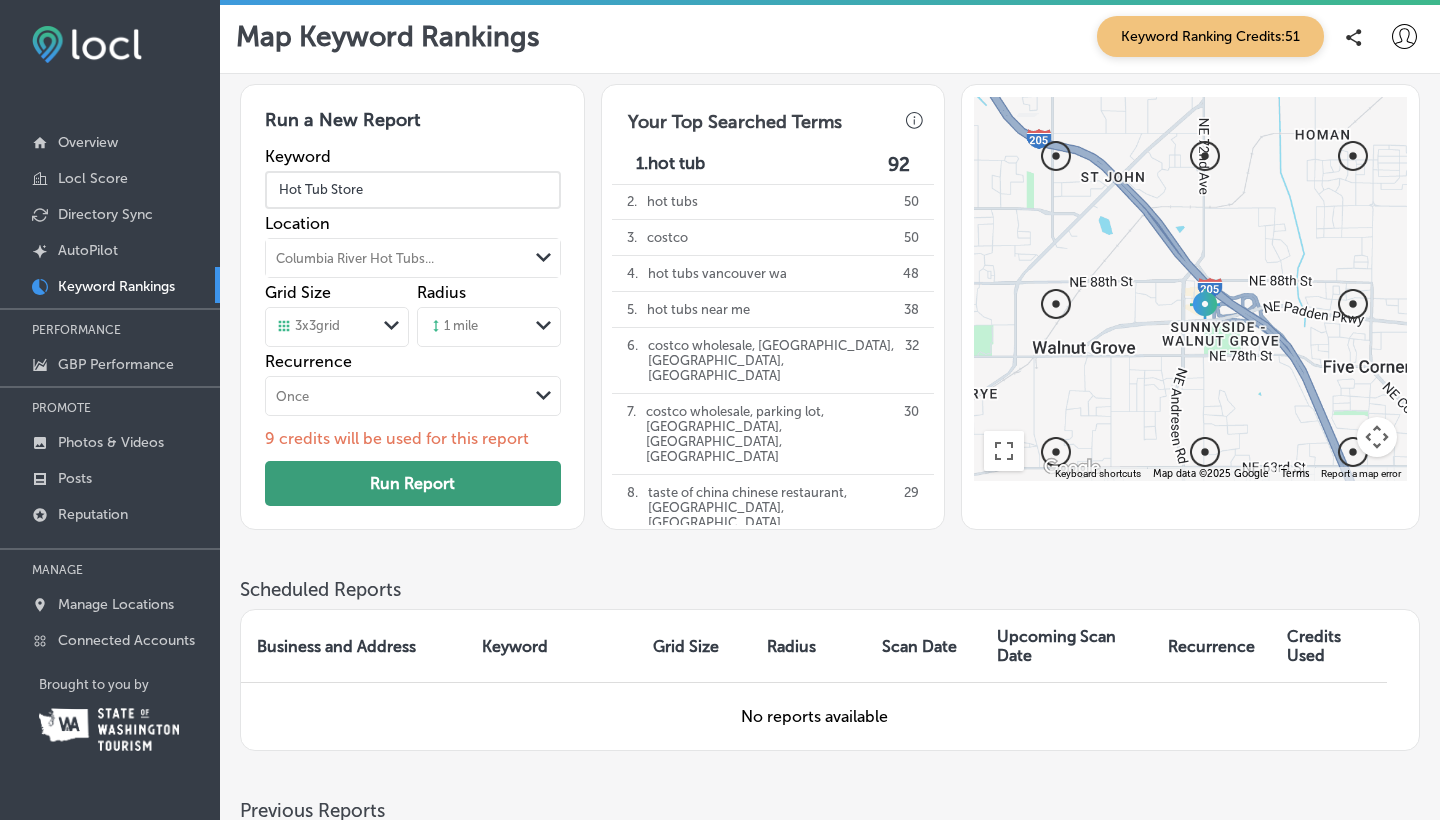 type on "Hot Tub Store" 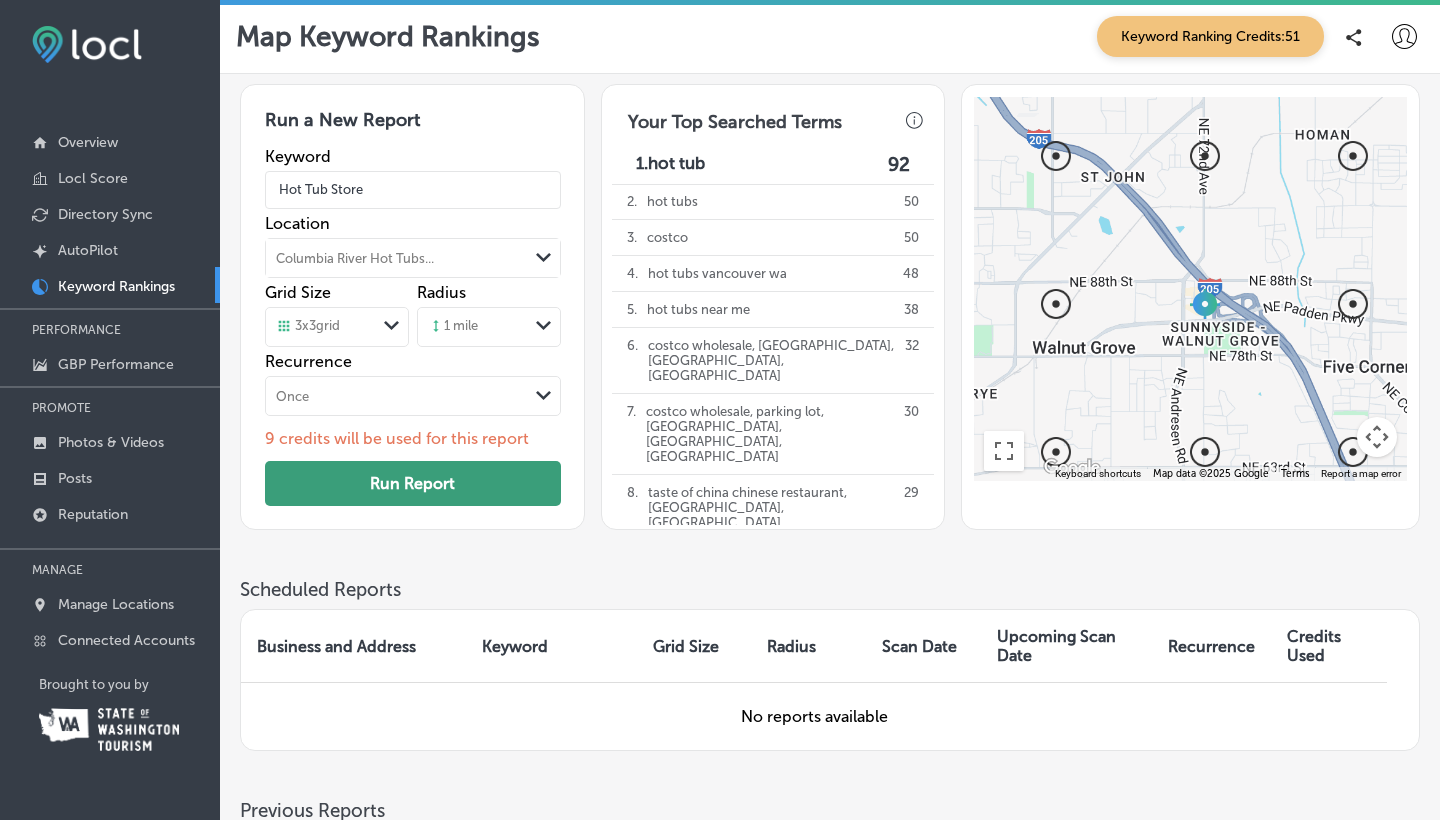 click on "Run Report" at bounding box center [413, 483] 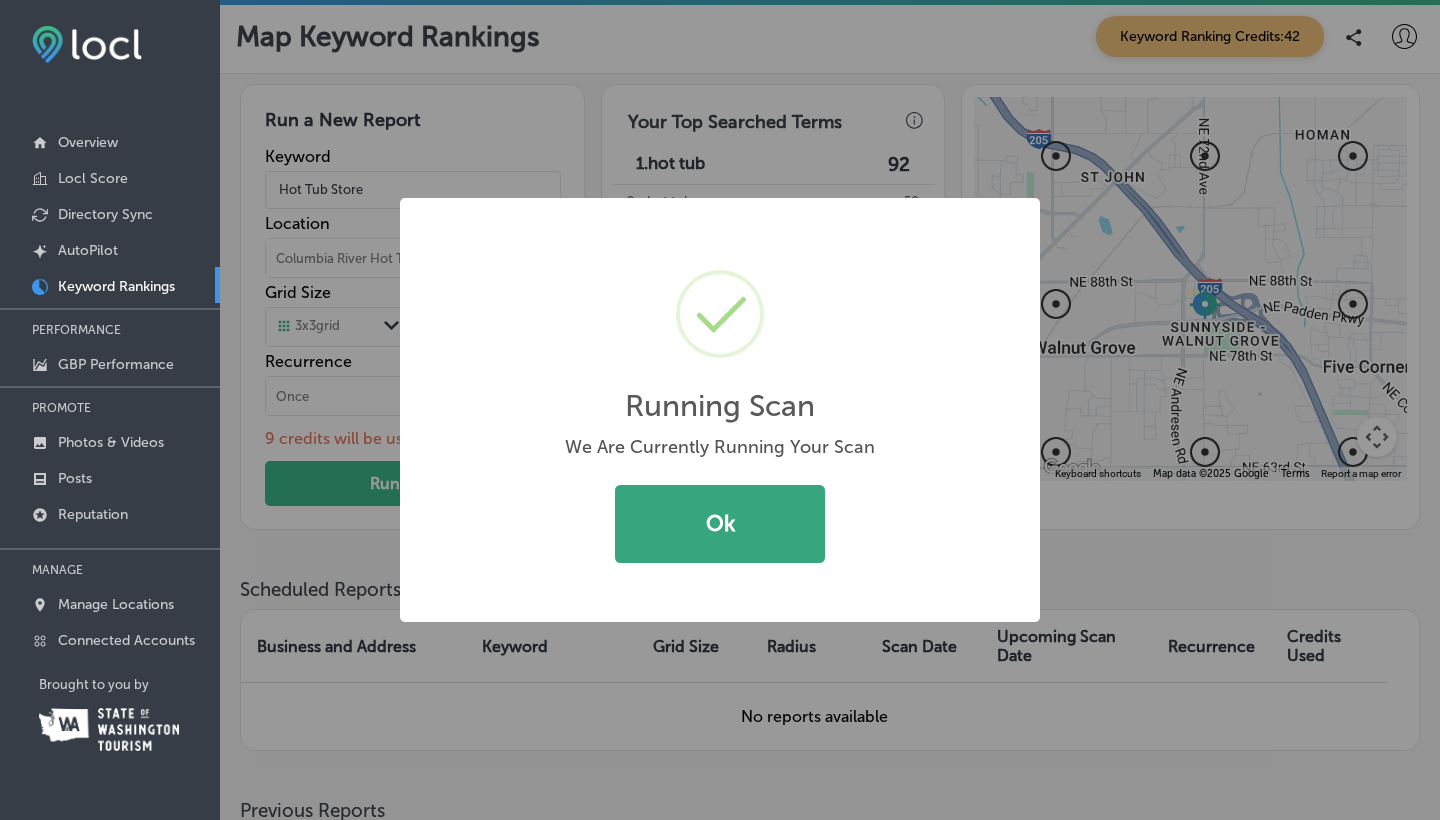 click on "Ok" at bounding box center [720, 524] 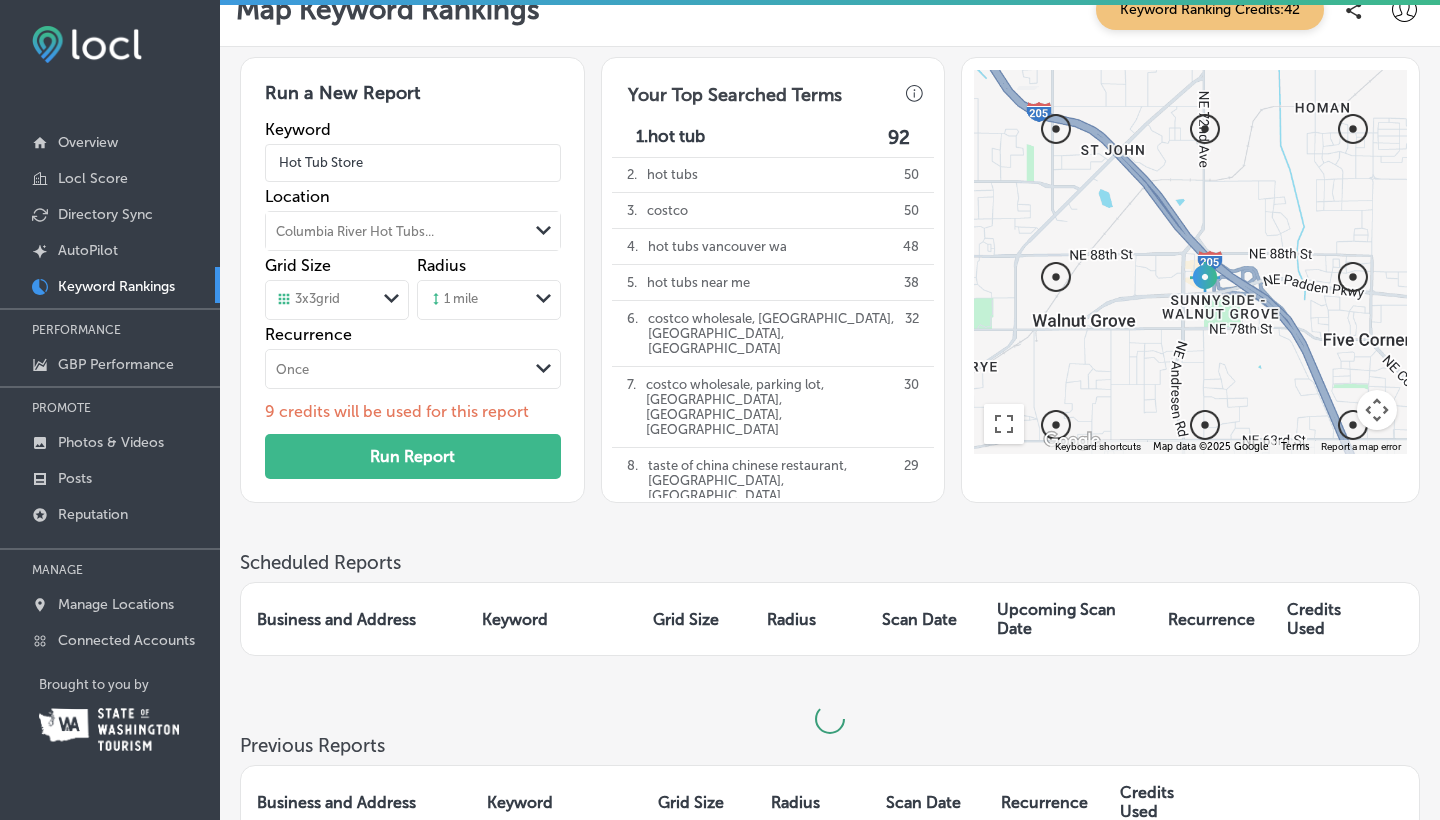 scroll, scrollTop: 33, scrollLeft: 0, axis: vertical 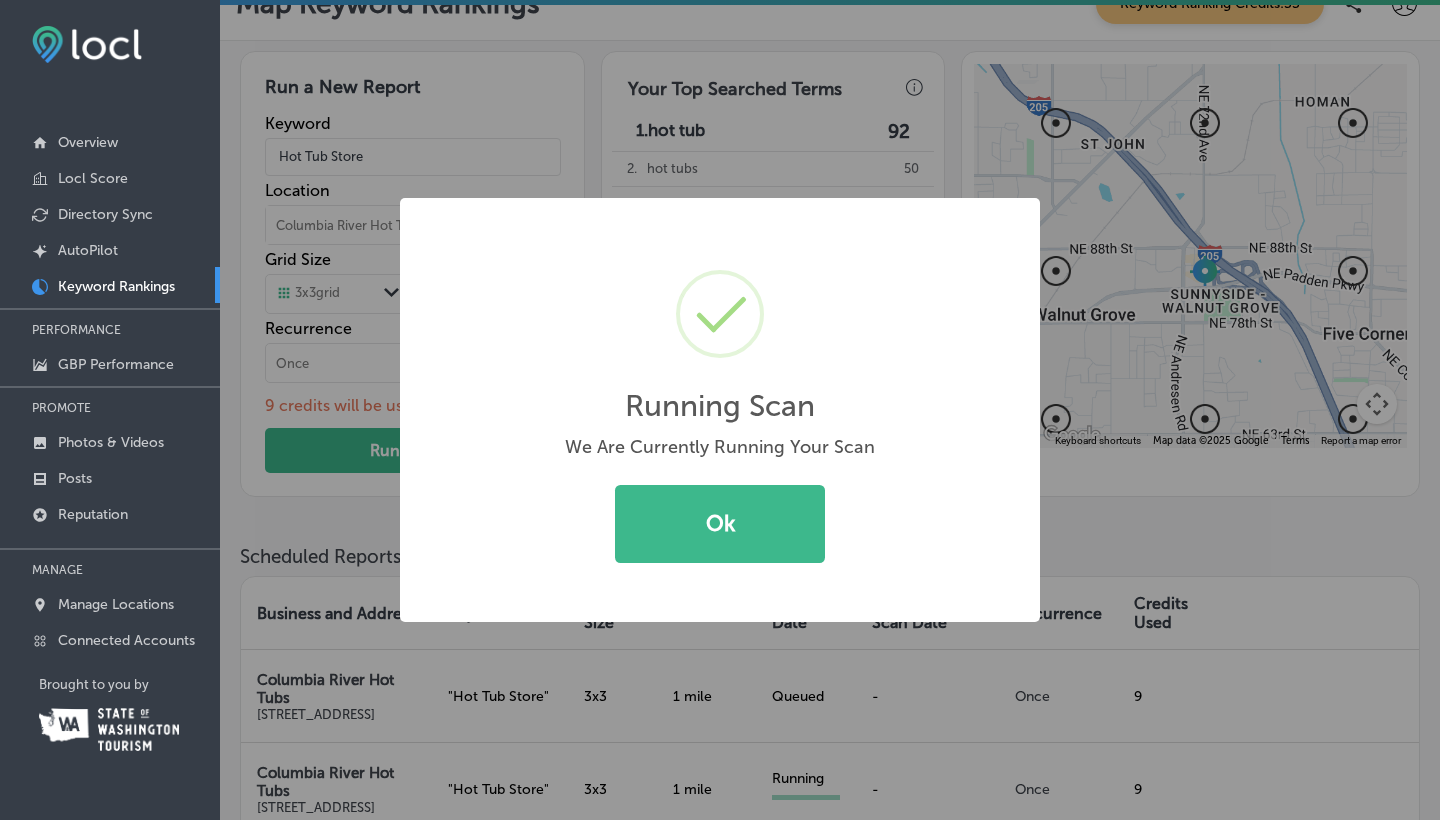 click on "Ok" at bounding box center [720, 524] 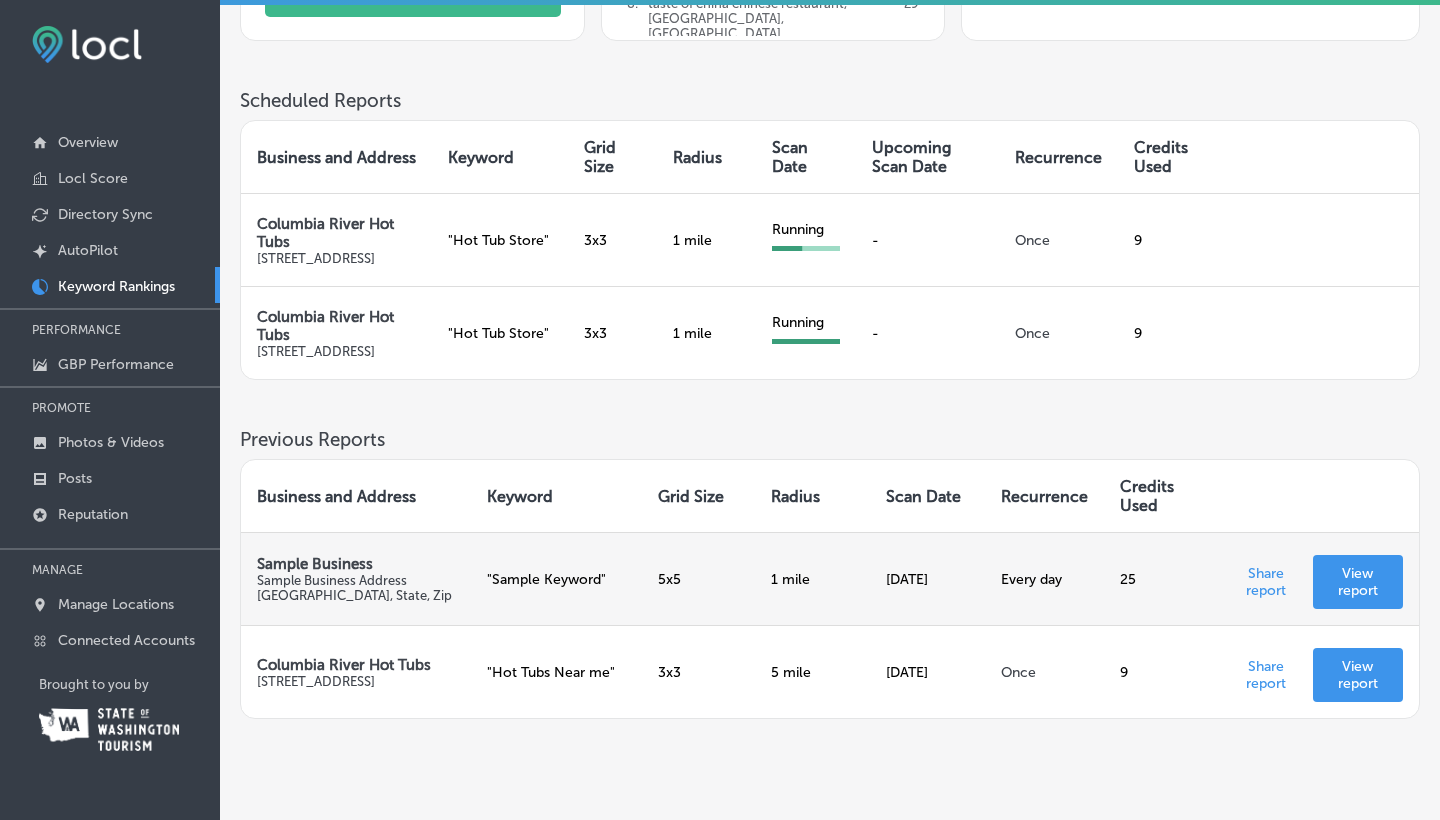 scroll, scrollTop: 484, scrollLeft: 0, axis: vertical 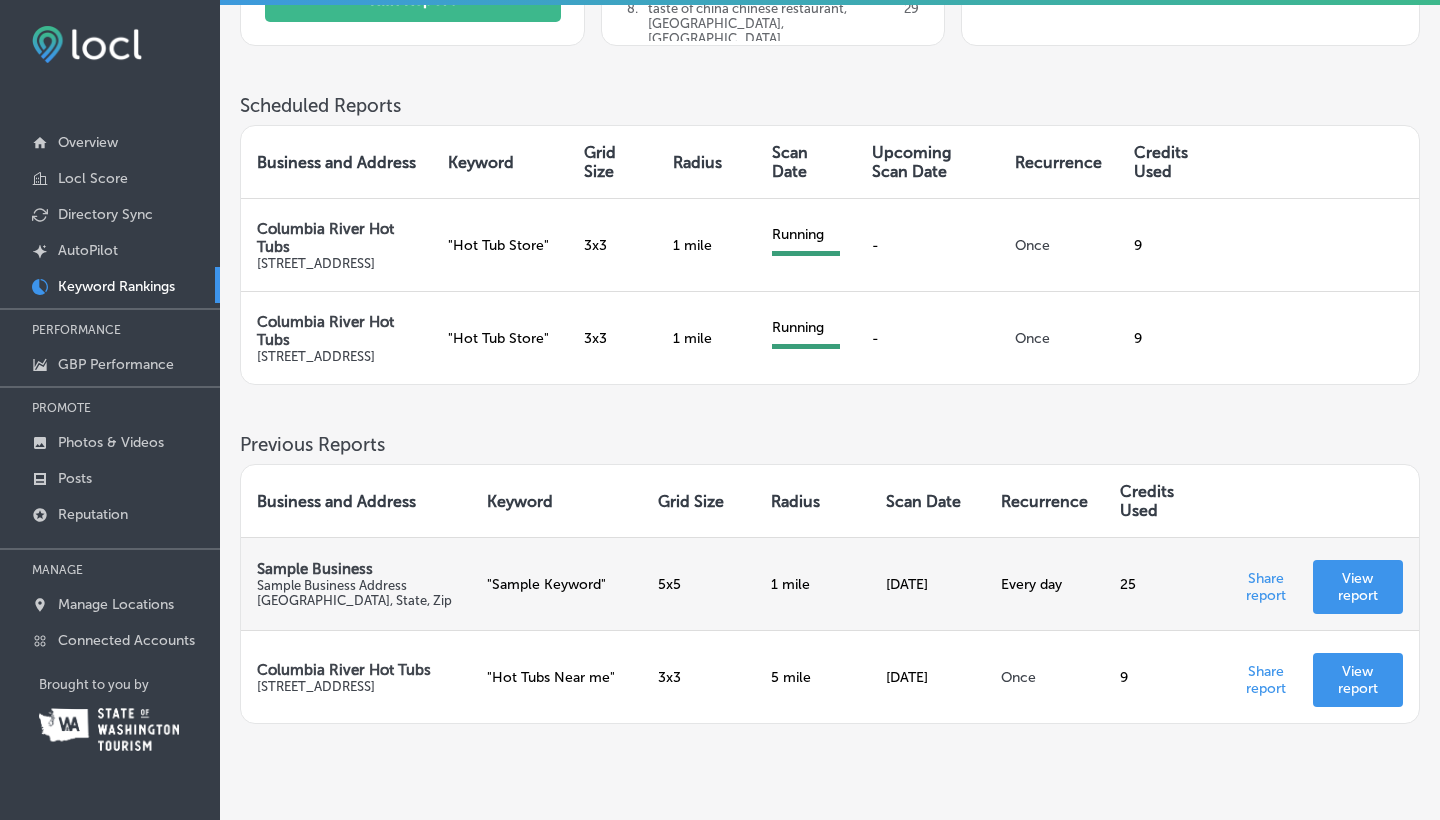 click on "View report" at bounding box center [1358, 587] 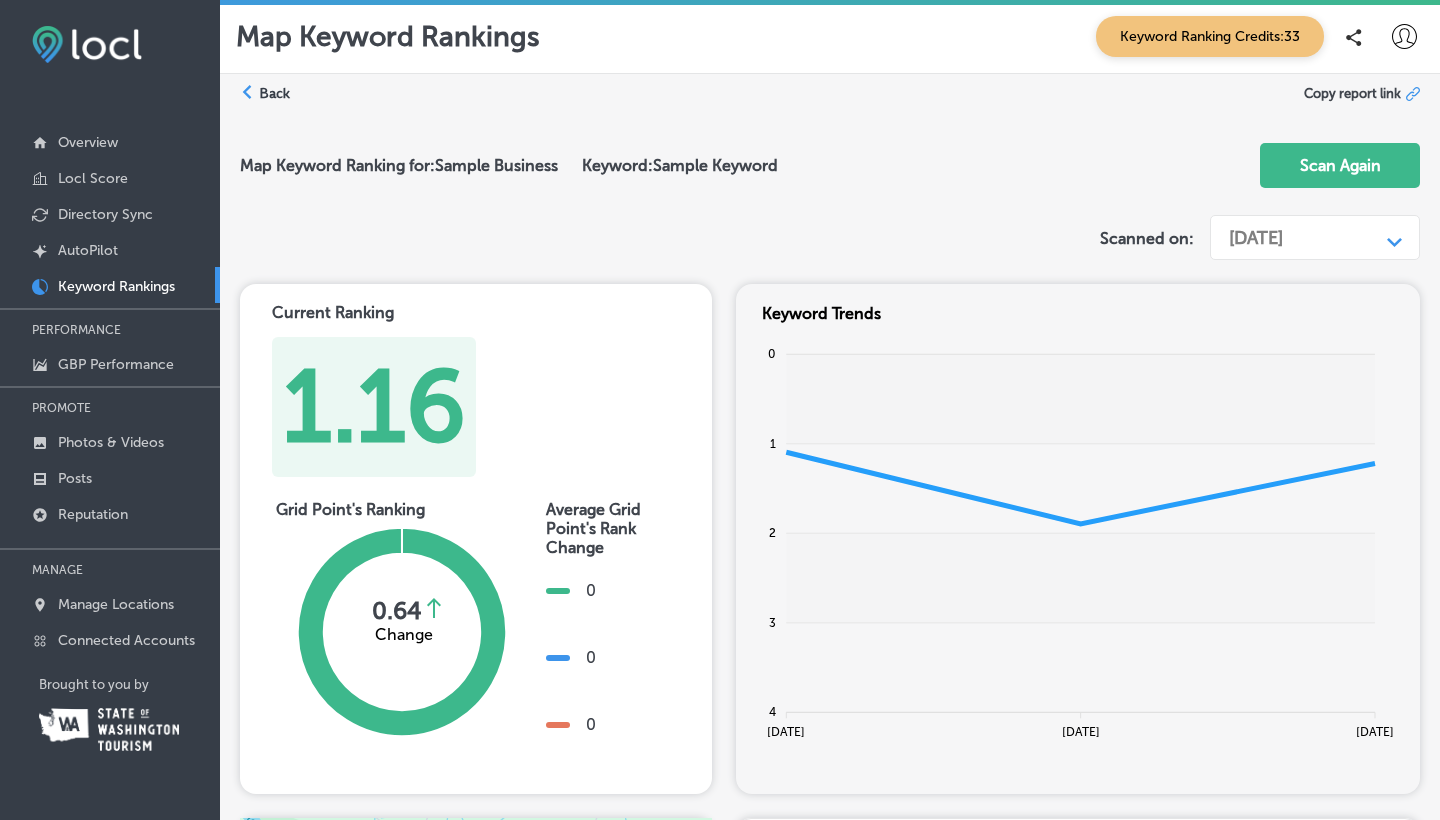 scroll, scrollTop: 0, scrollLeft: 0, axis: both 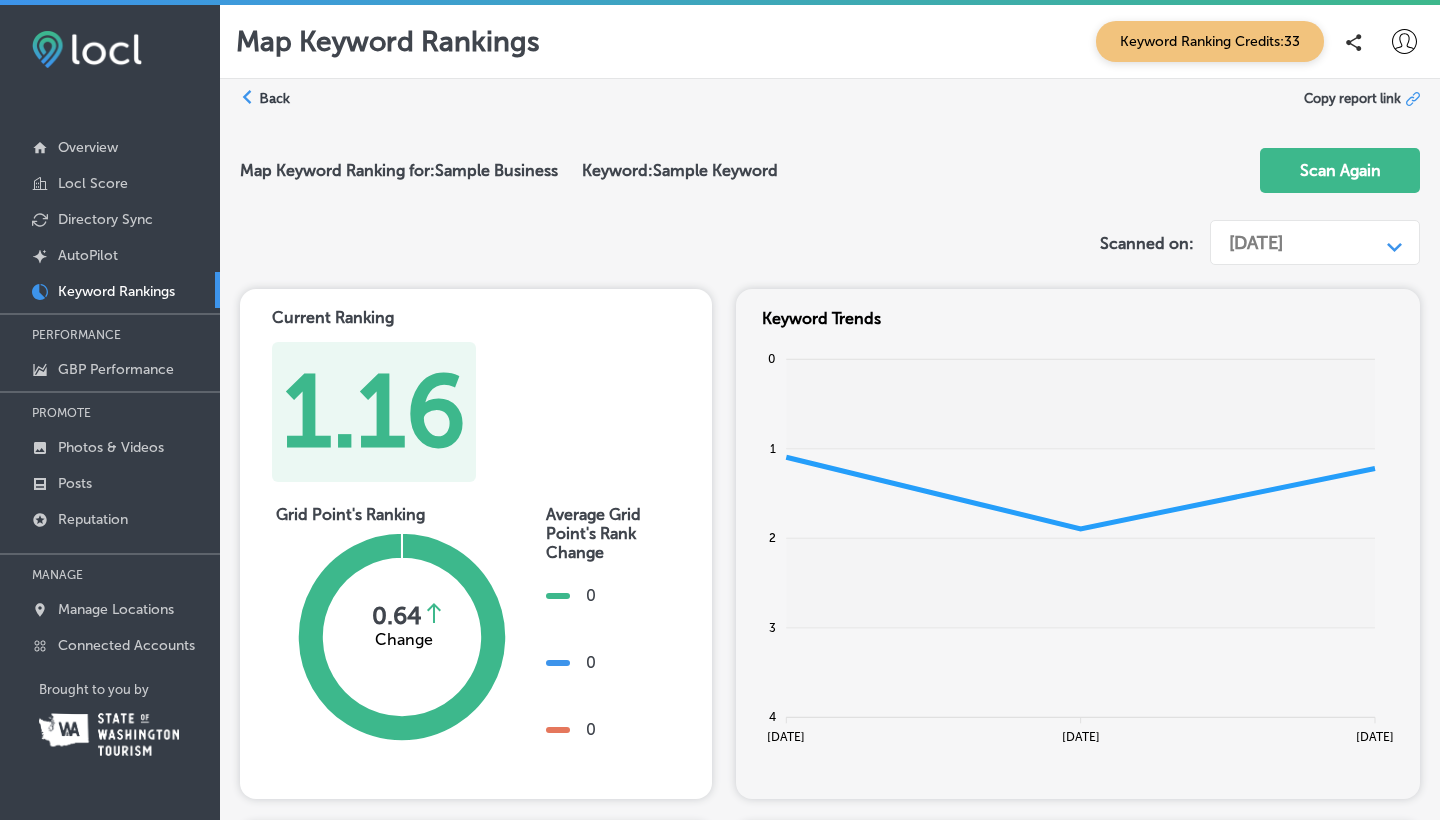 click on "Back" at bounding box center (274, 98) 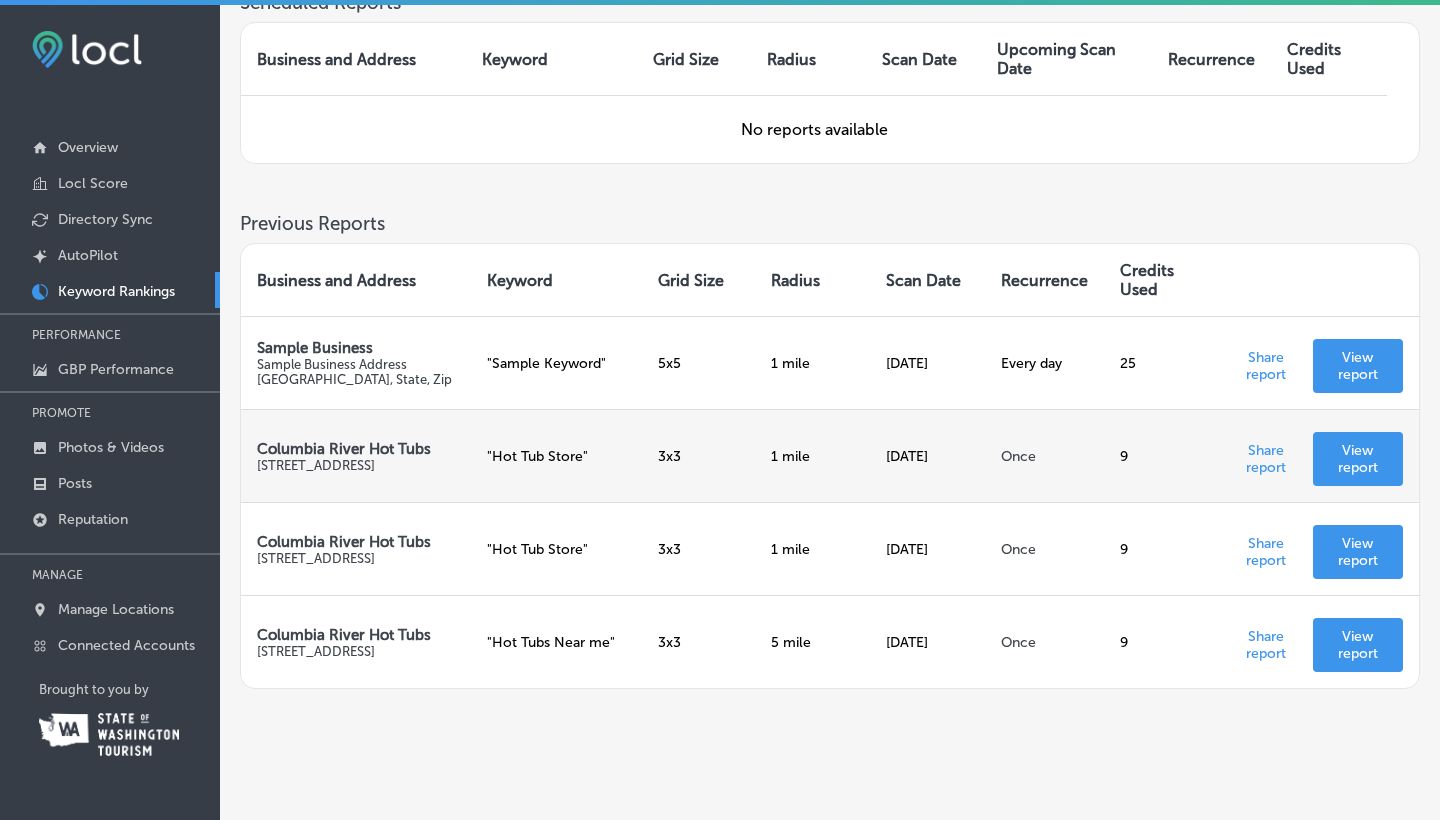 scroll, scrollTop: 567, scrollLeft: 0, axis: vertical 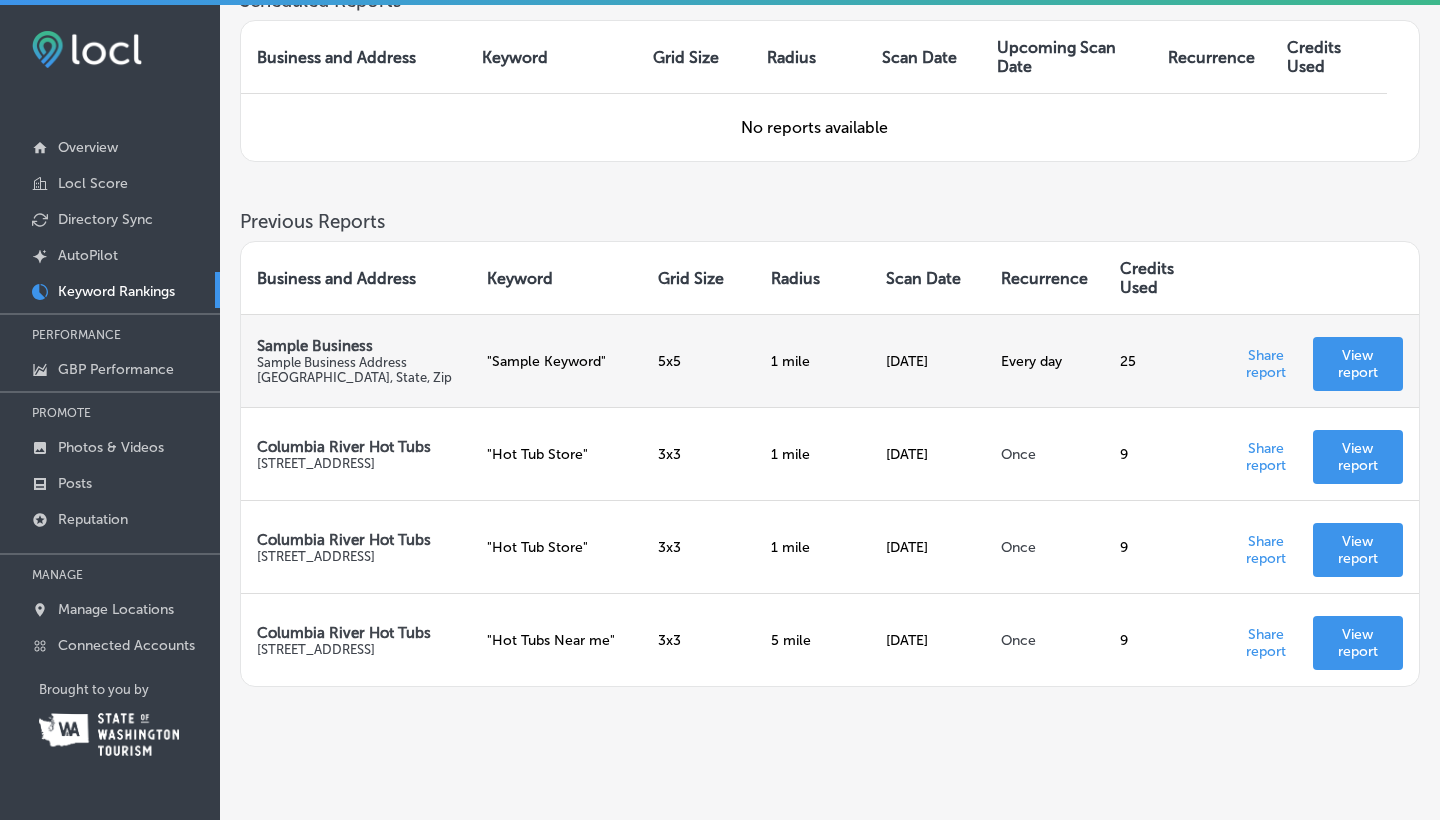 click on "View report" at bounding box center (1358, 364) 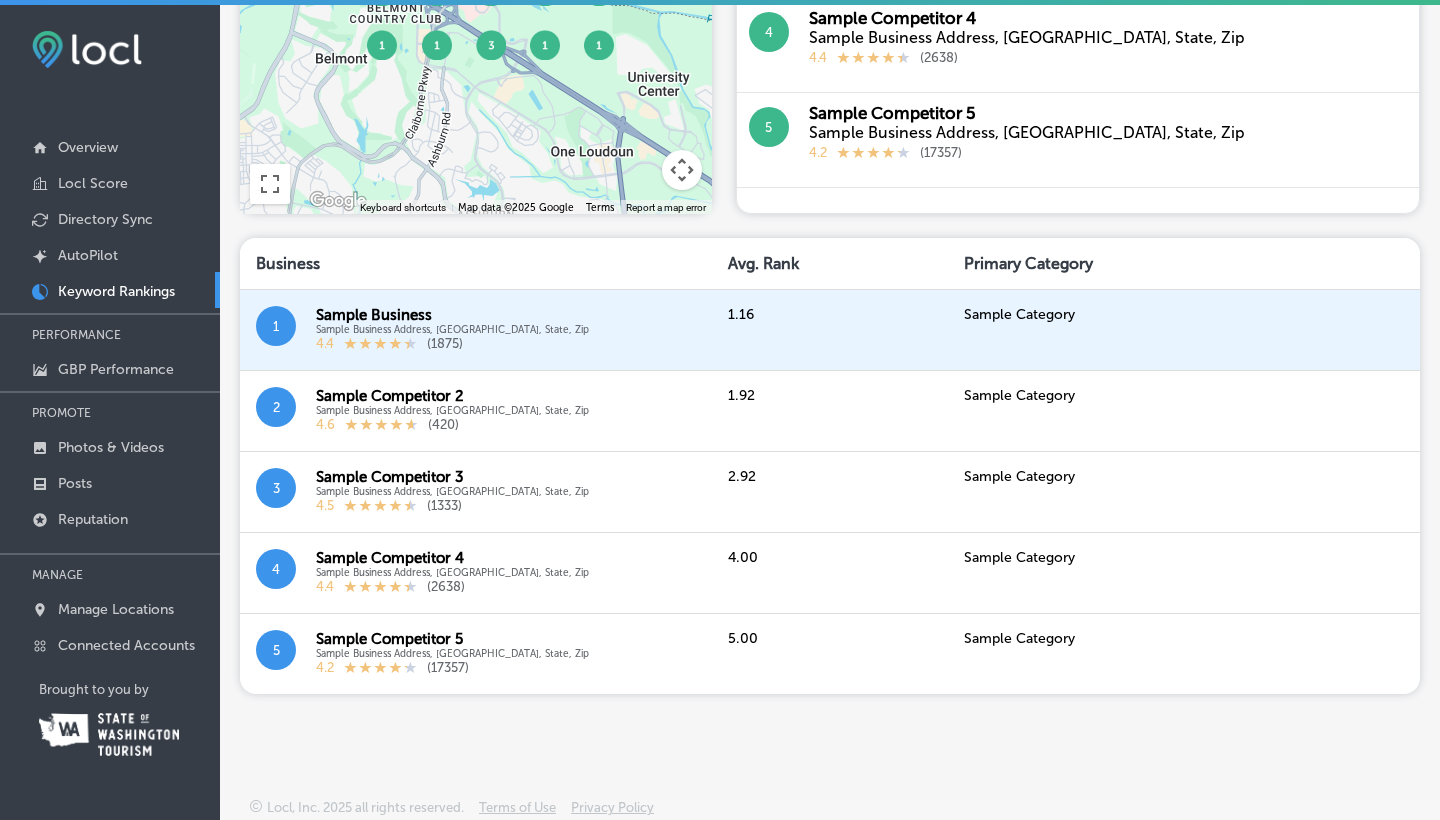 scroll, scrollTop: 1216, scrollLeft: 0, axis: vertical 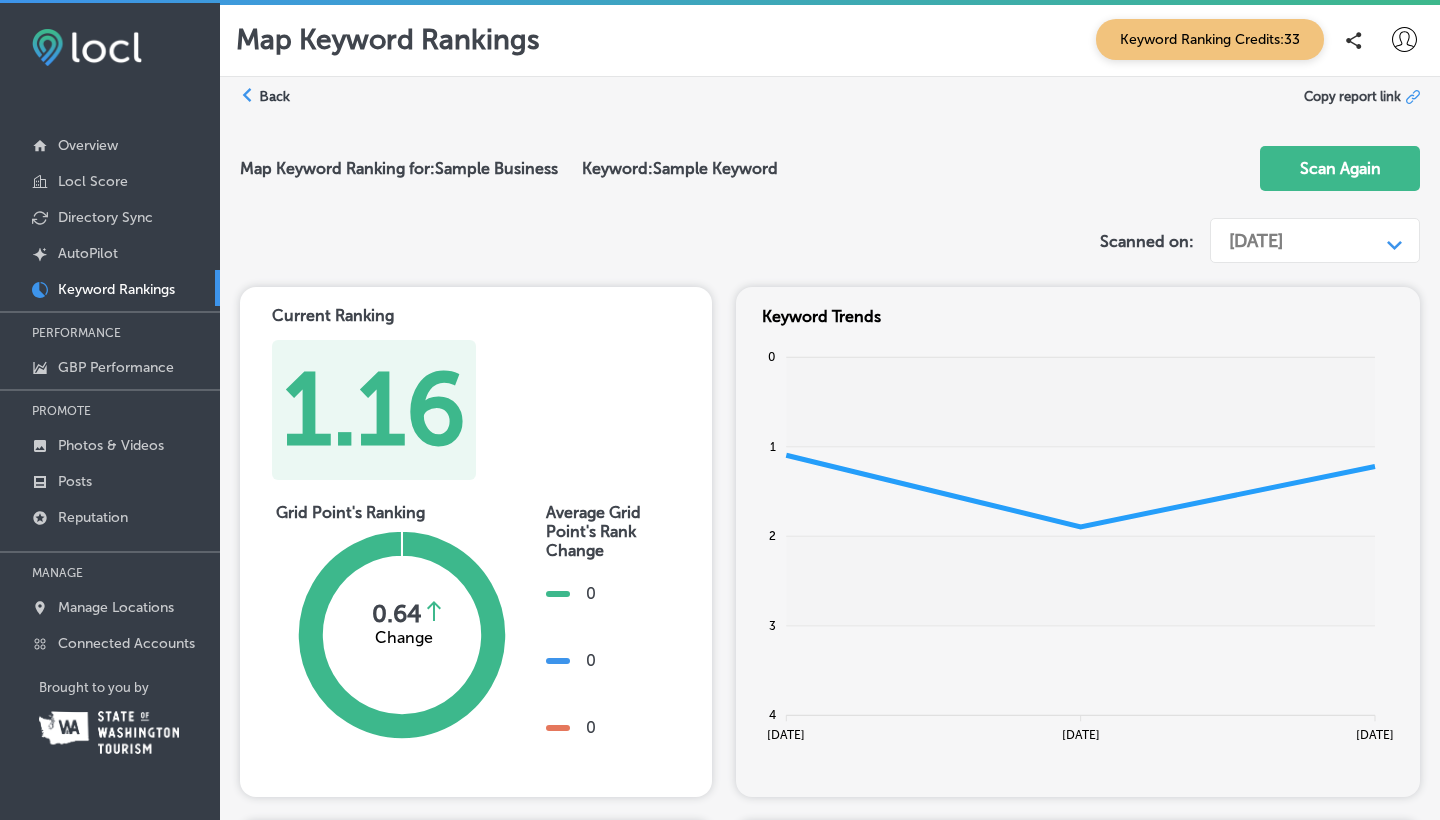 click on "Back" at bounding box center (274, 96) 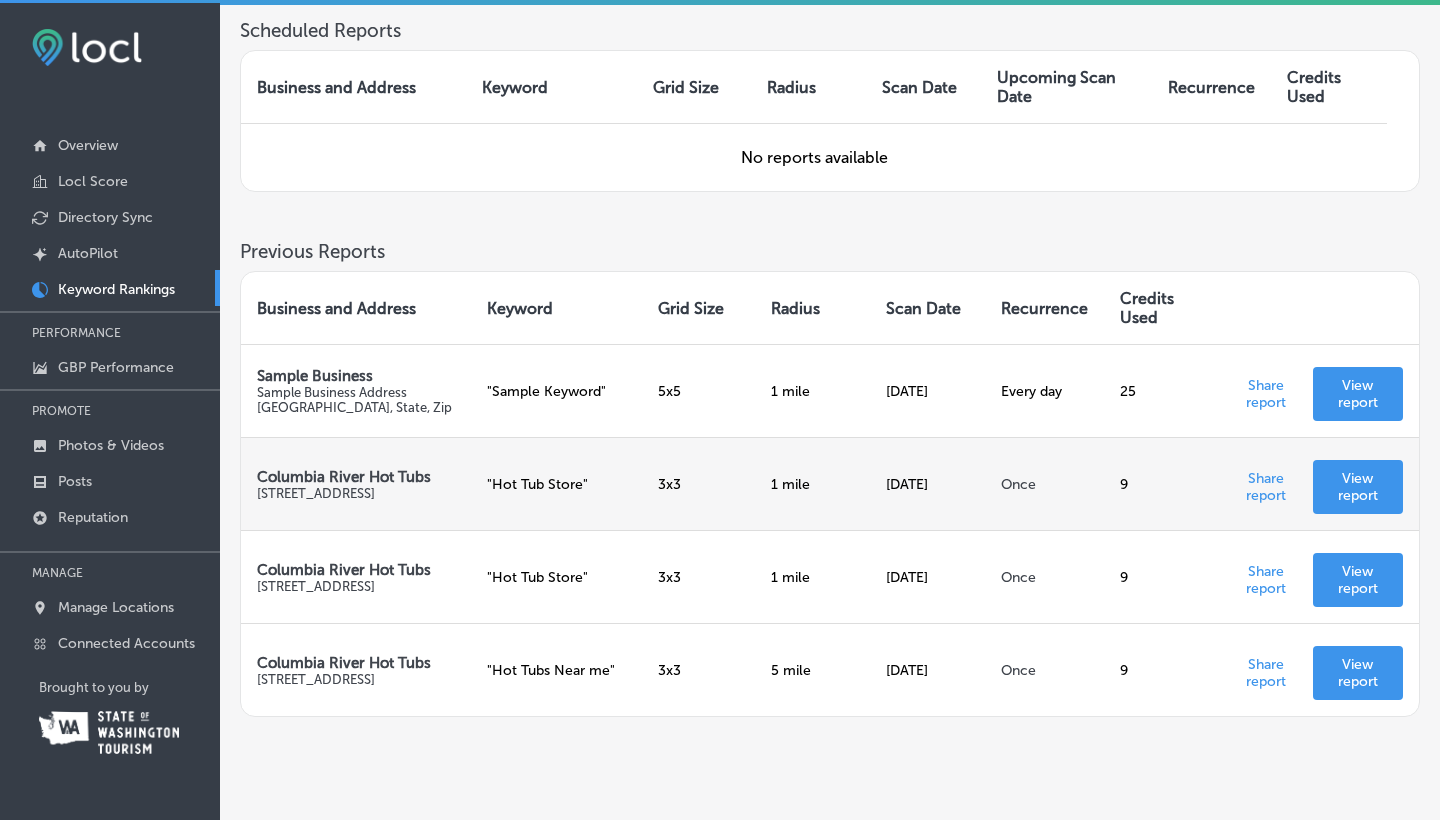 scroll, scrollTop: 564, scrollLeft: 0, axis: vertical 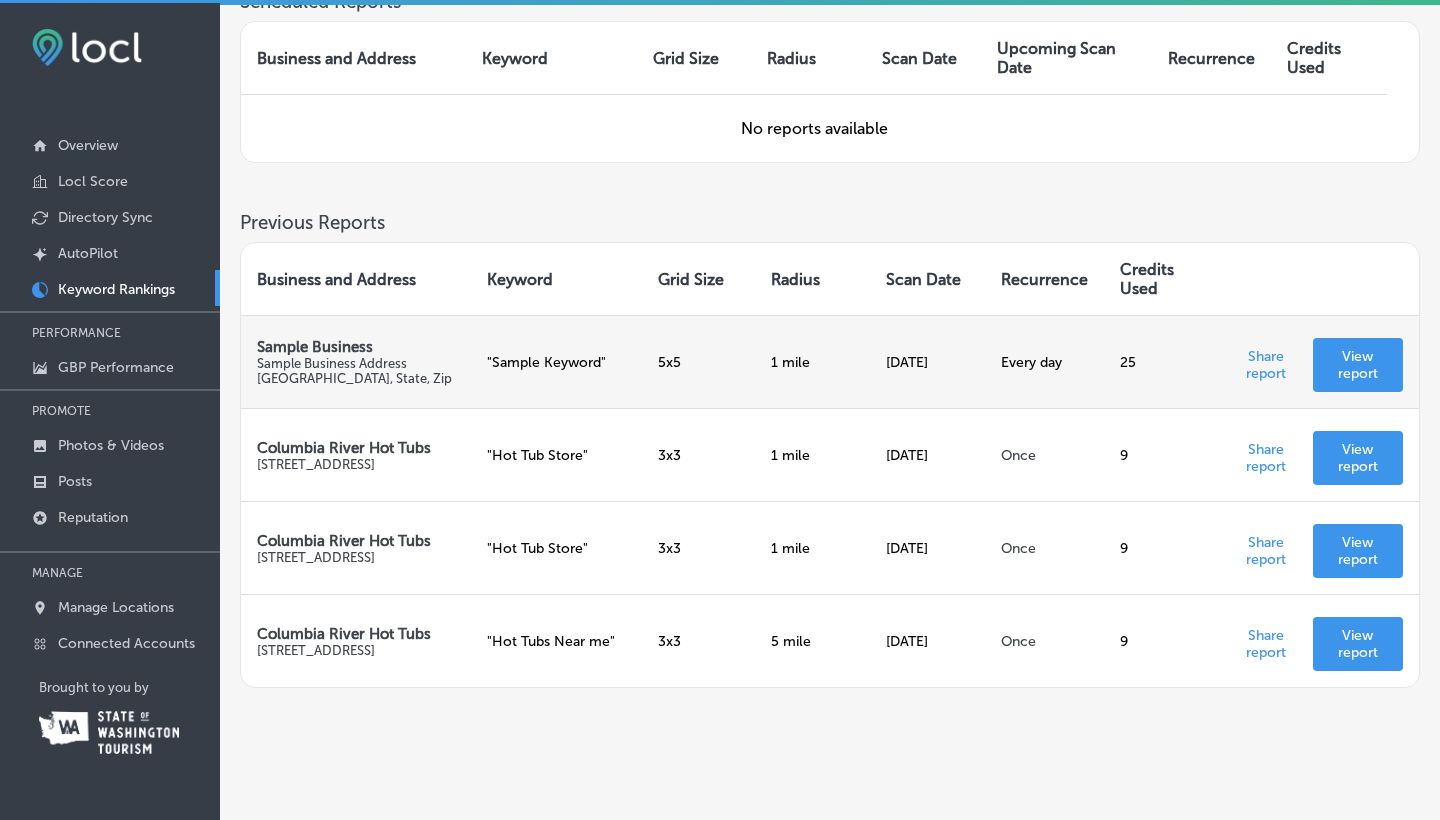 click on ""Sample Keyword"" at bounding box center [556, 361] 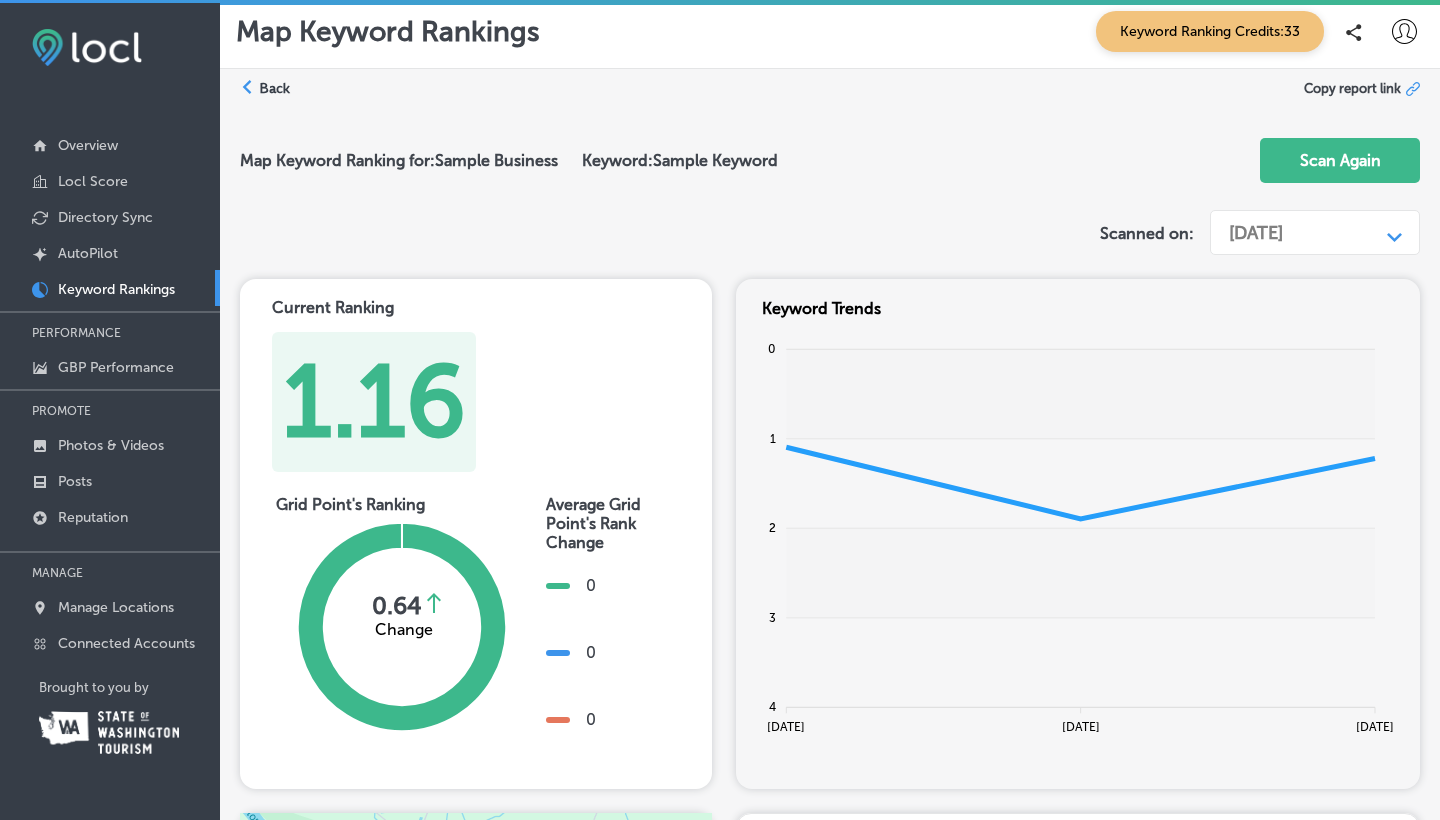 scroll, scrollTop: 10, scrollLeft: 0, axis: vertical 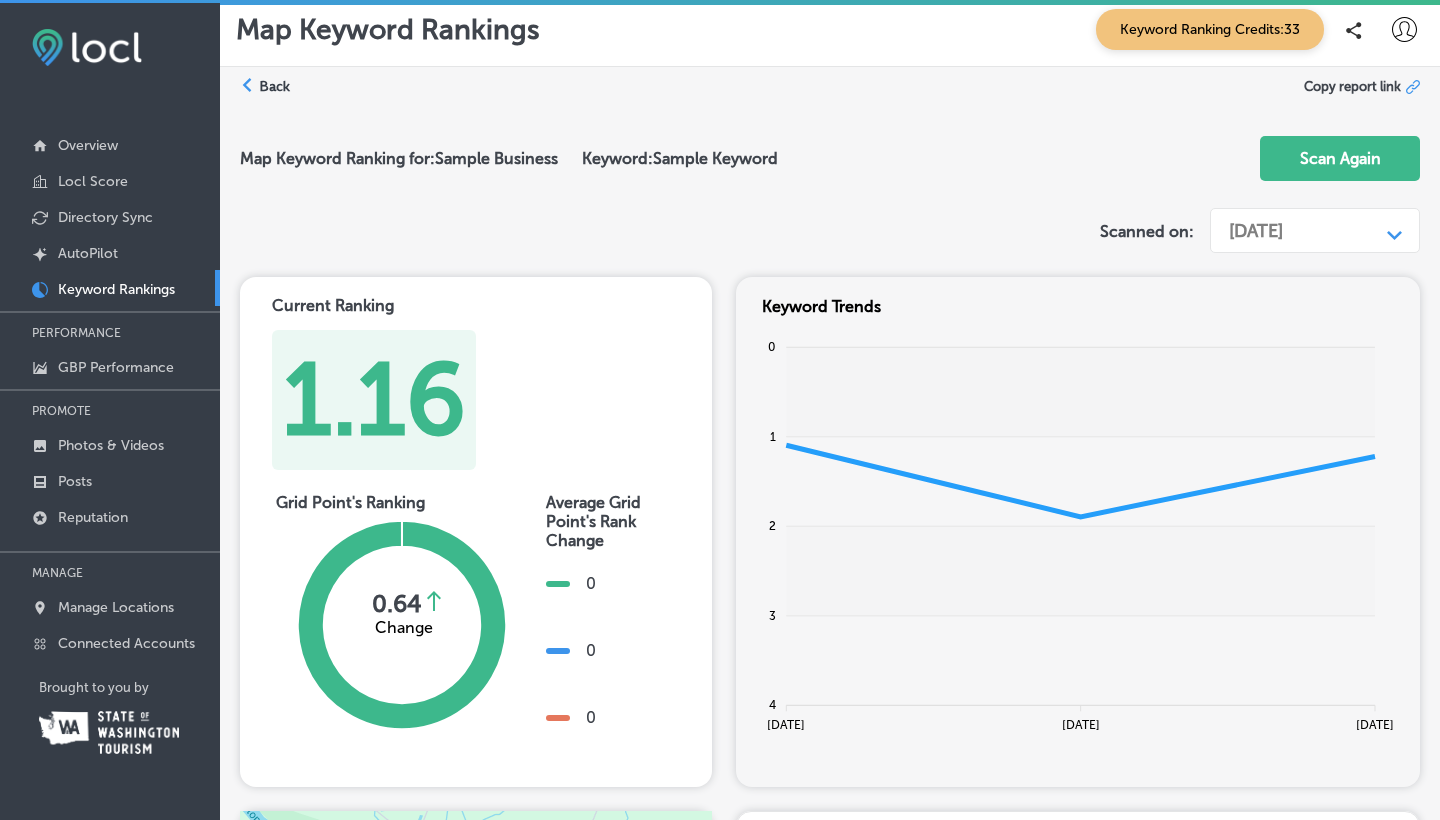 click on "Keyword Ranking Credits:  33" at bounding box center [1210, 29] 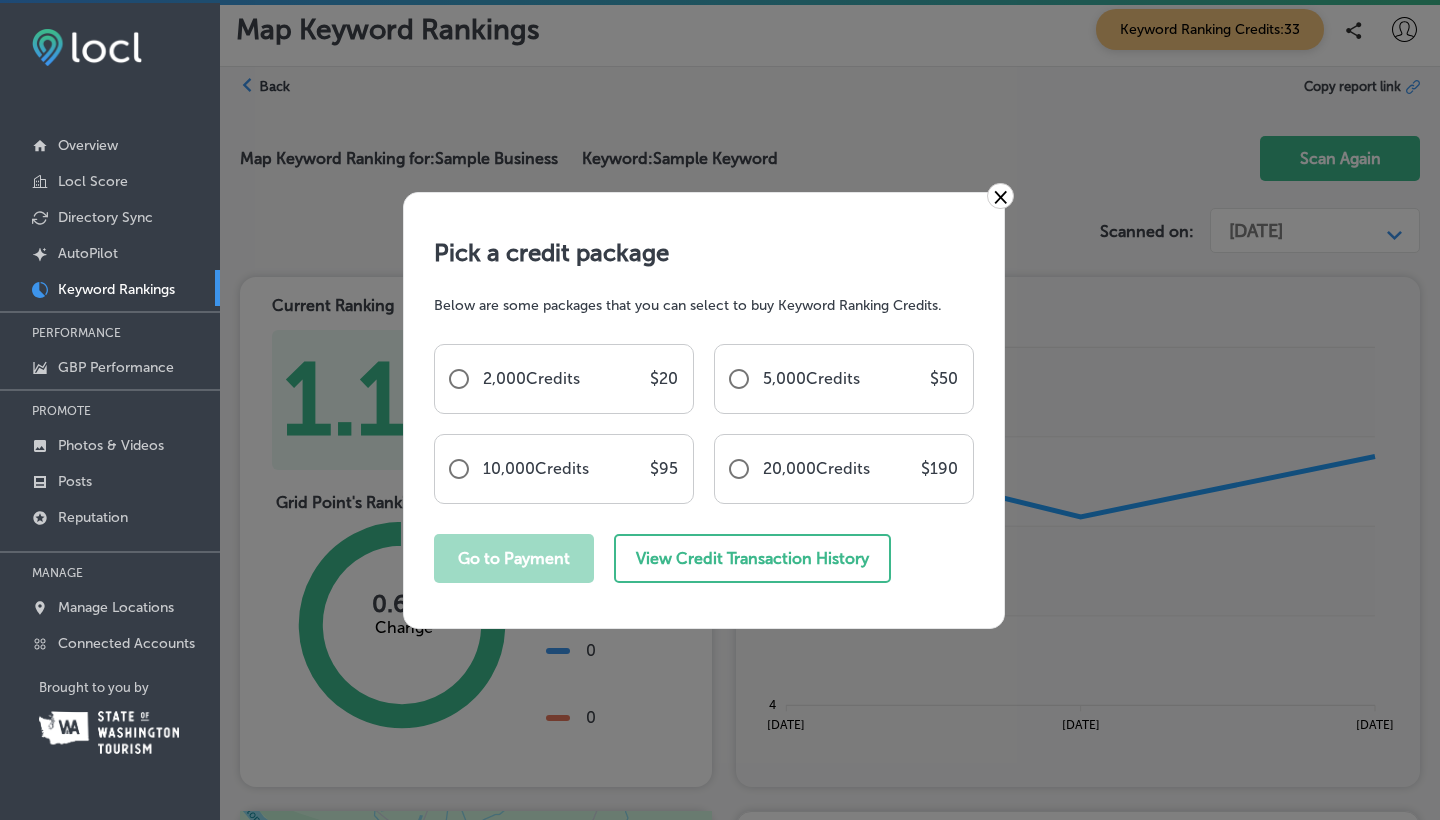 click on "×" at bounding box center (1000, 196) 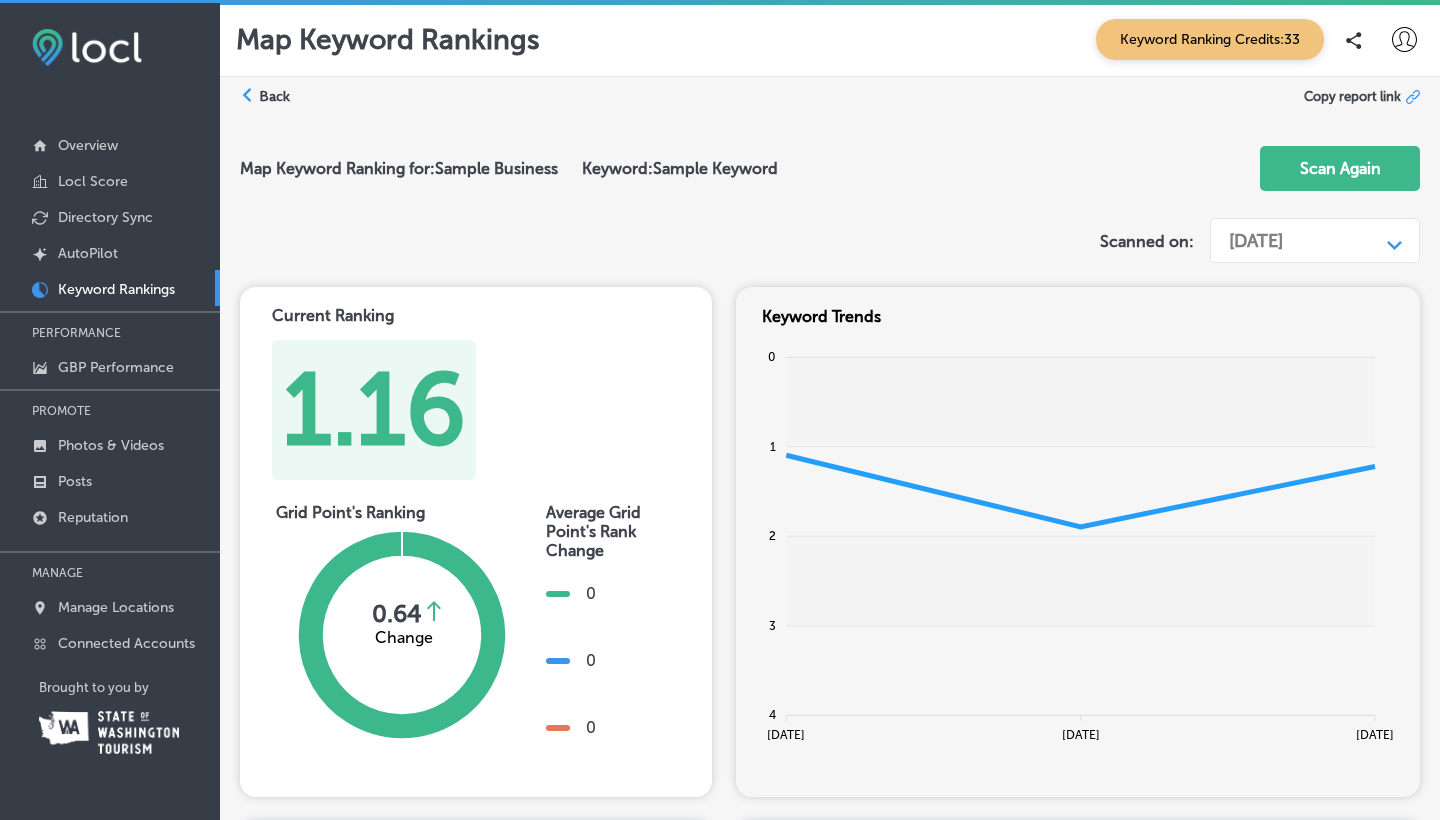 scroll, scrollTop: 0, scrollLeft: 0, axis: both 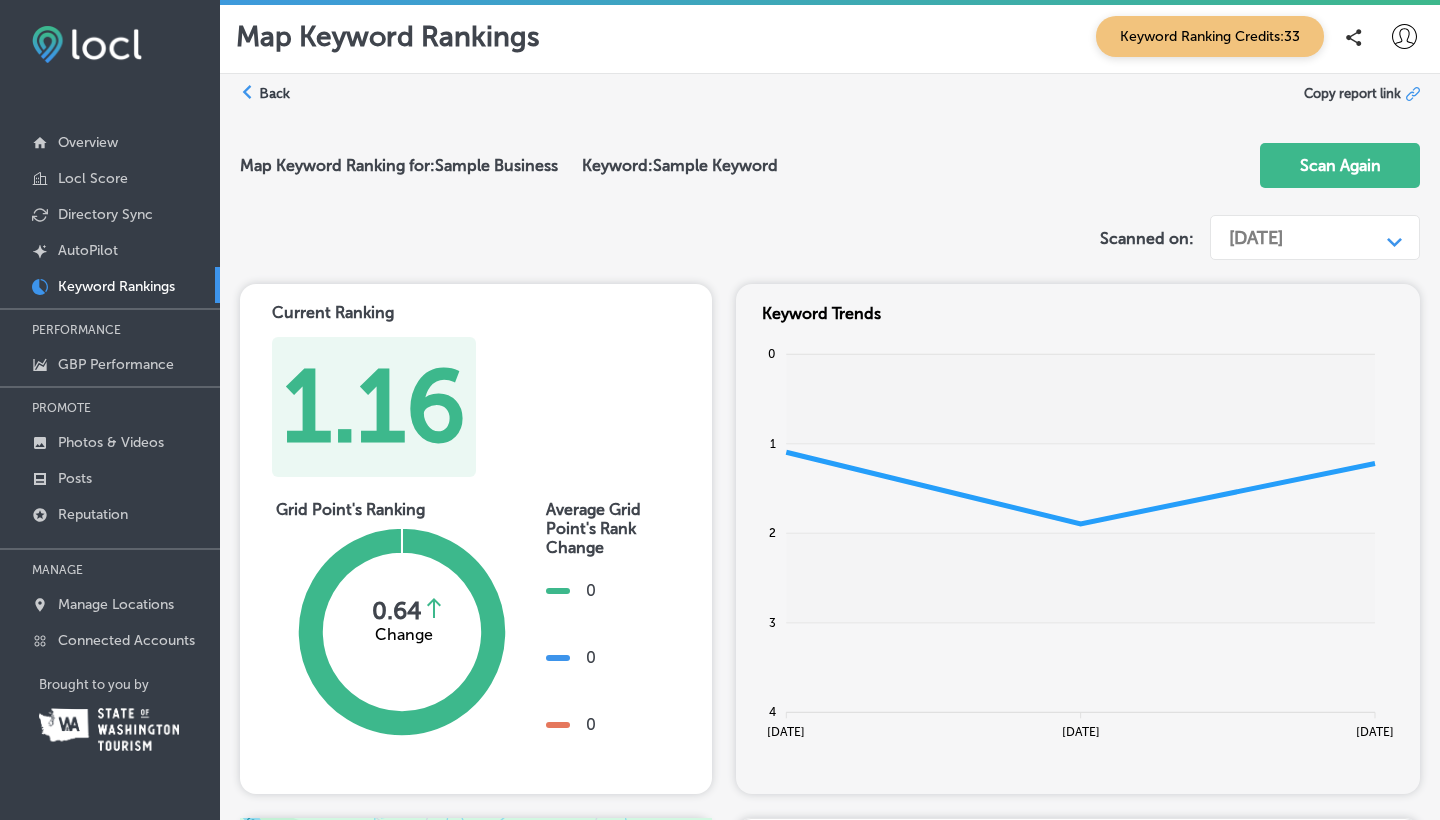 click on "Map Keyword Ranking for:  Sample Business" at bounding box center [411, 165] 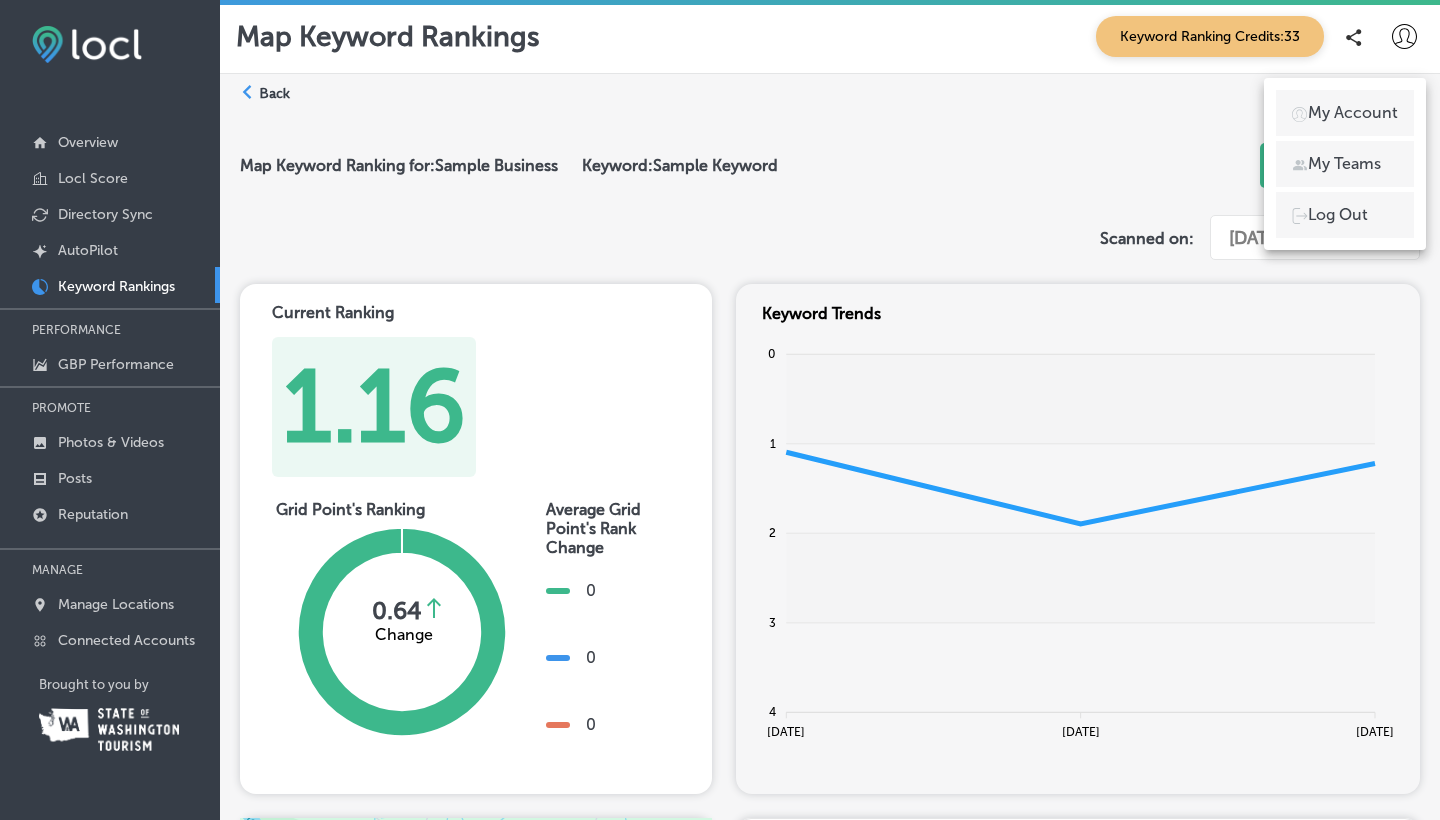 click at bounding box center (720, 410) 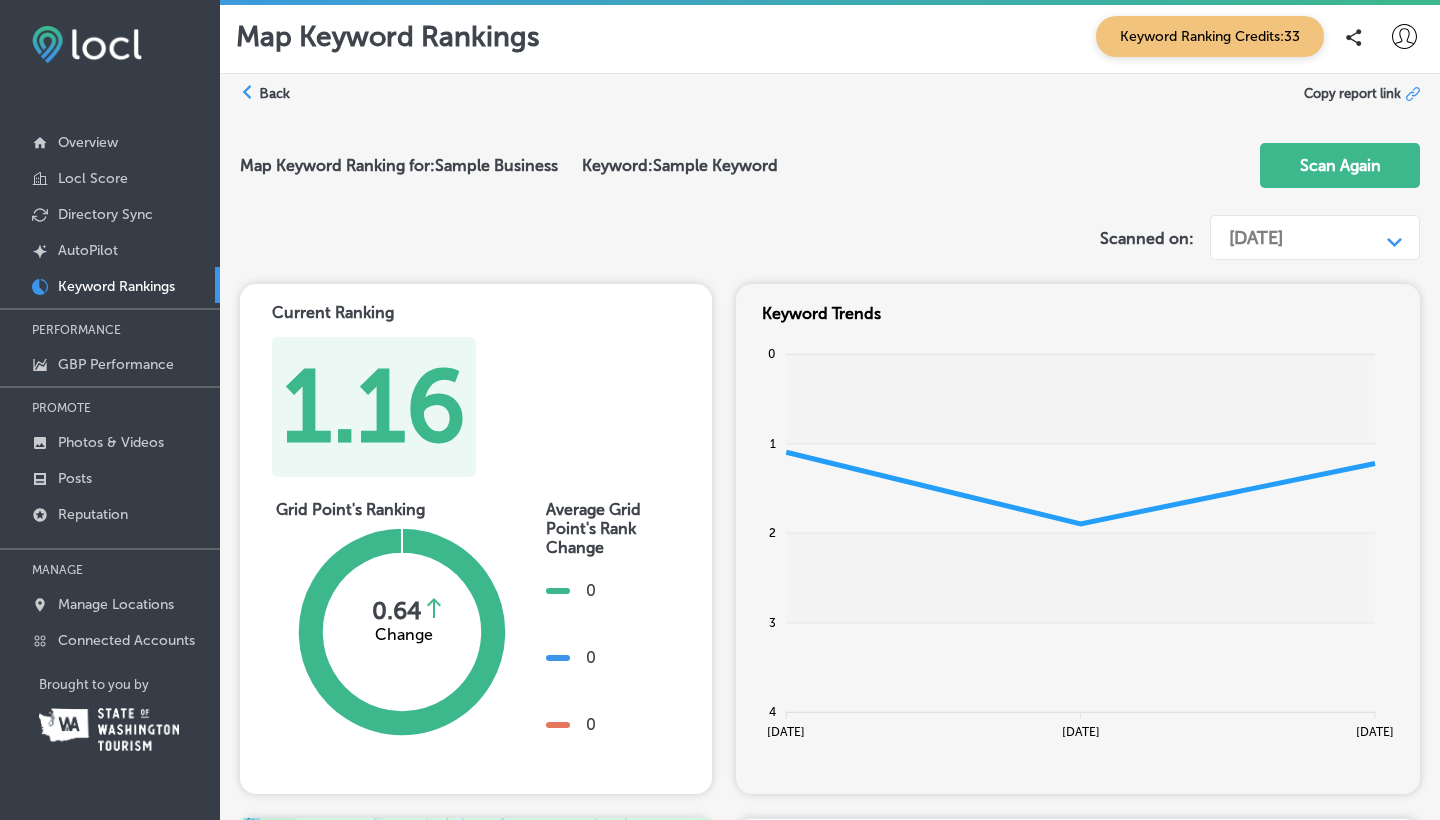 click 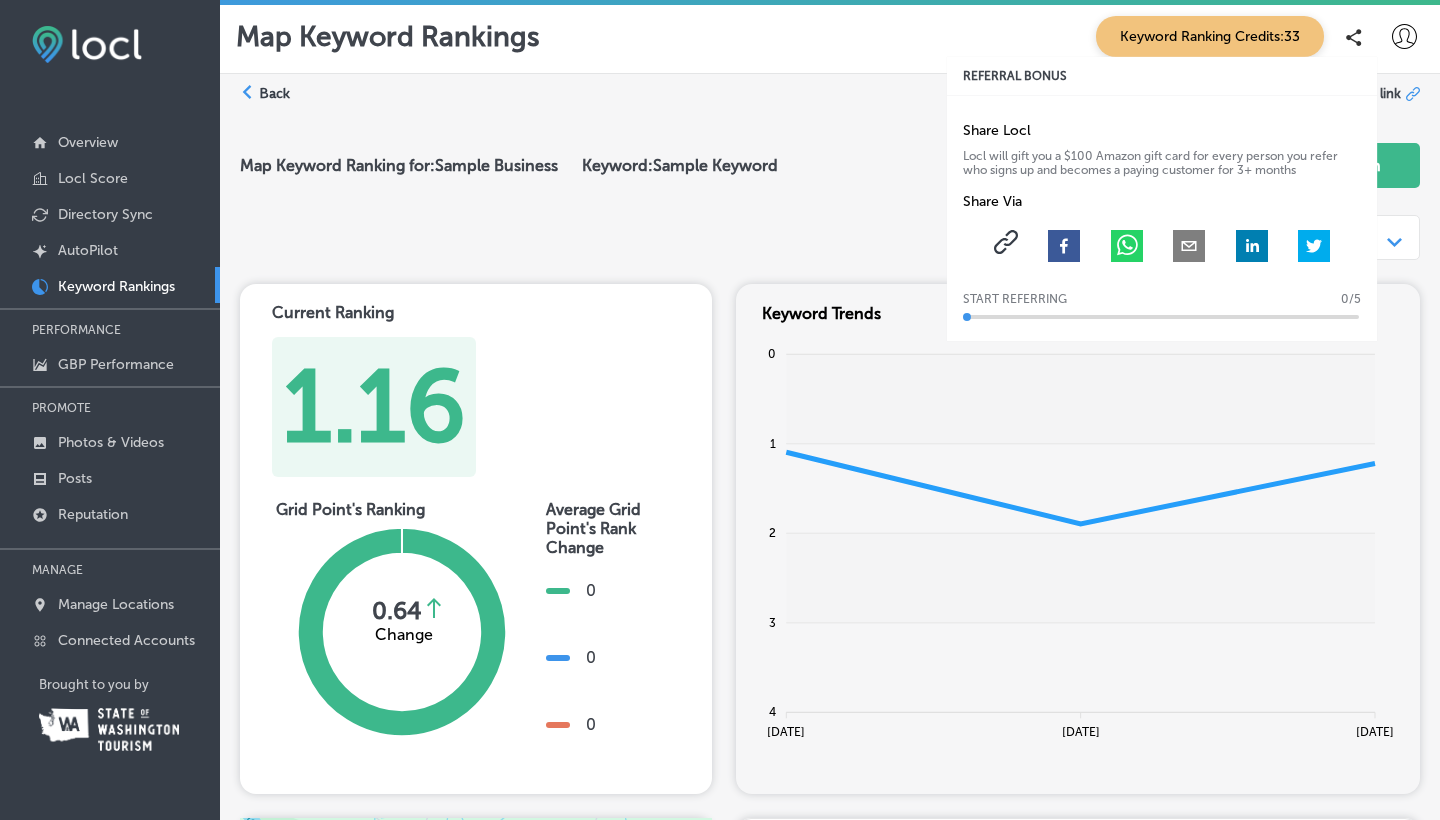click on "Map Keyword Ranking for:  Sample Business Keyword:  Sample Keyword Scan Again" at bounding box center (830, 167) 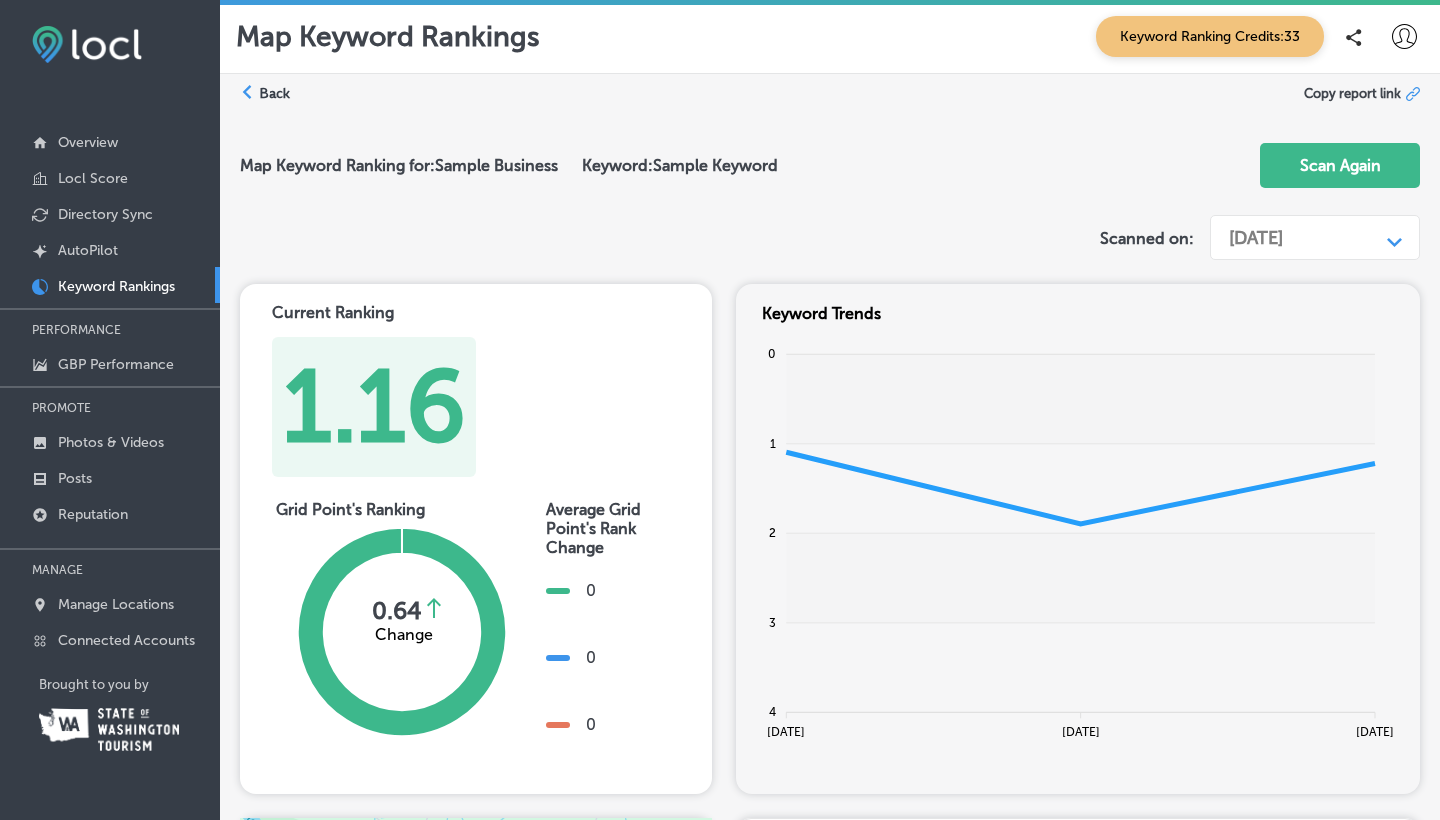 click on "Back" at bounding box center (274, 93) 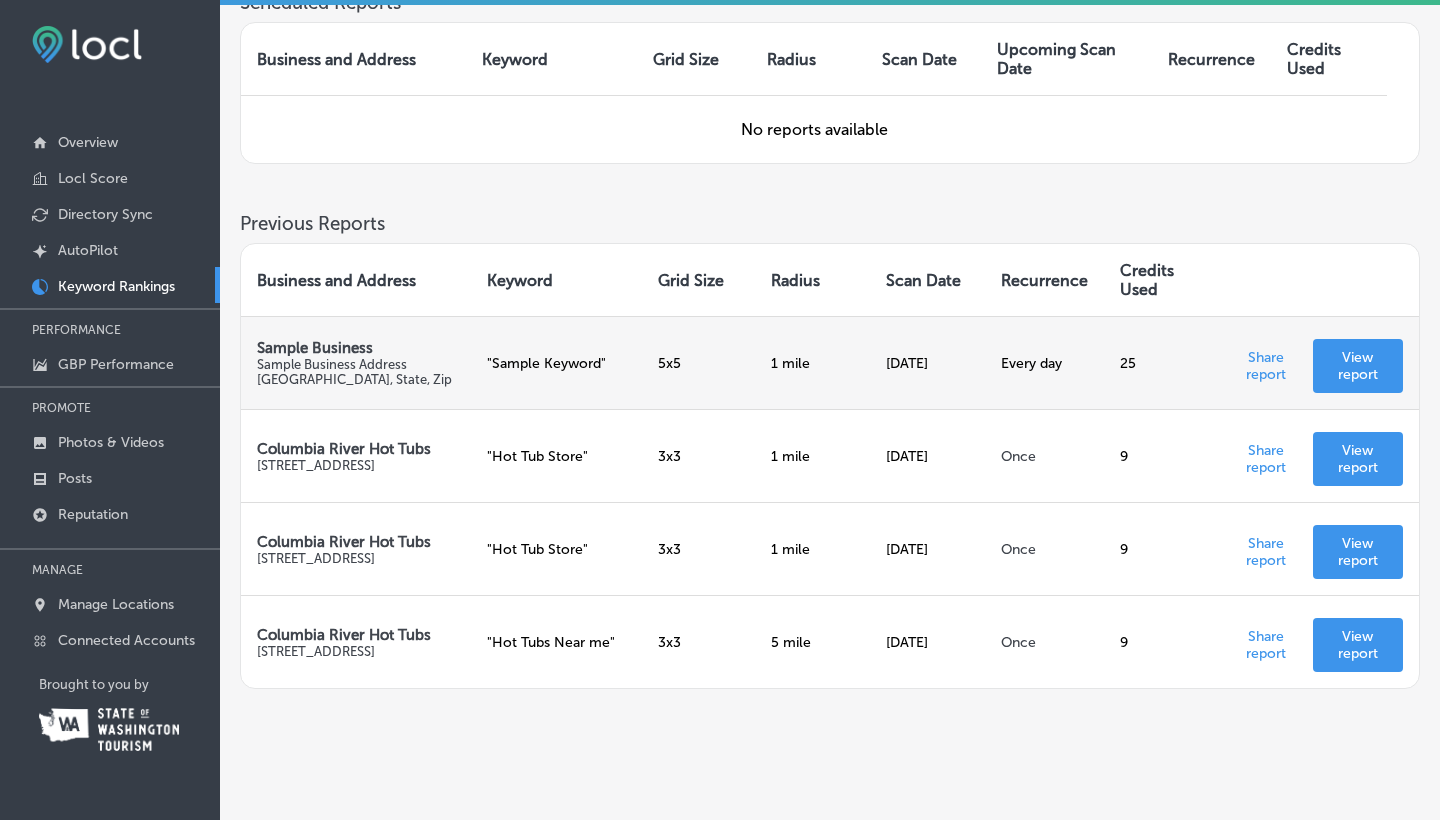 scroll, scrollTop: 559, scrollLeft: 0, axis: vertical 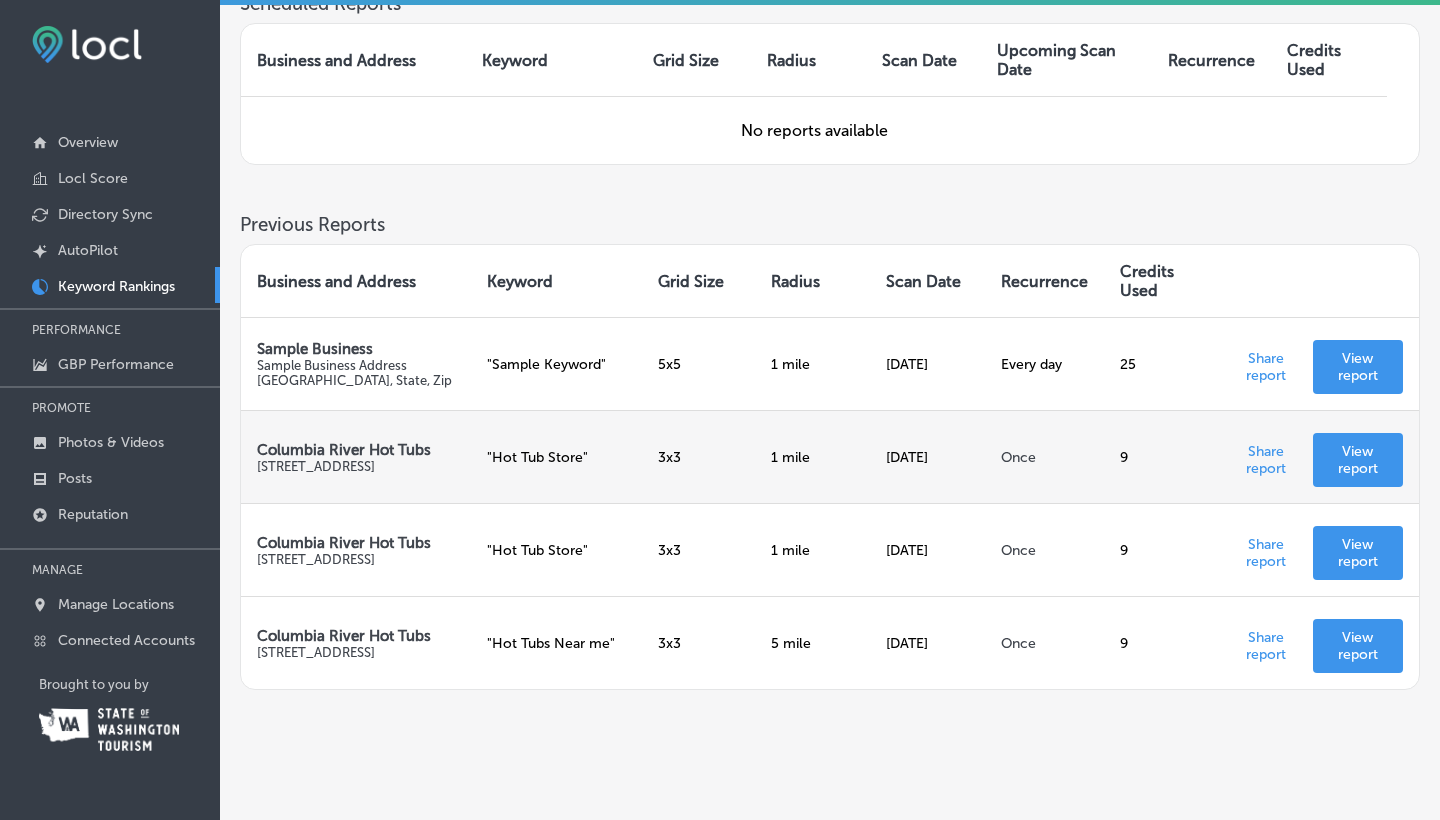 click on "View report" at bounding box center [1358, 460] 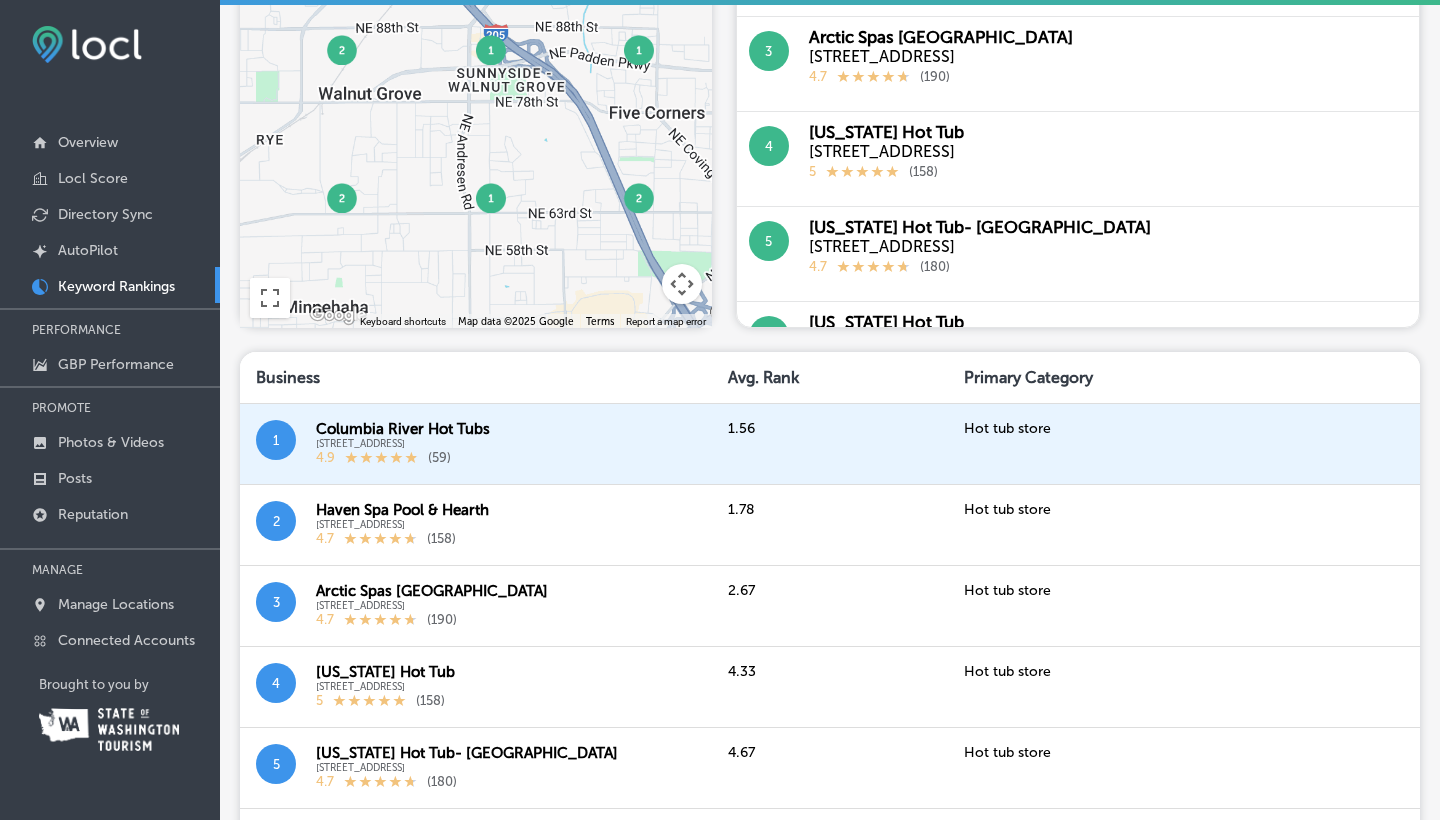 scroll, scrollTop: 1104, scrollLeft: 0, axis: vertical 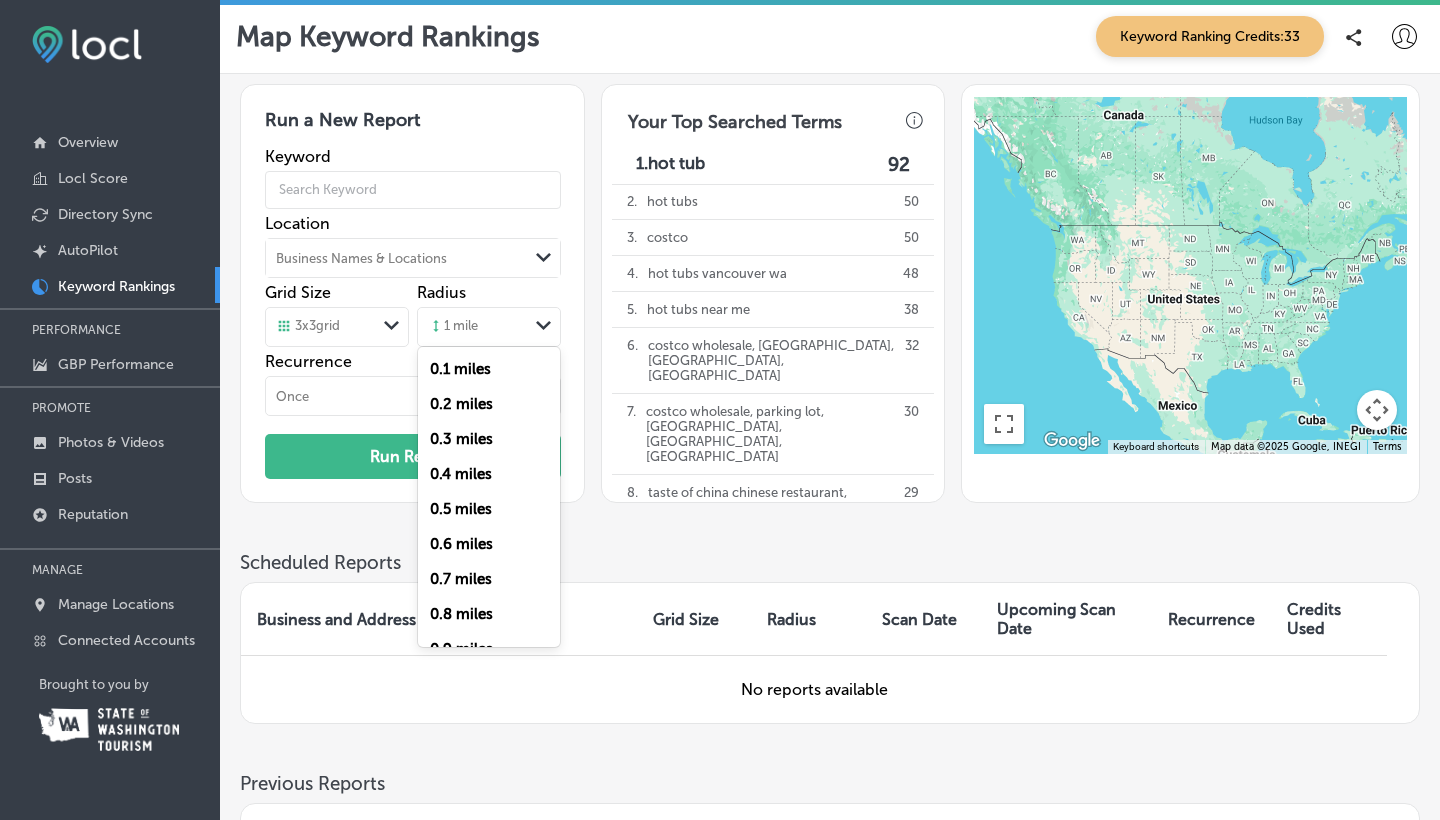 click on "Path
Created with Sketch." at bounding box center (544, 327) 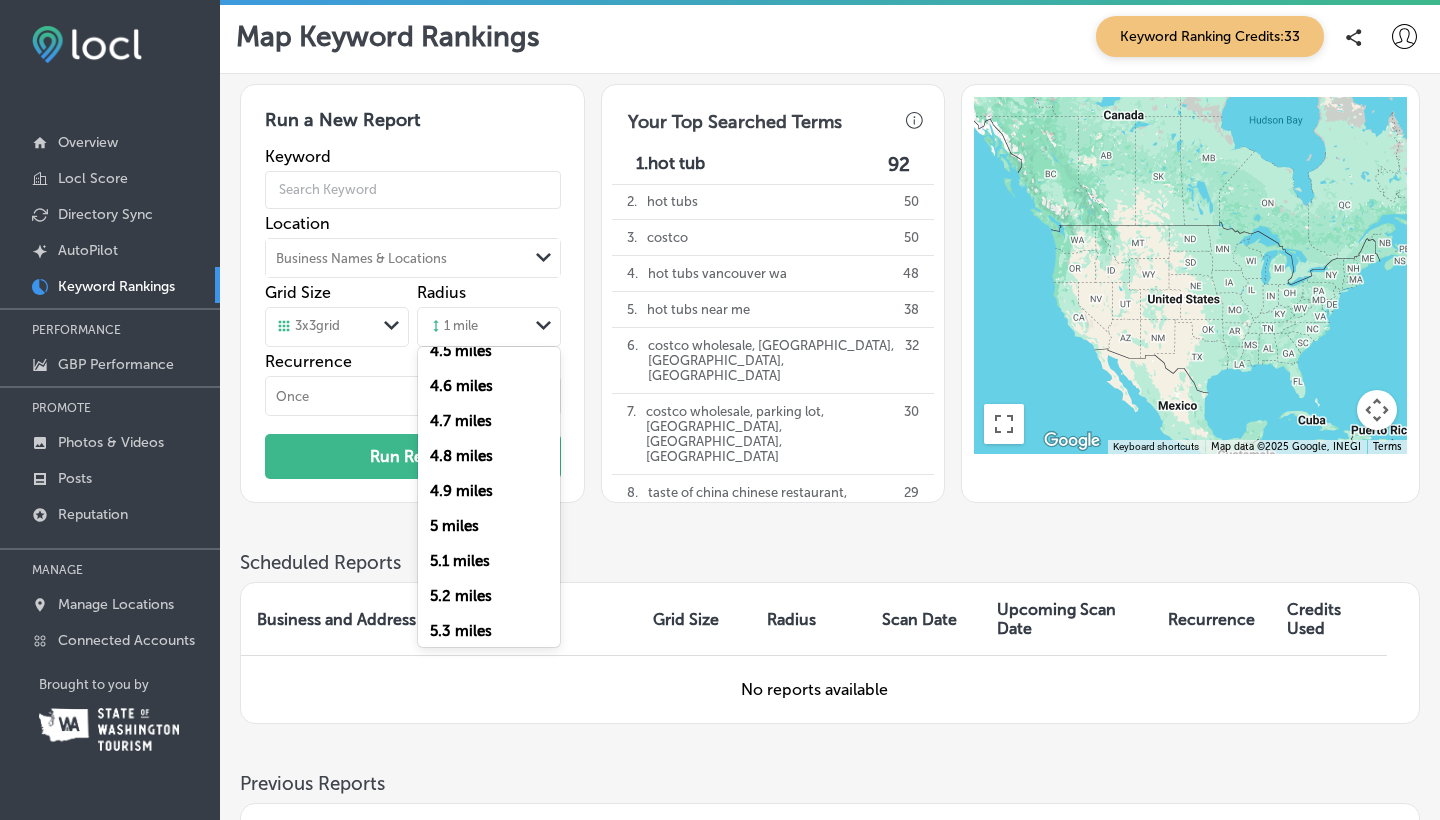 scroll, scrollTop: 1557, scrollLeft: 0, axis: vertical 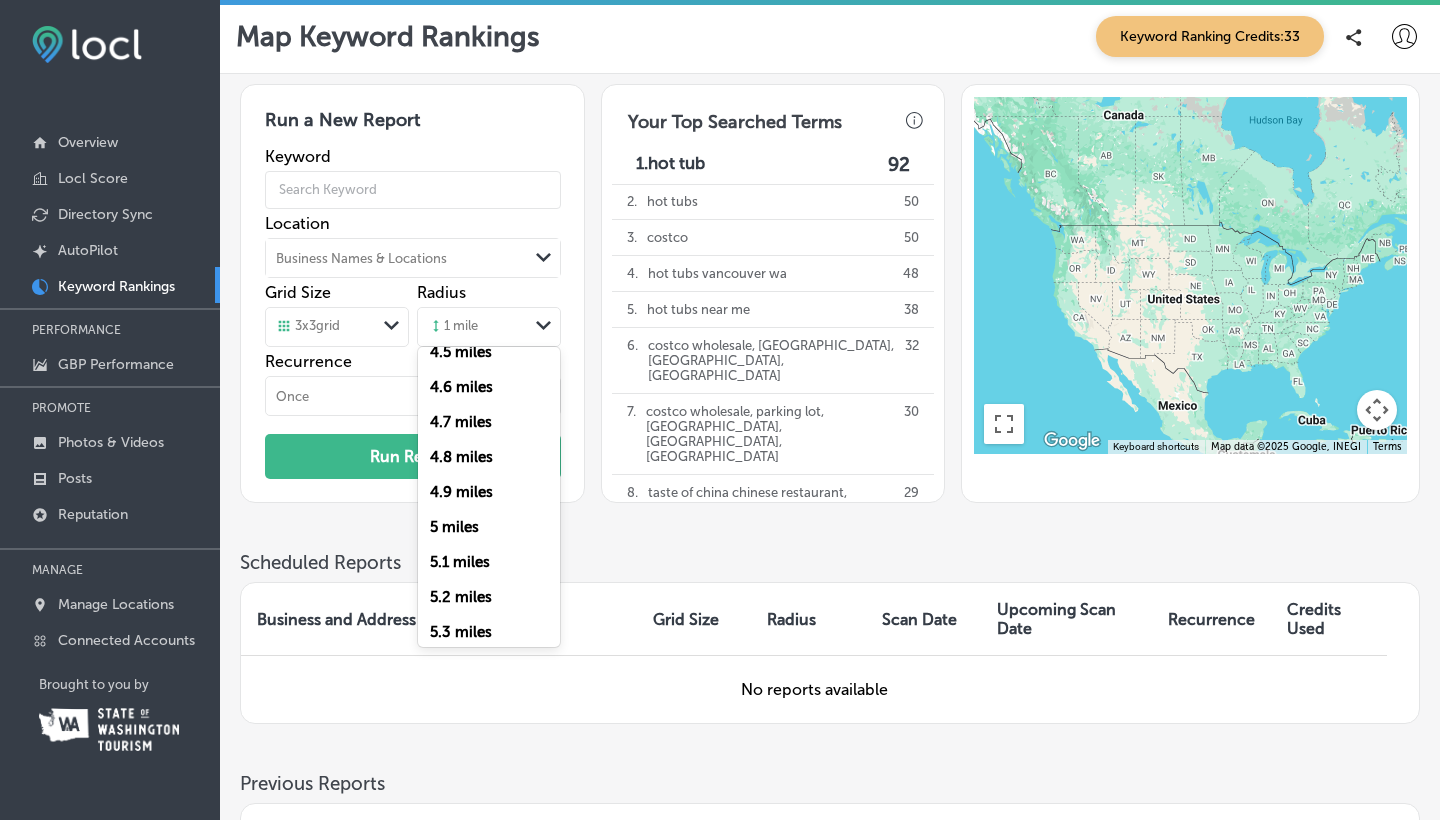 click on "5   miles" at bounding box center (454, 527) 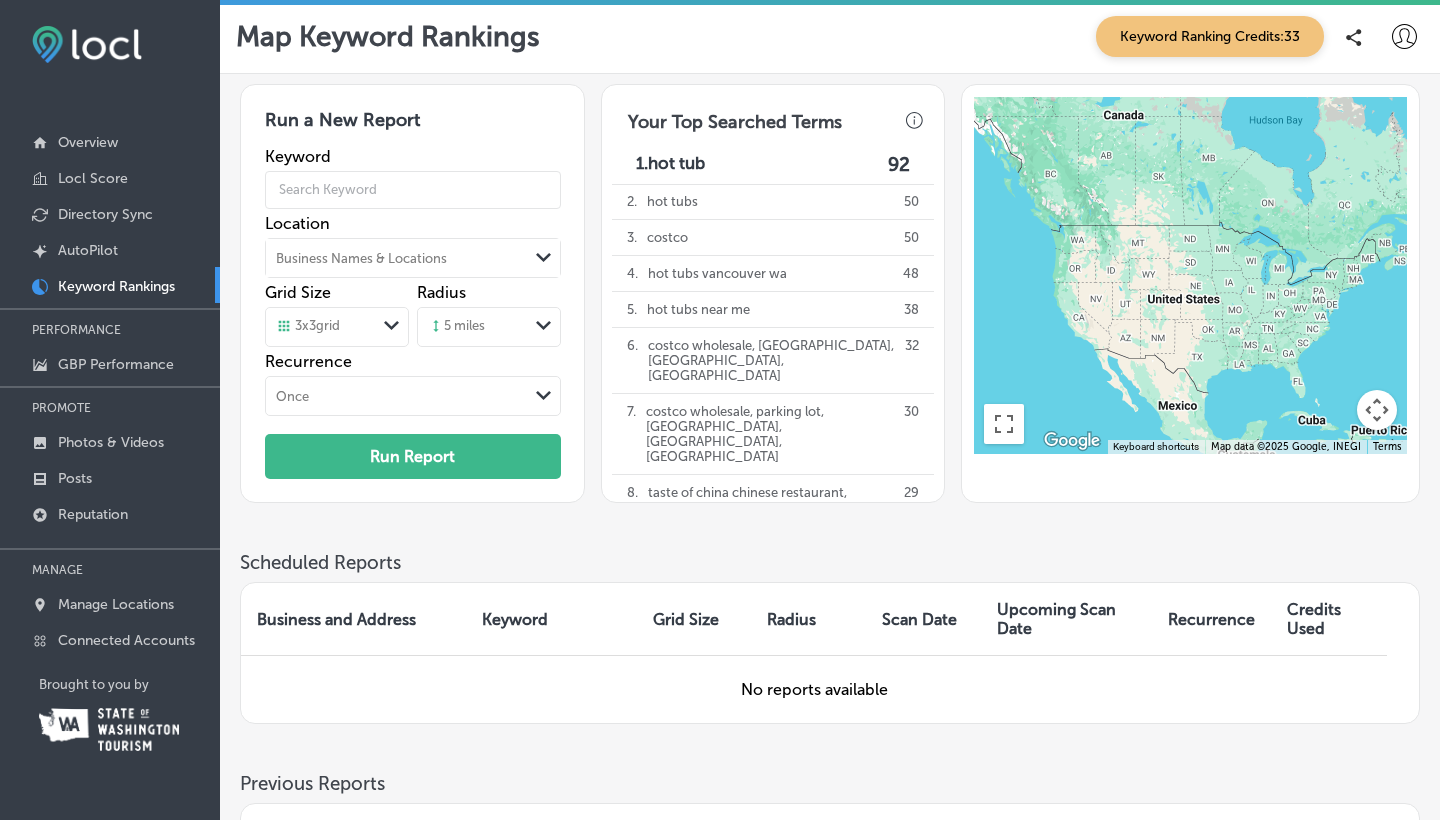click on "Run a New Report Keyword Location Business Names & Locations
Path
Created with Sketch.
Grid Size
3  x  3  grid
Path
Created with Sketch.
Radius
5   miles
Path
Created with Sketch.
Recurrence Once
Path
Created with Sketch.
Run Report Your Top Searched Terms
1.  hot tub 92 2 . hot tubs 50 3 . costco 50 4 . hot tubs vancouver wa 48 5 . hot tubs near me 38 6 . [STREET_ADDRESS] . 30 8 . 29 9 . pool 27 10 . spa 24 11 . swim spa 22 12 . 20 13" at bounding box center [830, 317] 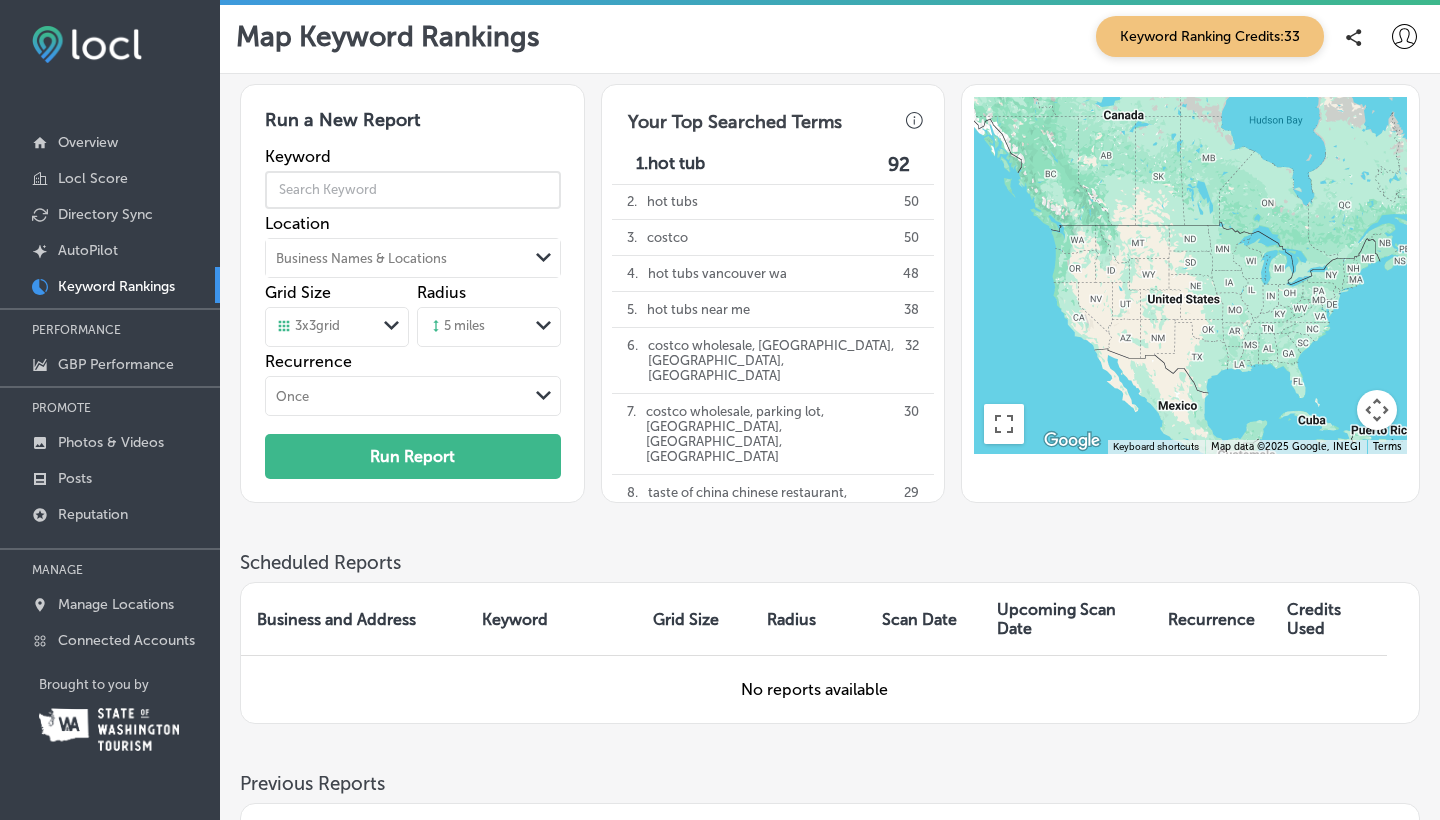 click at bounding box center (413, 190) 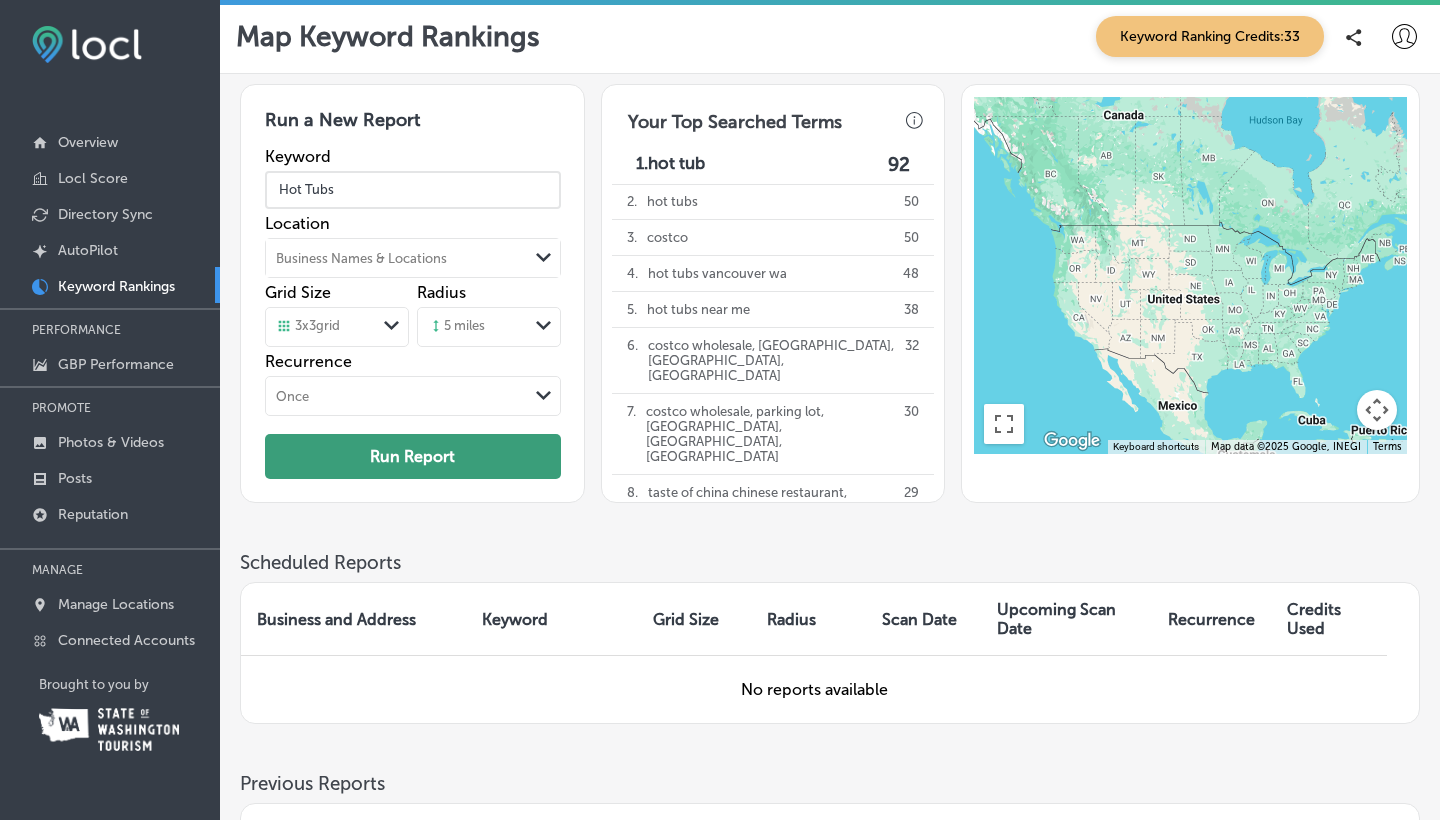 type on "Hot Tubs" 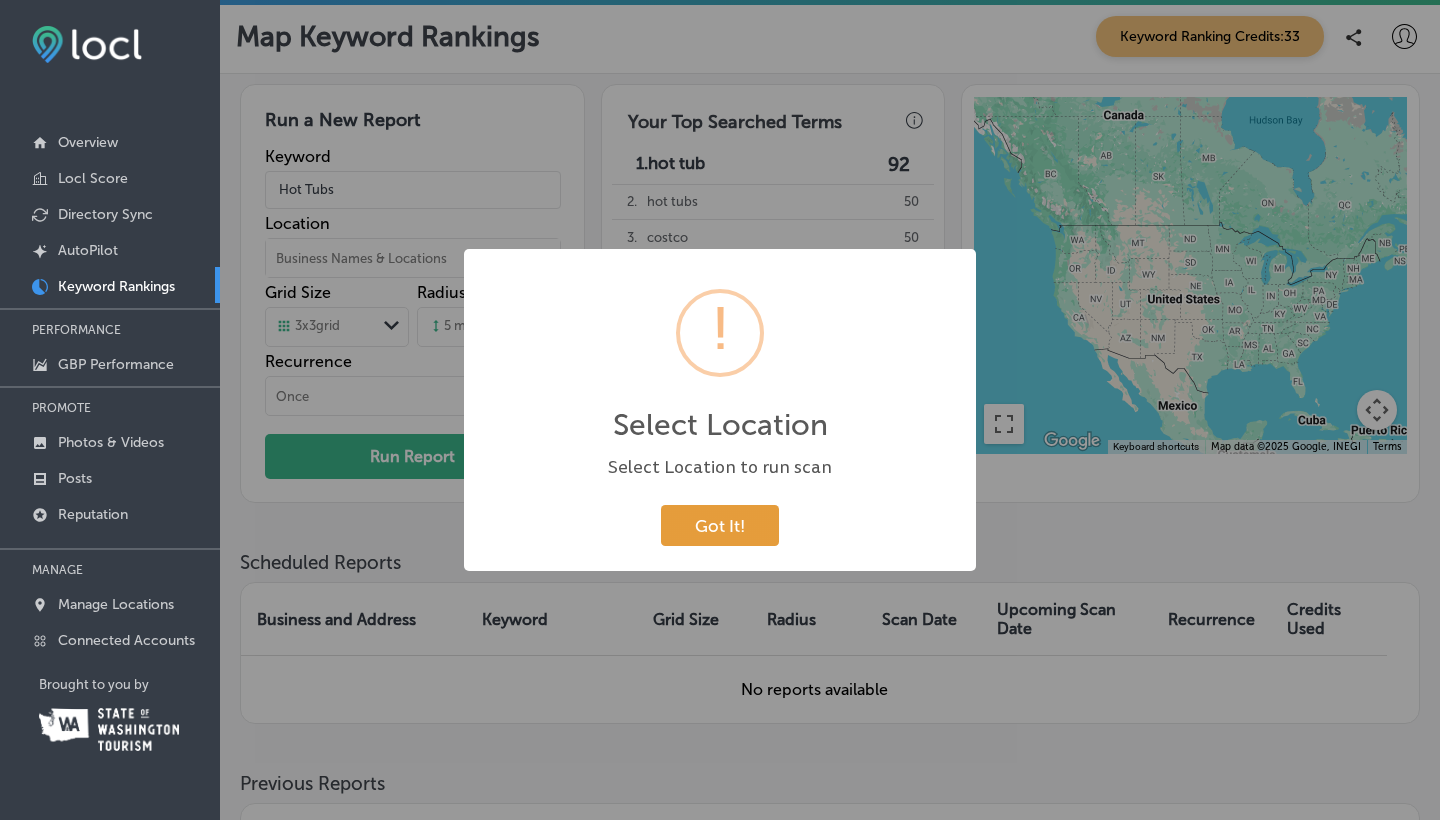 click on "Got It!" at bounding box center (720, 525) 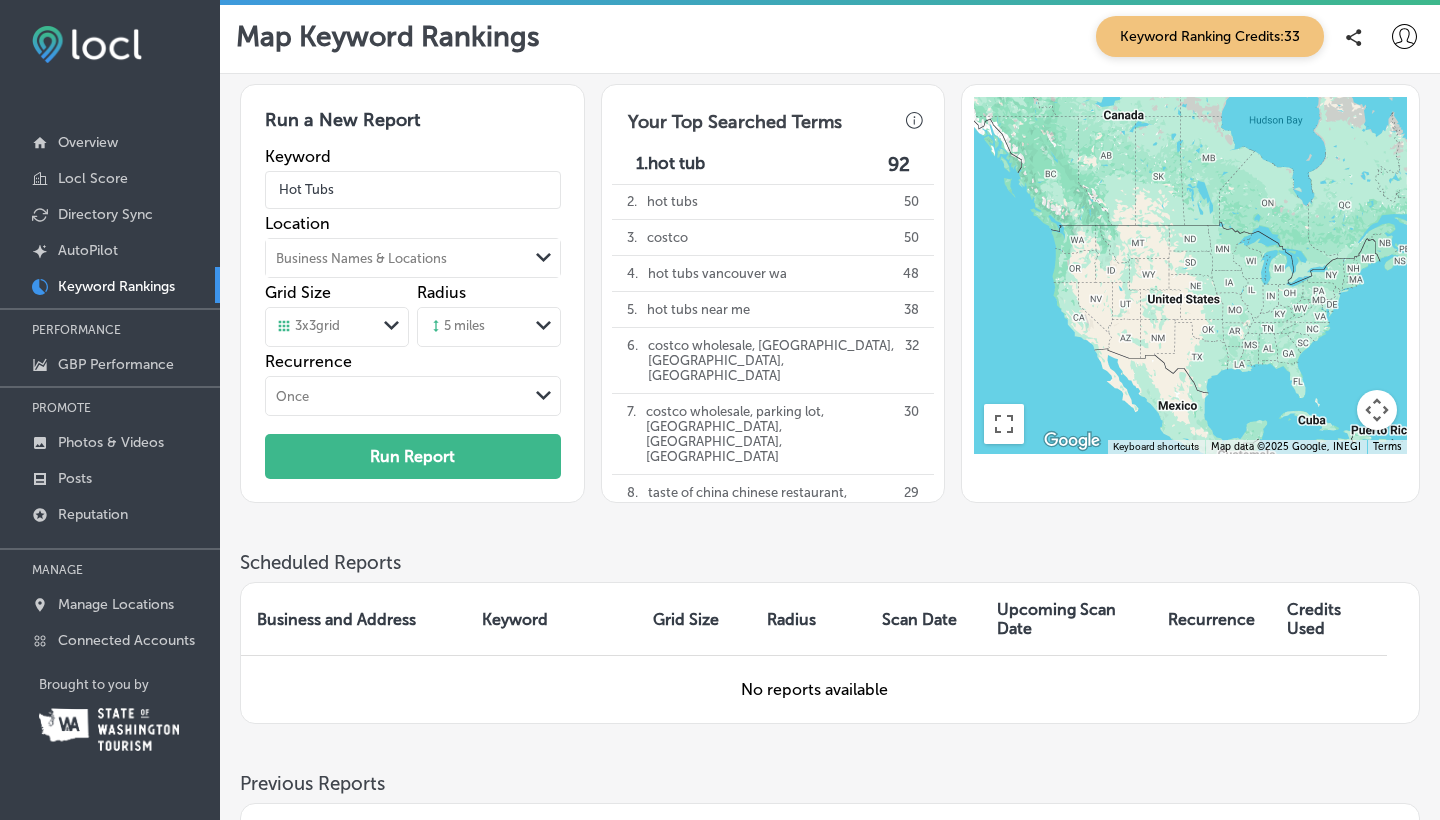 click on "Business Names & Locations
Path
Created with Sketch." at bounding box center (413, 258) 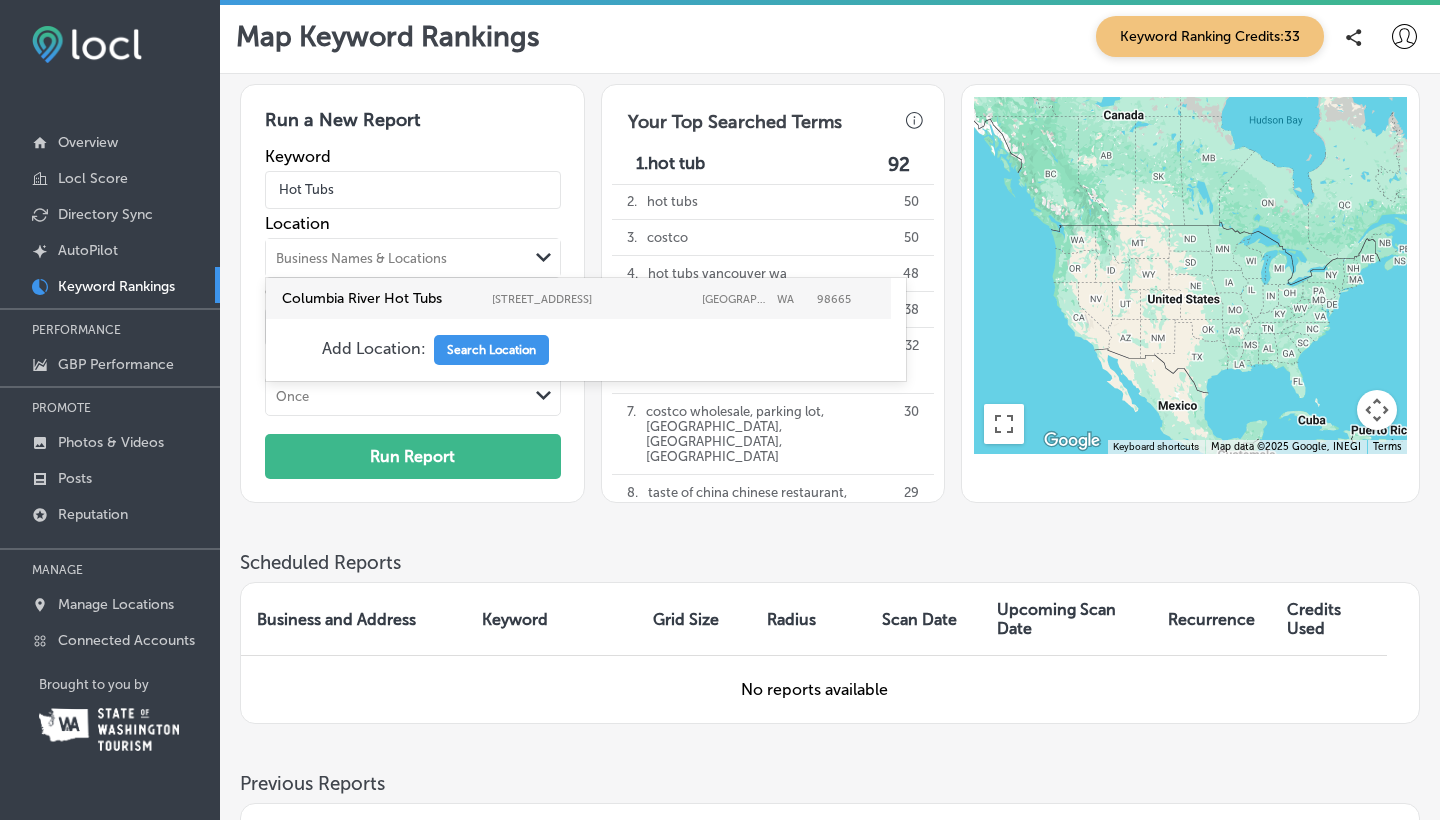 click on "Columbia River Hot Tubs" at bounding box center [382, 298] 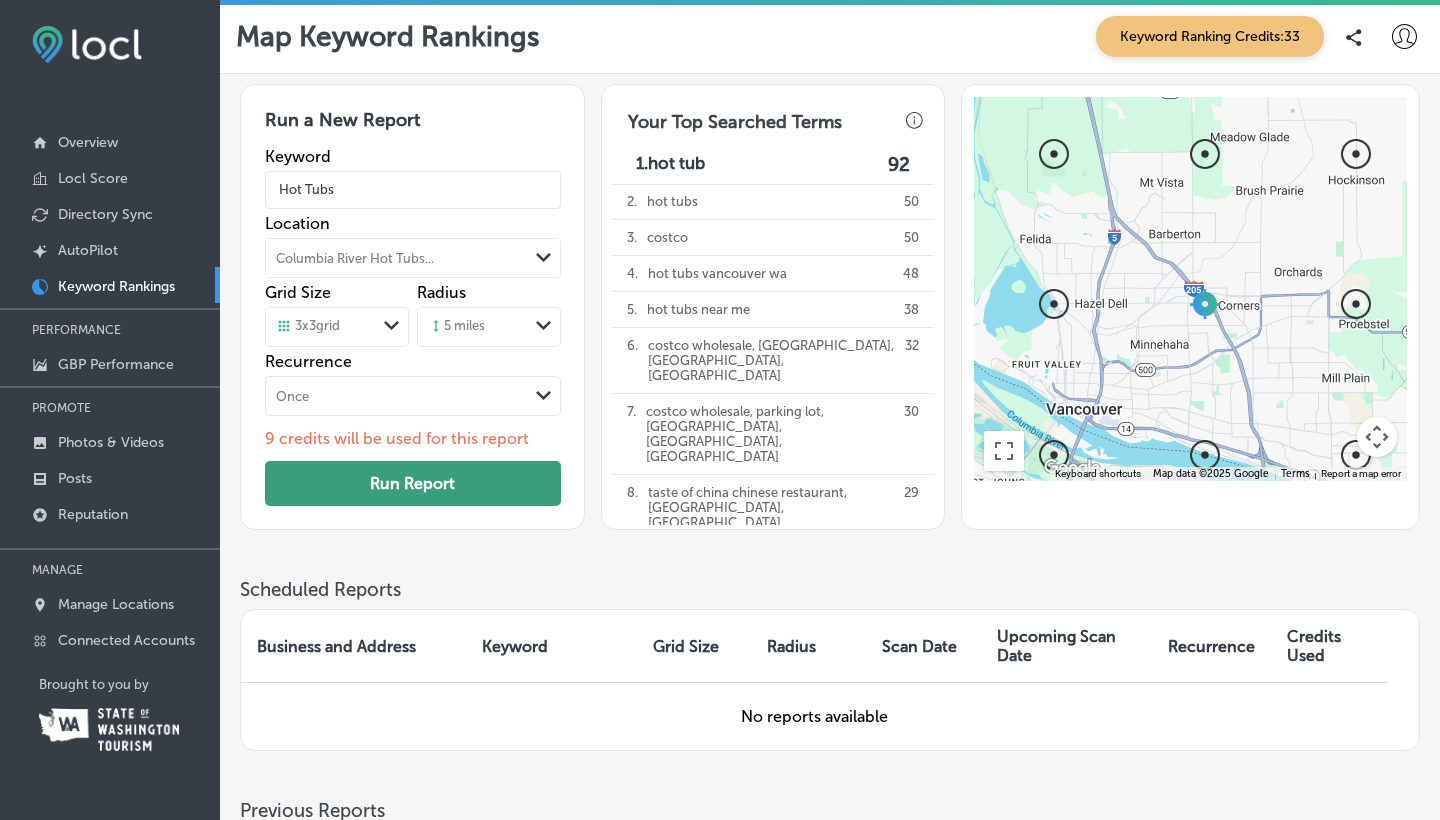 click on "Run Report" at bounding box center [413, 483] 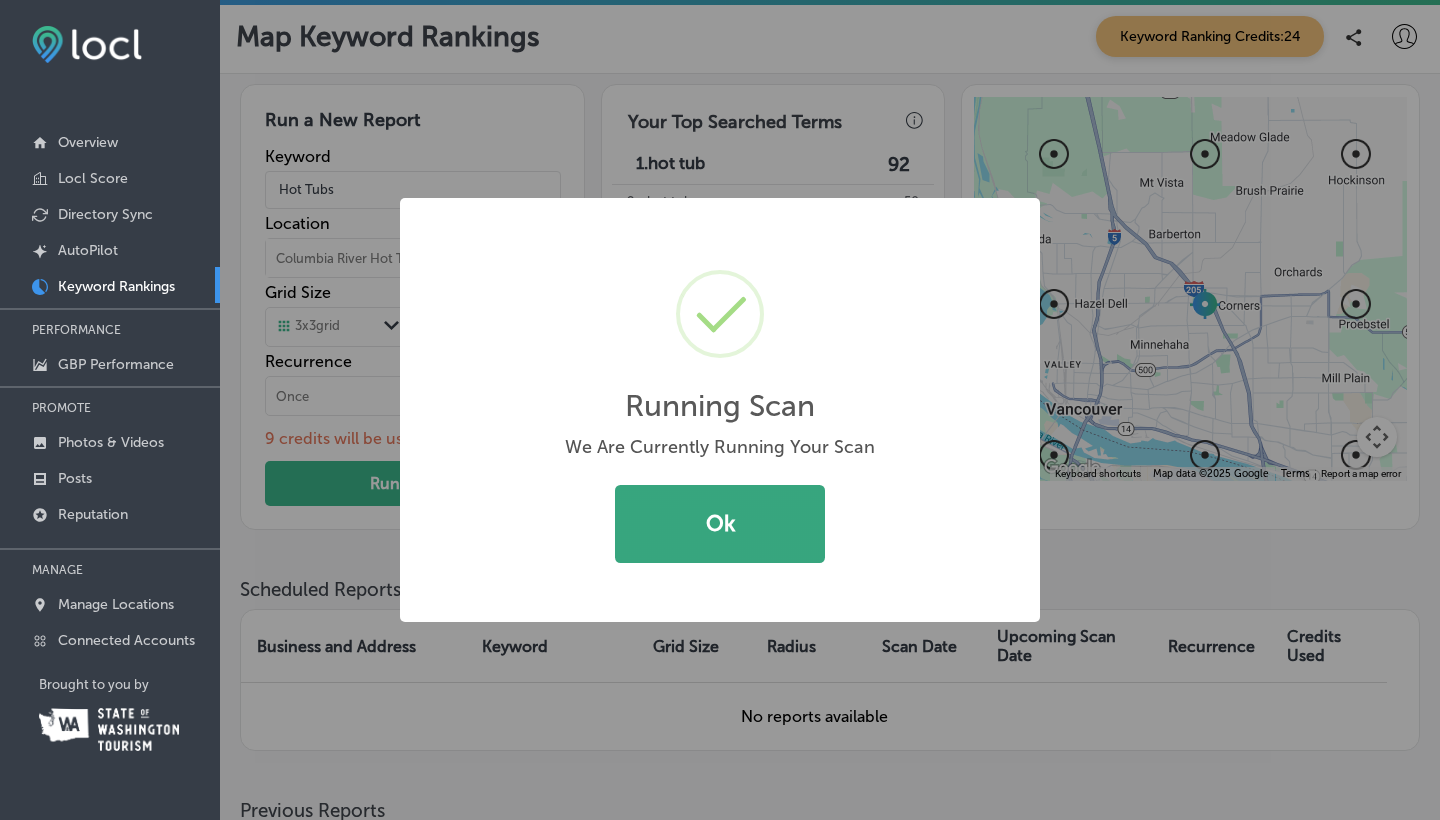 click on "Ok" at bounding box center (720, 524) 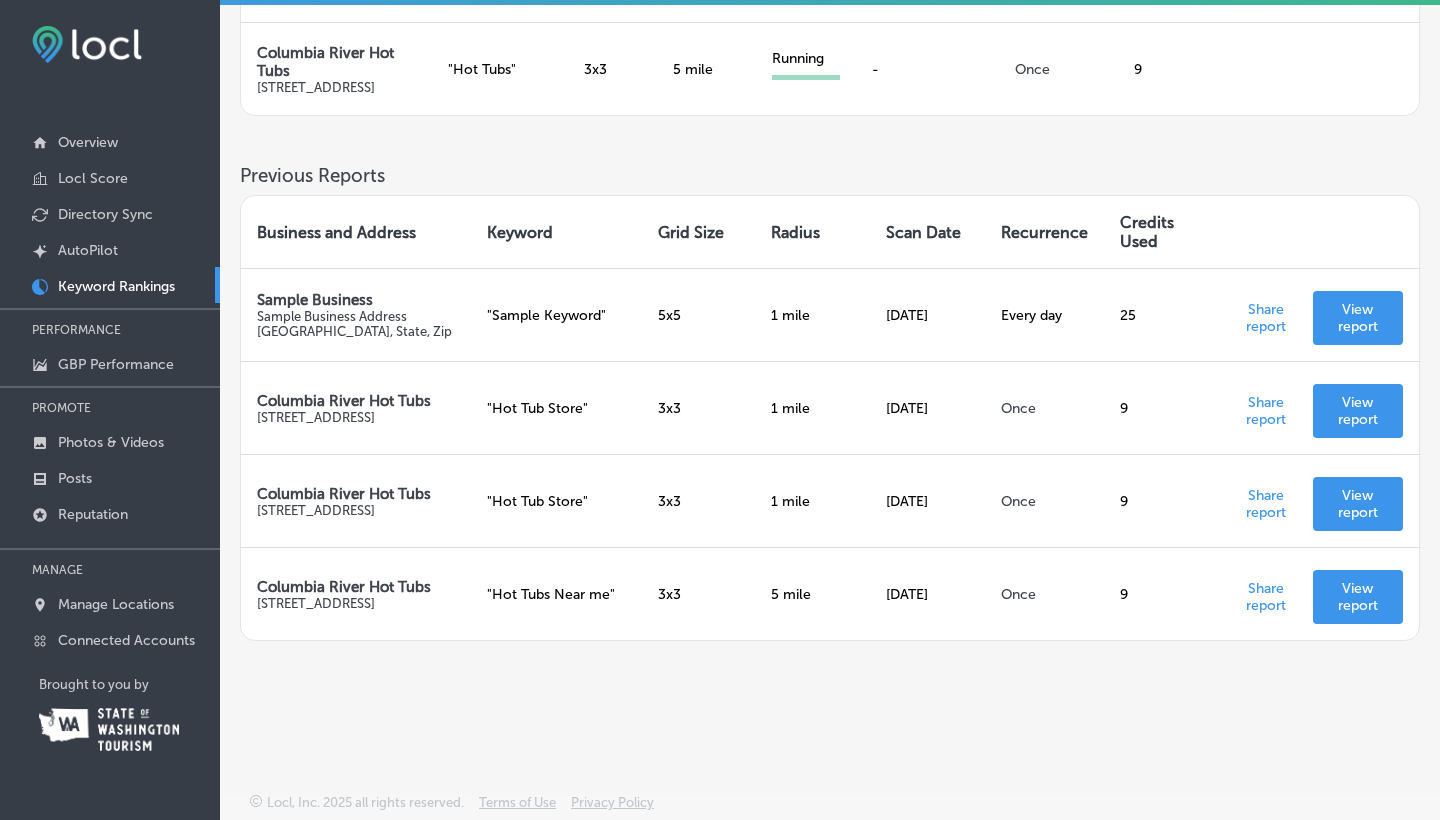 scroll, scrollTop: 672, scrollLeft: 0, axis: vertical 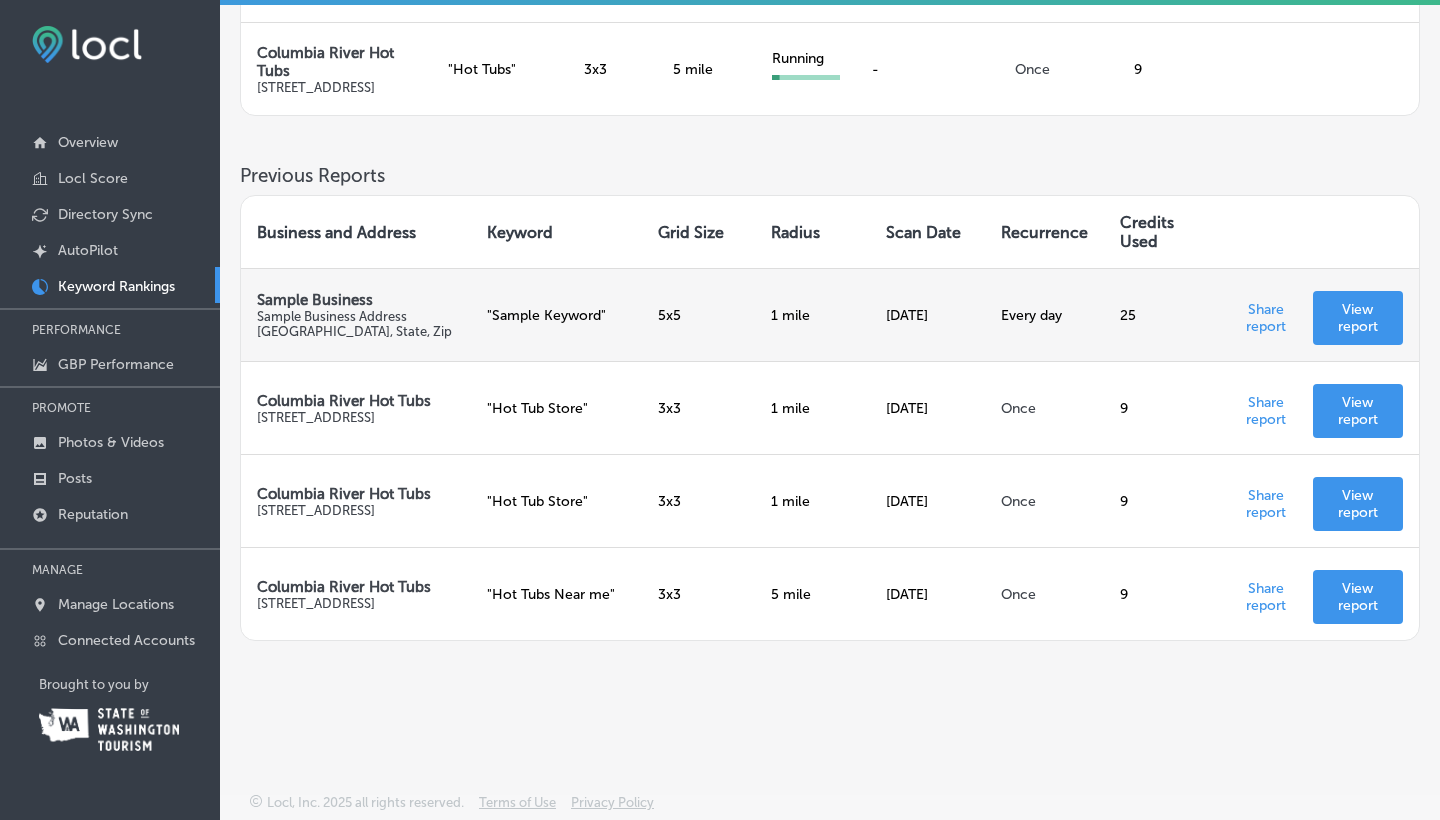click on "1 mile" at bounding box center (812, 314) 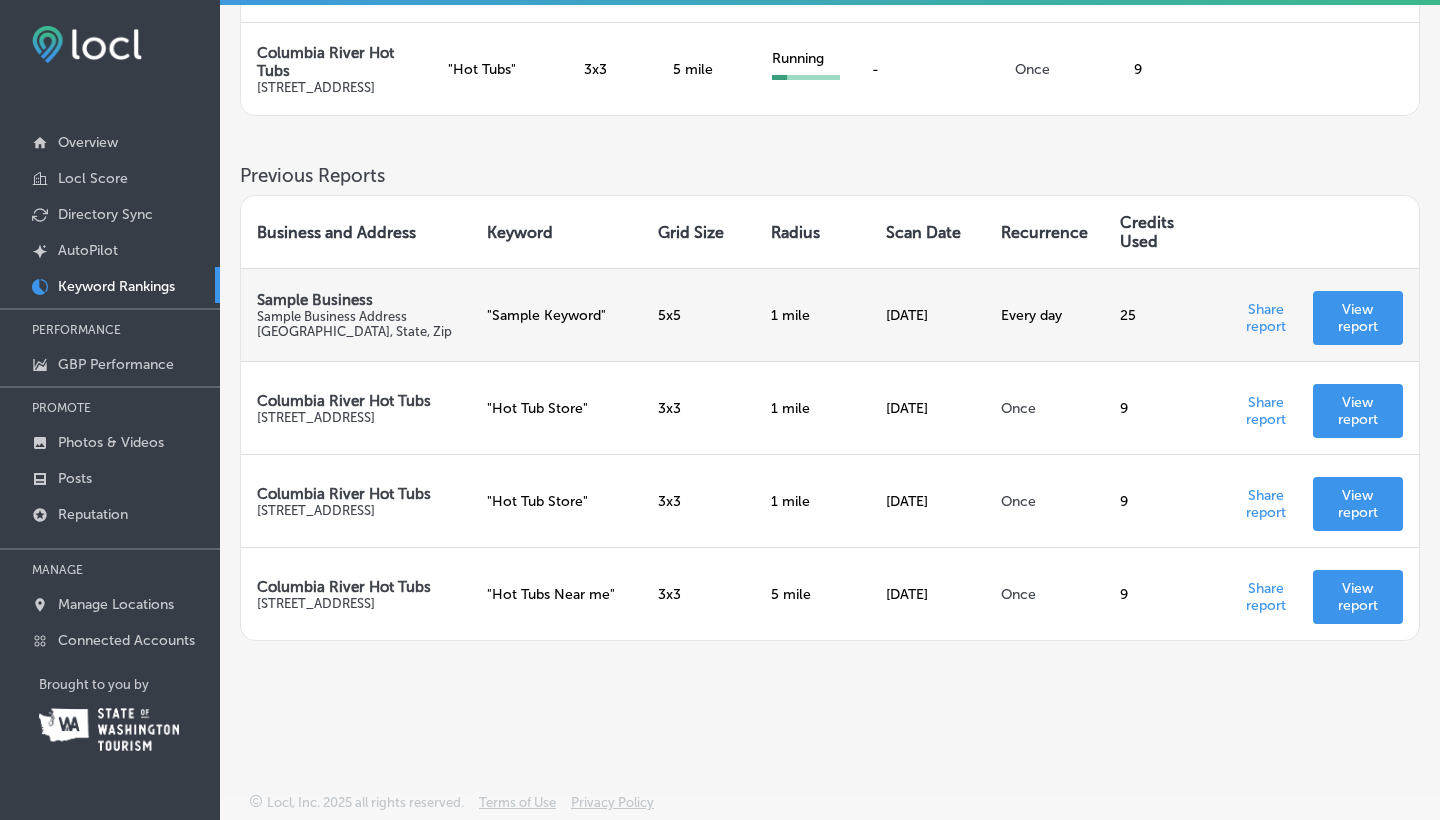 click on "View report" at bounding box center (1358, 318) 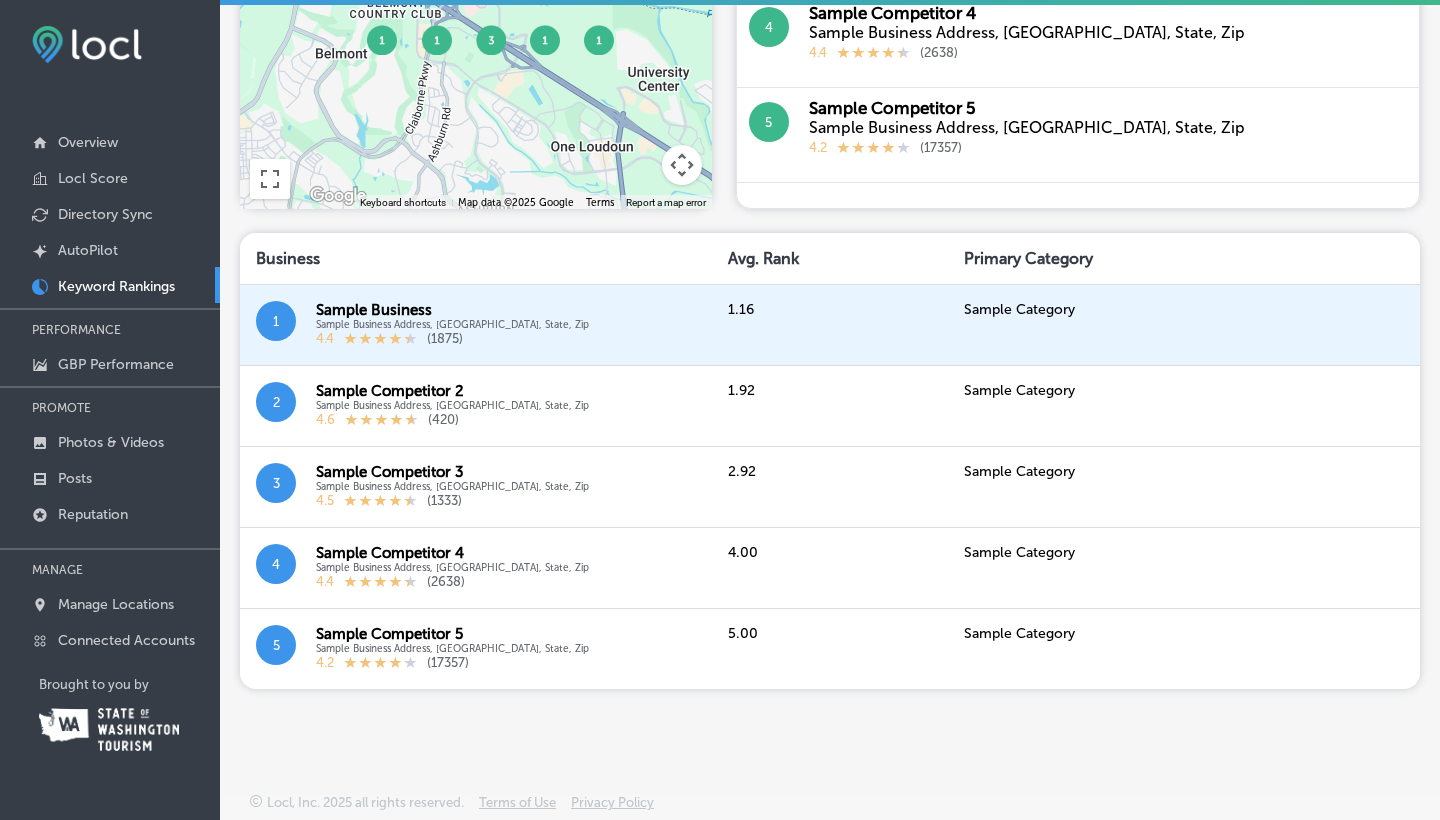 scroll, scrollTop: 1192, scrollLeft: 0, axis: vertical 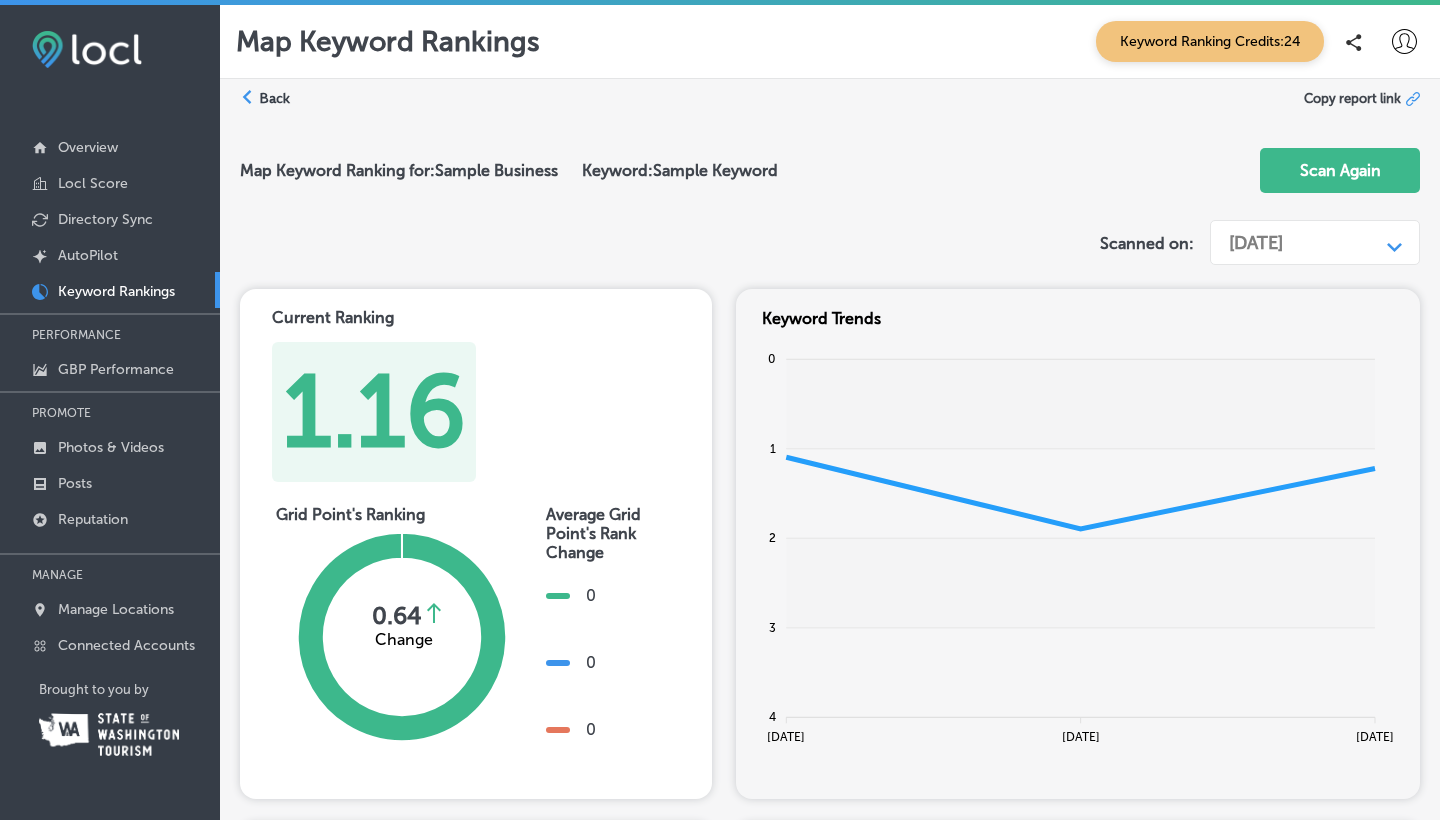 click 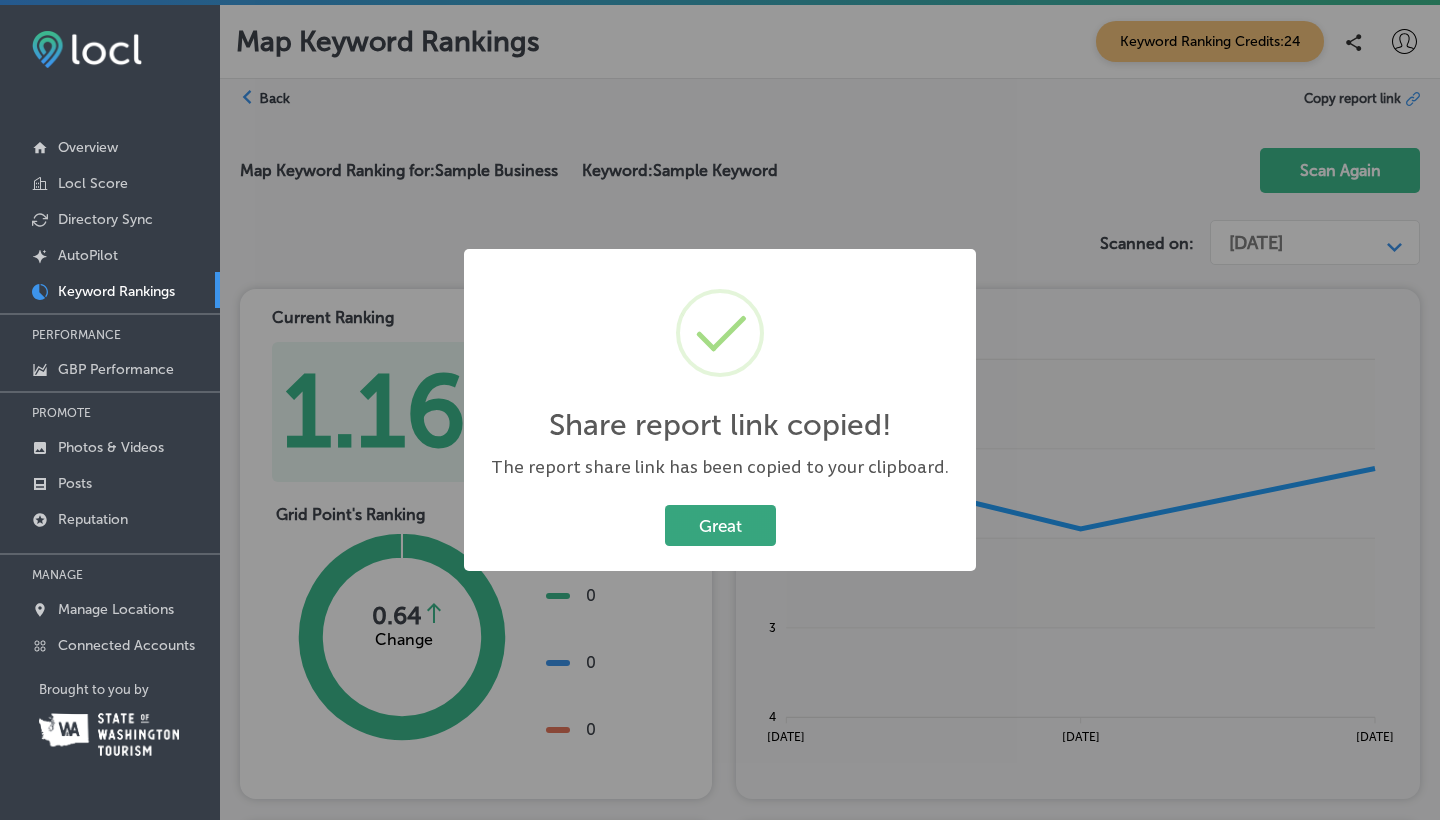 click on "Great" at bounding box center [720, 525] 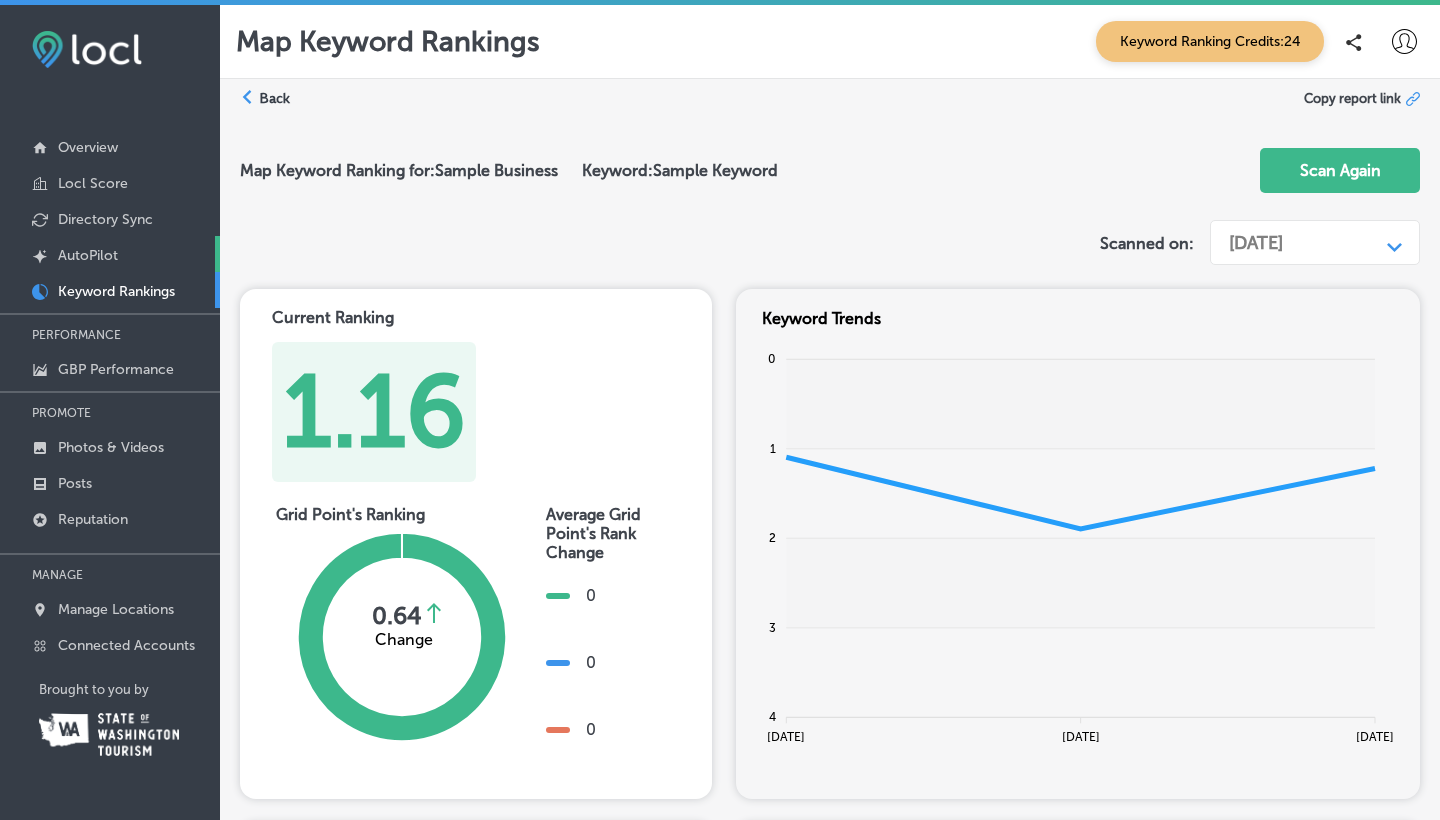 click on "AutoPilot" at bounding box center (88, 255) 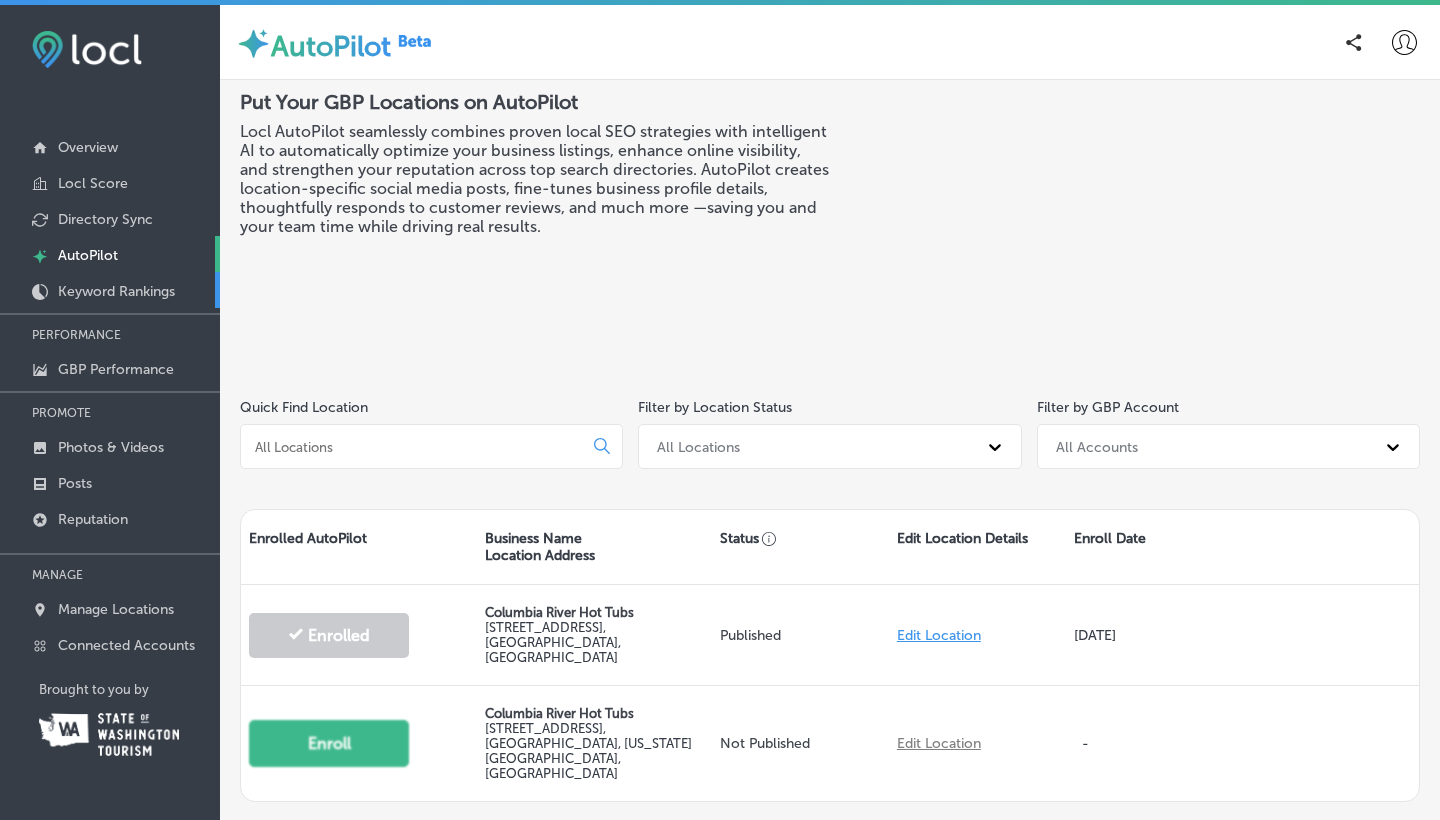 scroll, scrollTop: 0, scrollLeft: 0, axis: both 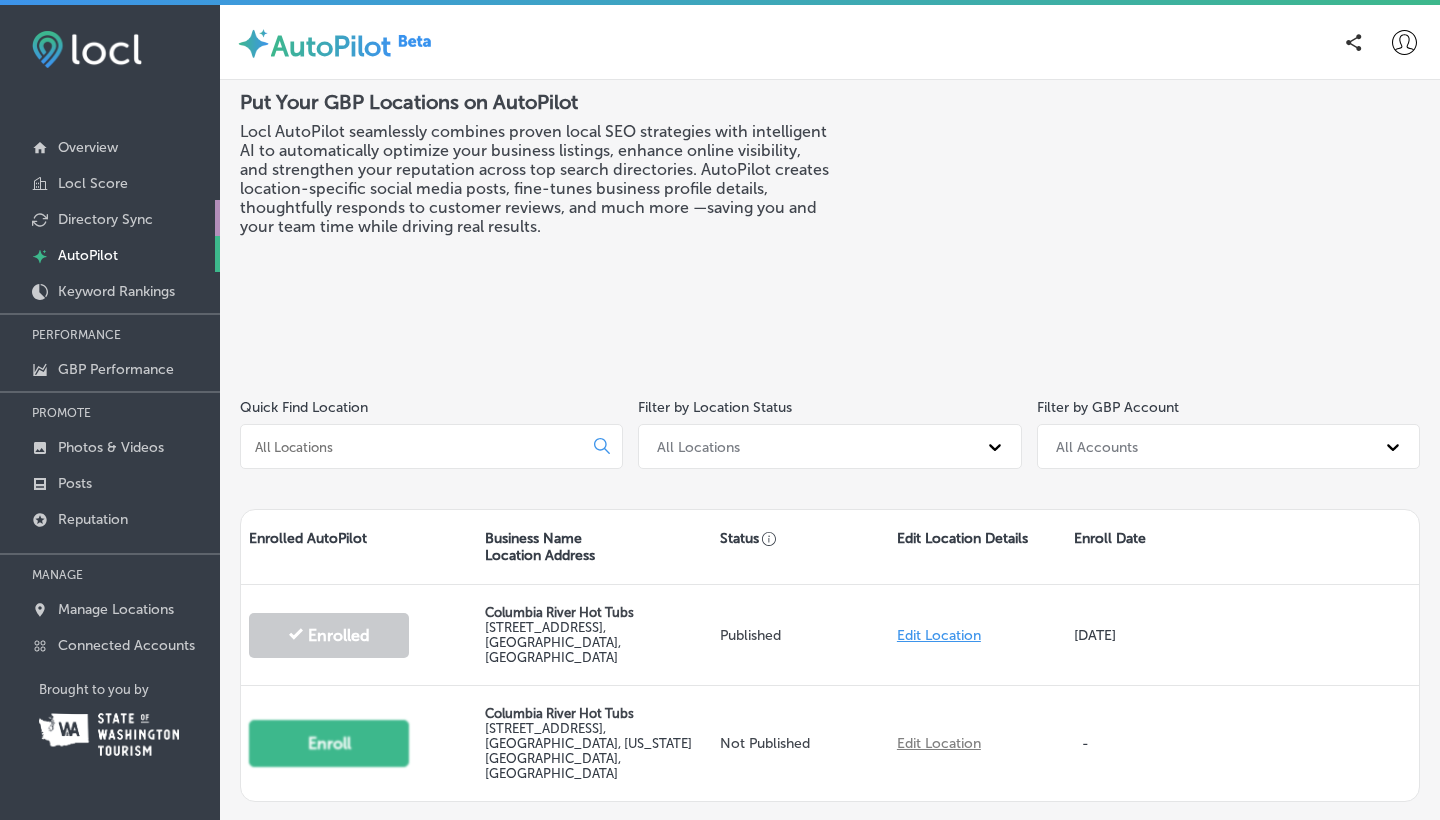 click on "Directory Sync" at bounding box center [105, 219] 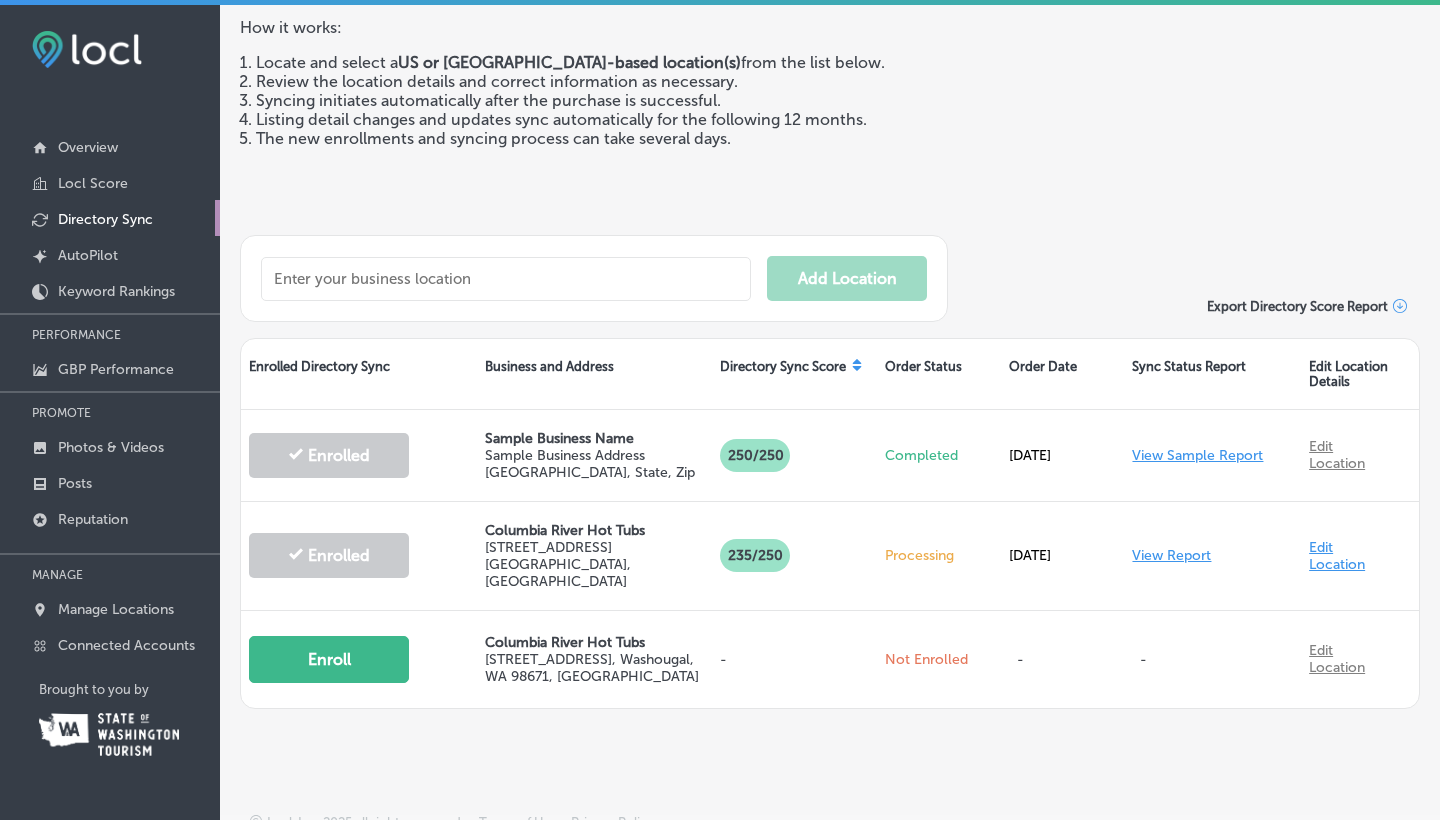 scroll, scrollTop: 190, scrollLeft: 0, axis: vertical 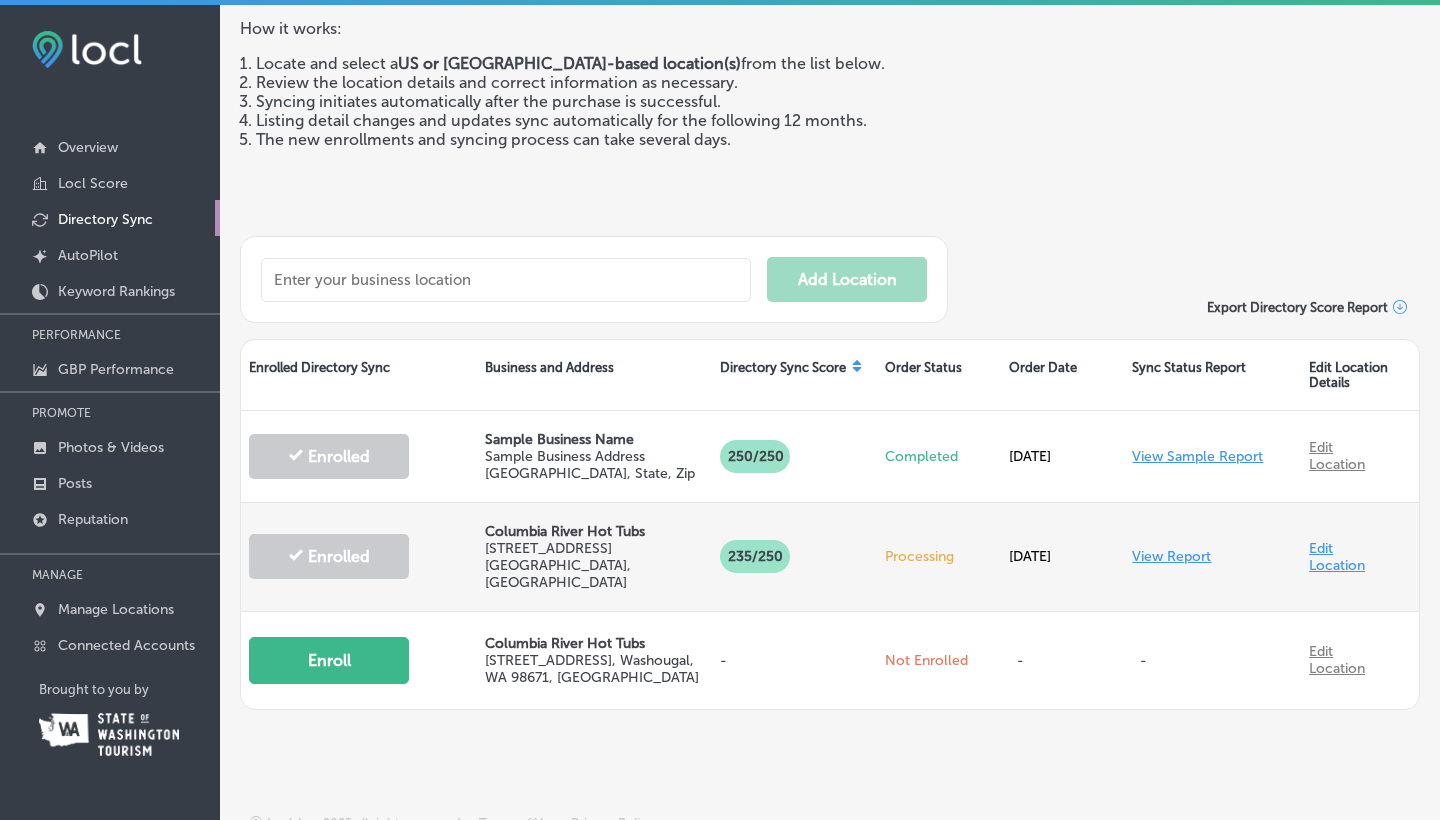 click on "View Report" at bounding box center (1171, 556) 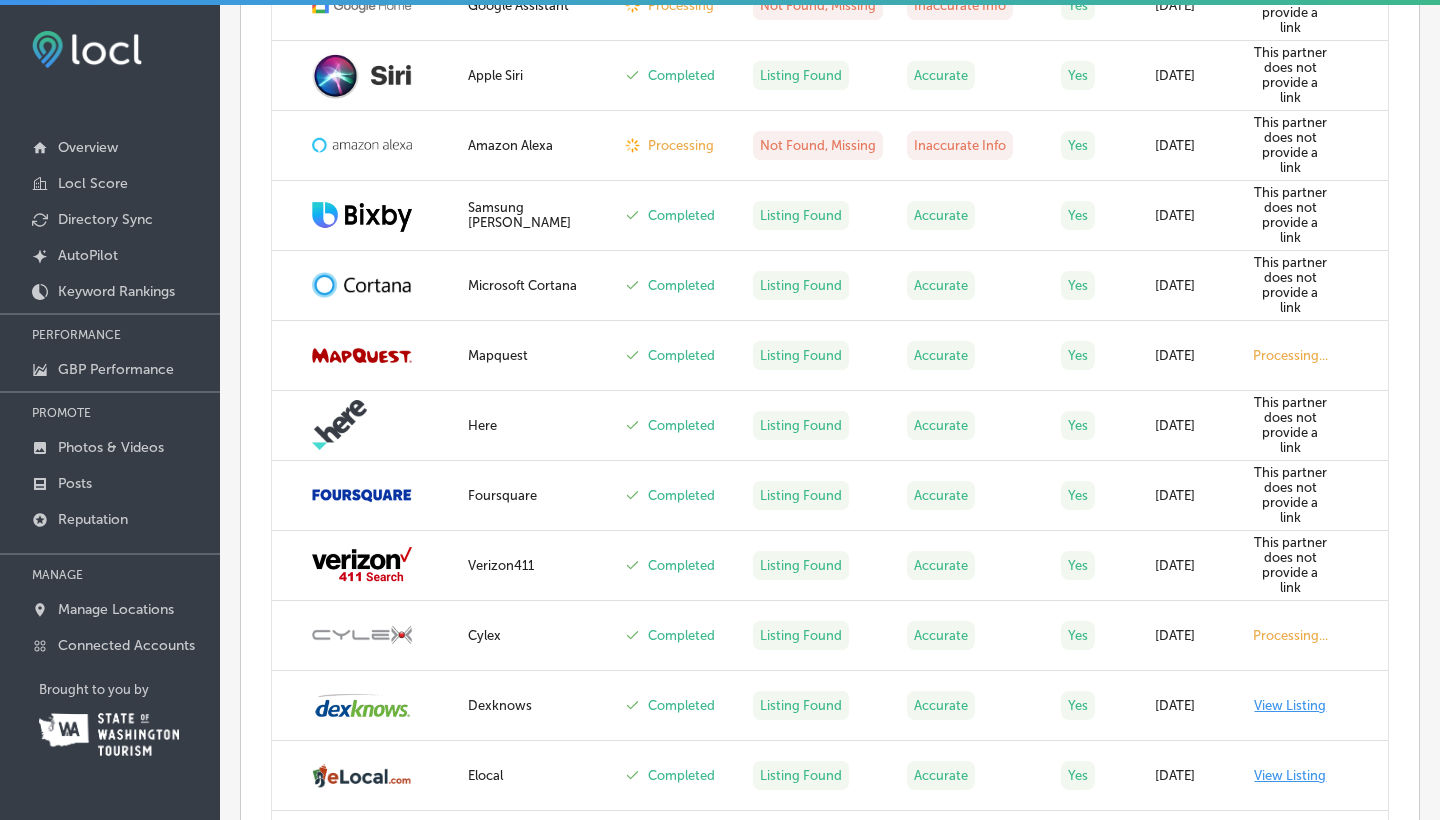 scroll, scrollTop: 0, scrollLeft: 0, axis: both 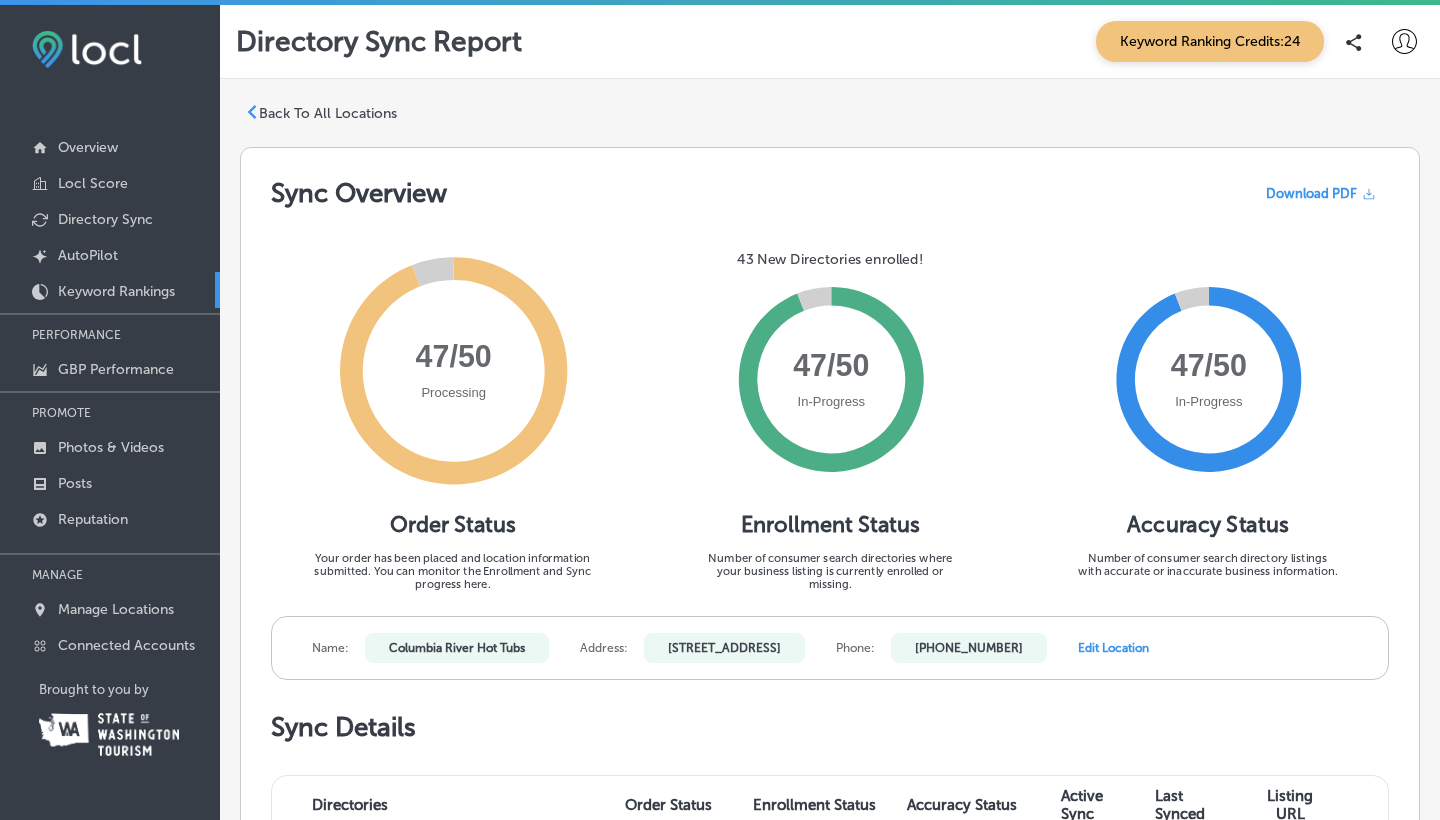 click on "Keyword Rankings" at bounding box center (116, 291) 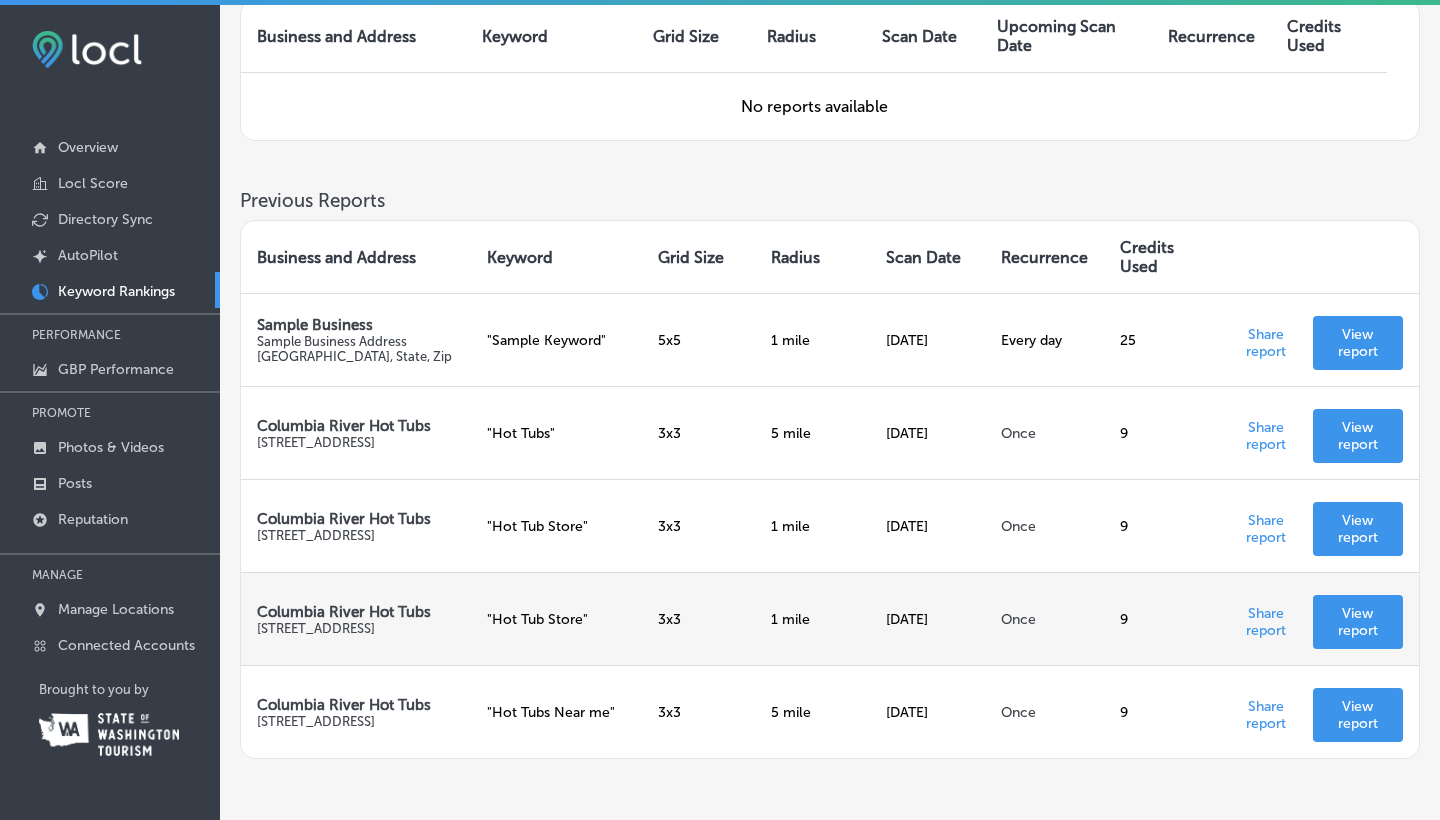 scroll, scrollTop: 592, scrollLeft: 0, axis: vertical 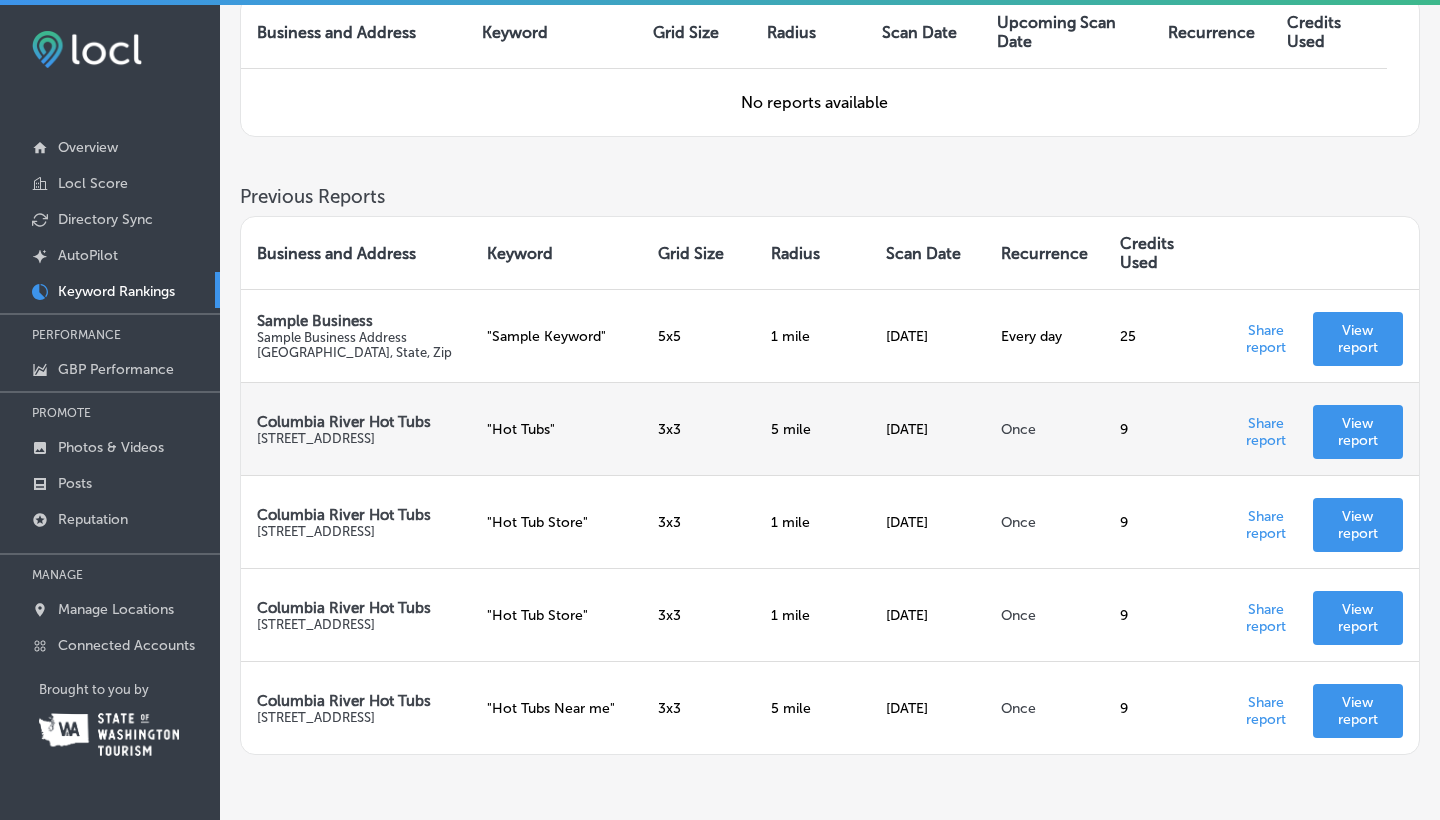 click on "View report" at bounding box center [1358, 432] 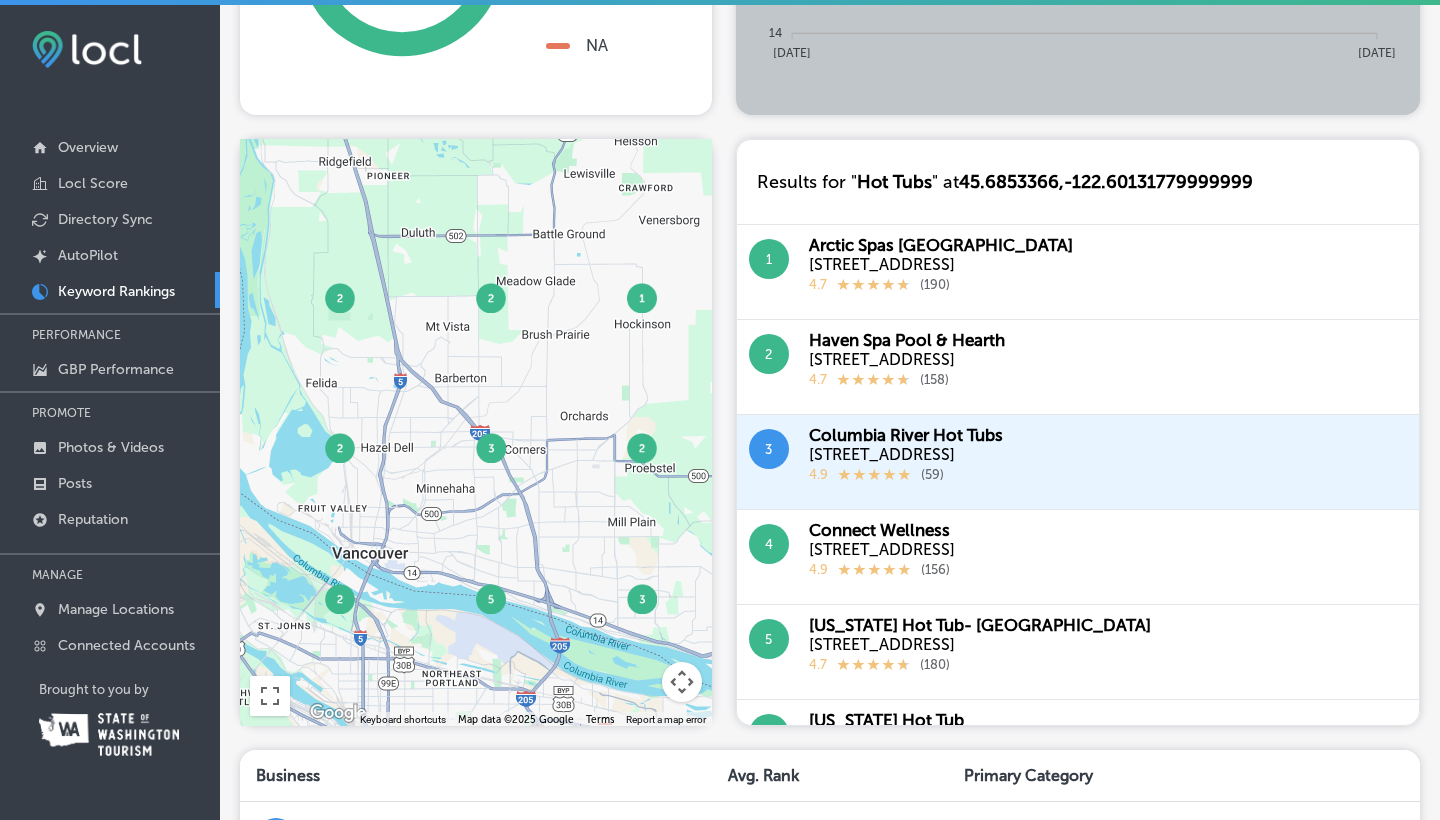 scroll, scrollTop: 705, scrollLeft: 0, axis: vertical 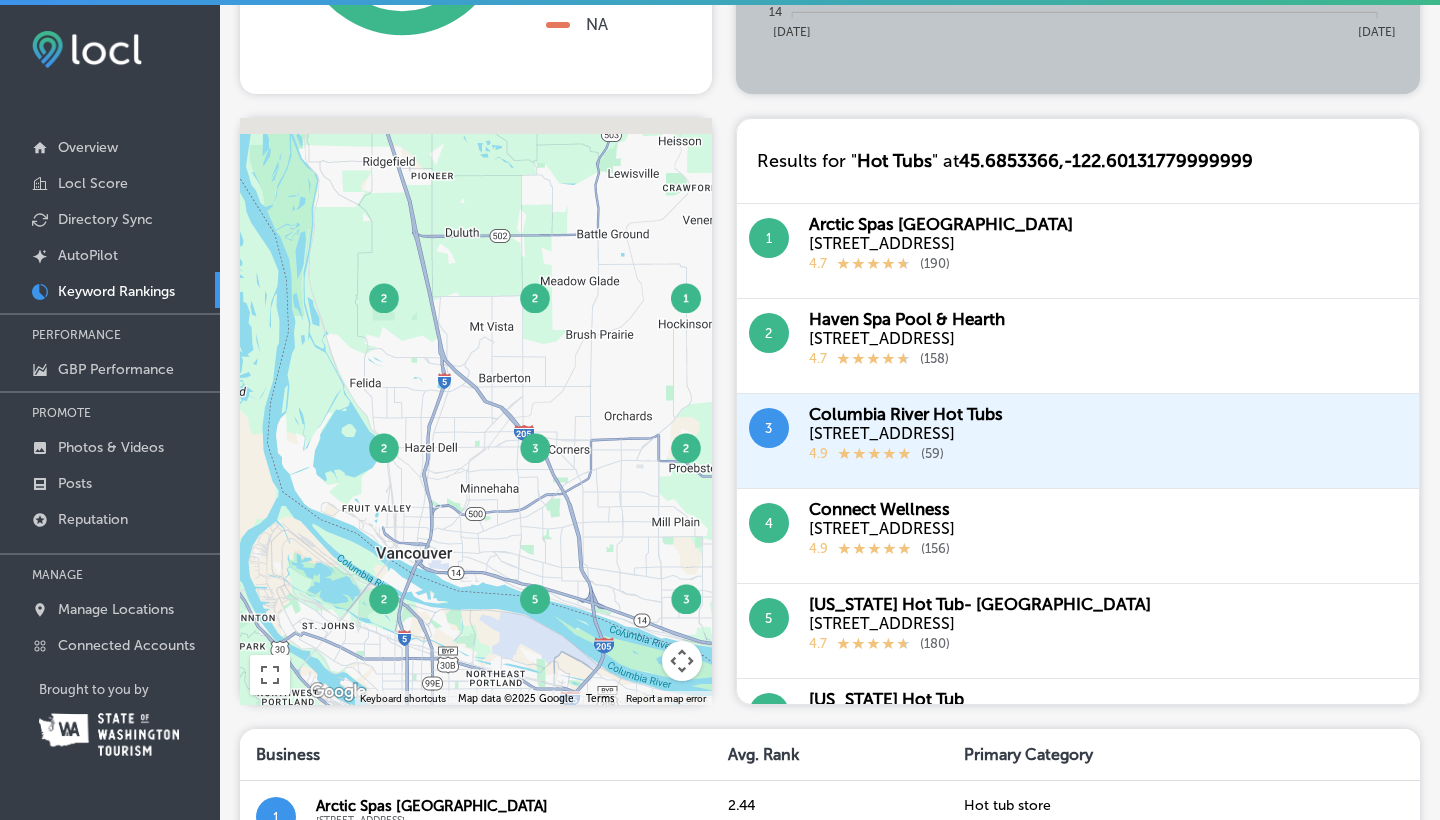 drag, startPoint x: 293, startPoint y: 584, endPoint x: 598, endPoint y: 644, distance: 310.8456 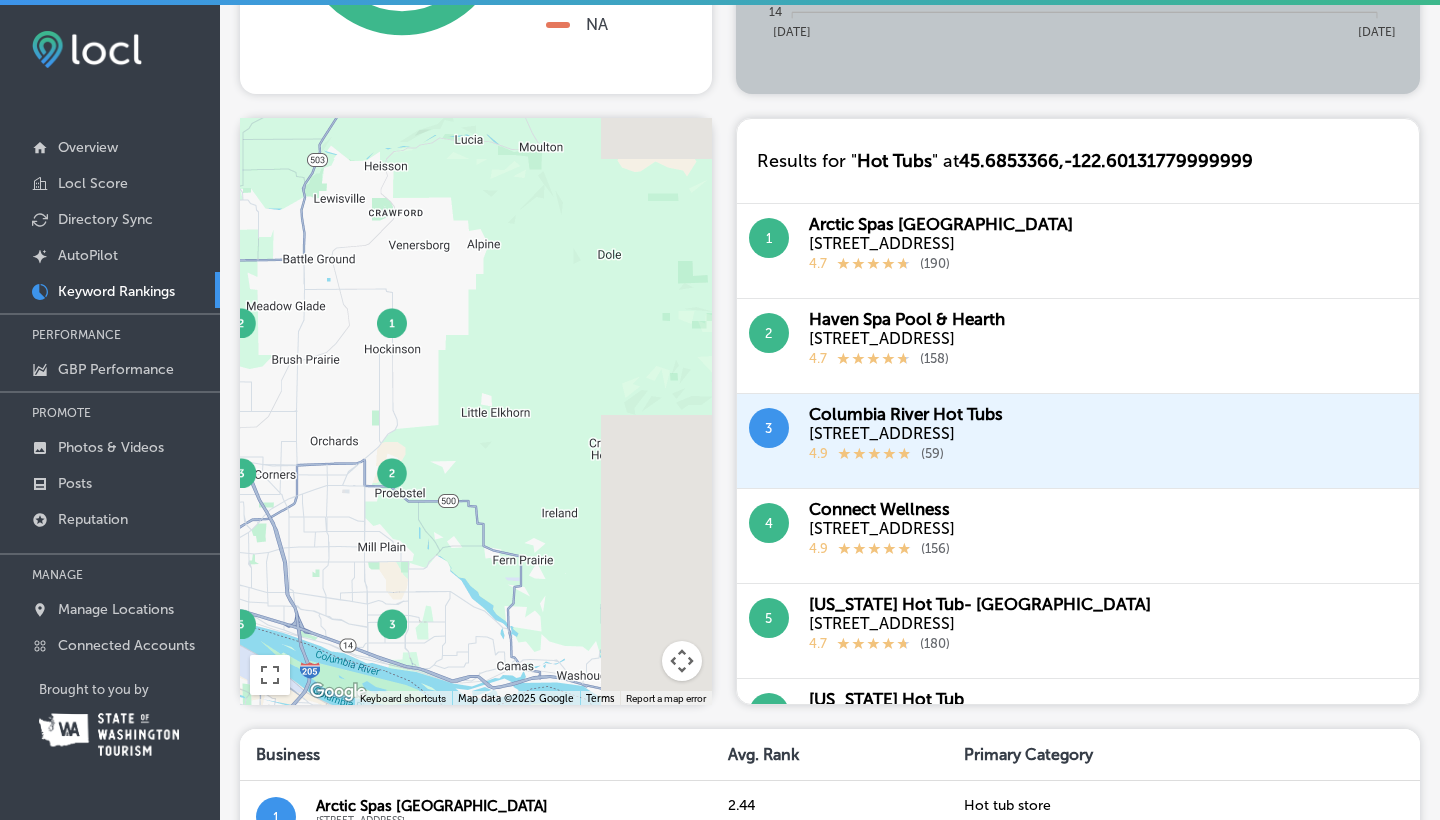 drag, startPoint x: 644, startPoint y: 380, endPoint x: 323, endPoint y: 365, distance: 321.35028 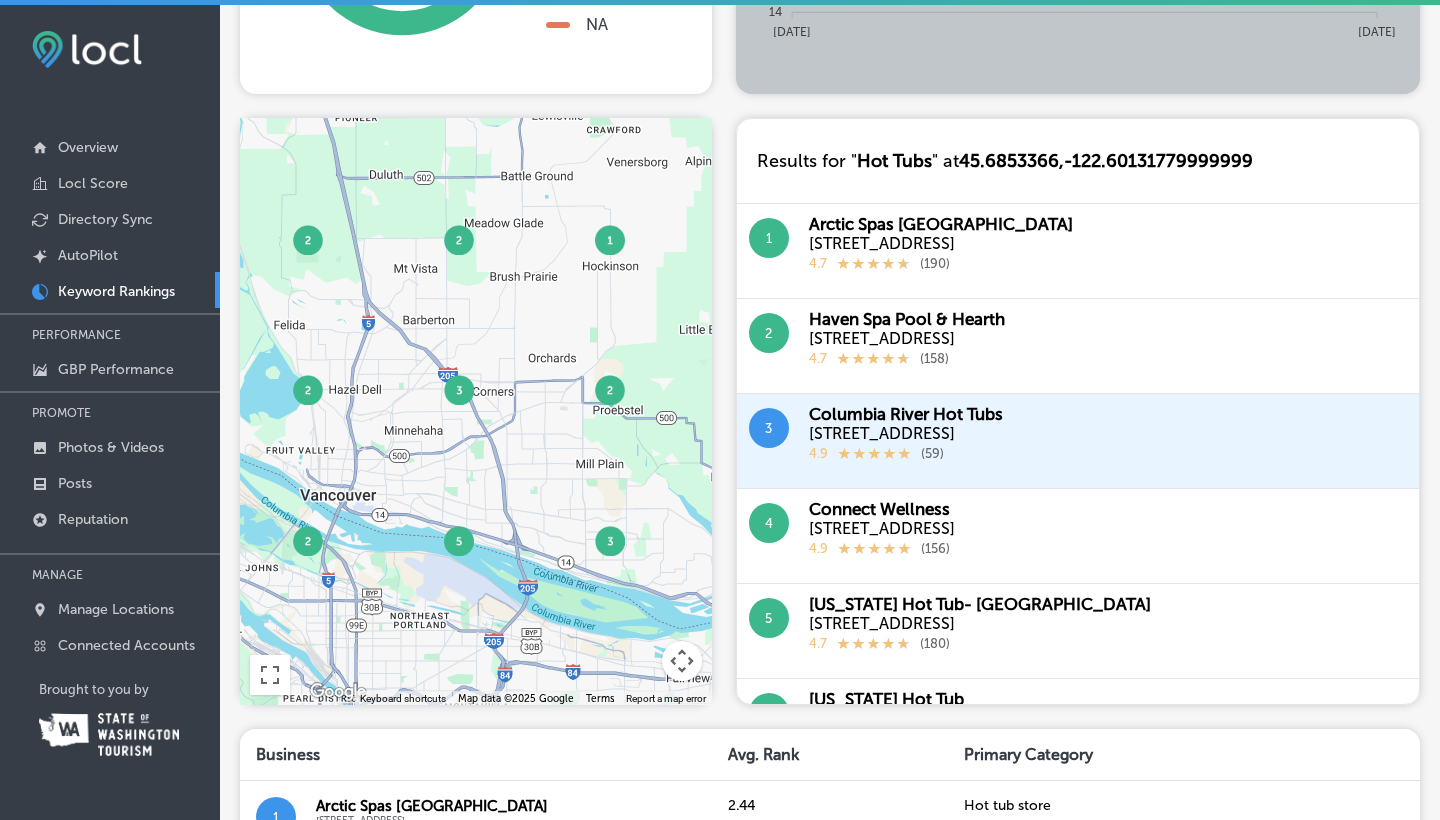 drag, startPoint x: 356, startPoint y: 373, endPoint x: 577, endPoint y: 291, distance: 235.72229 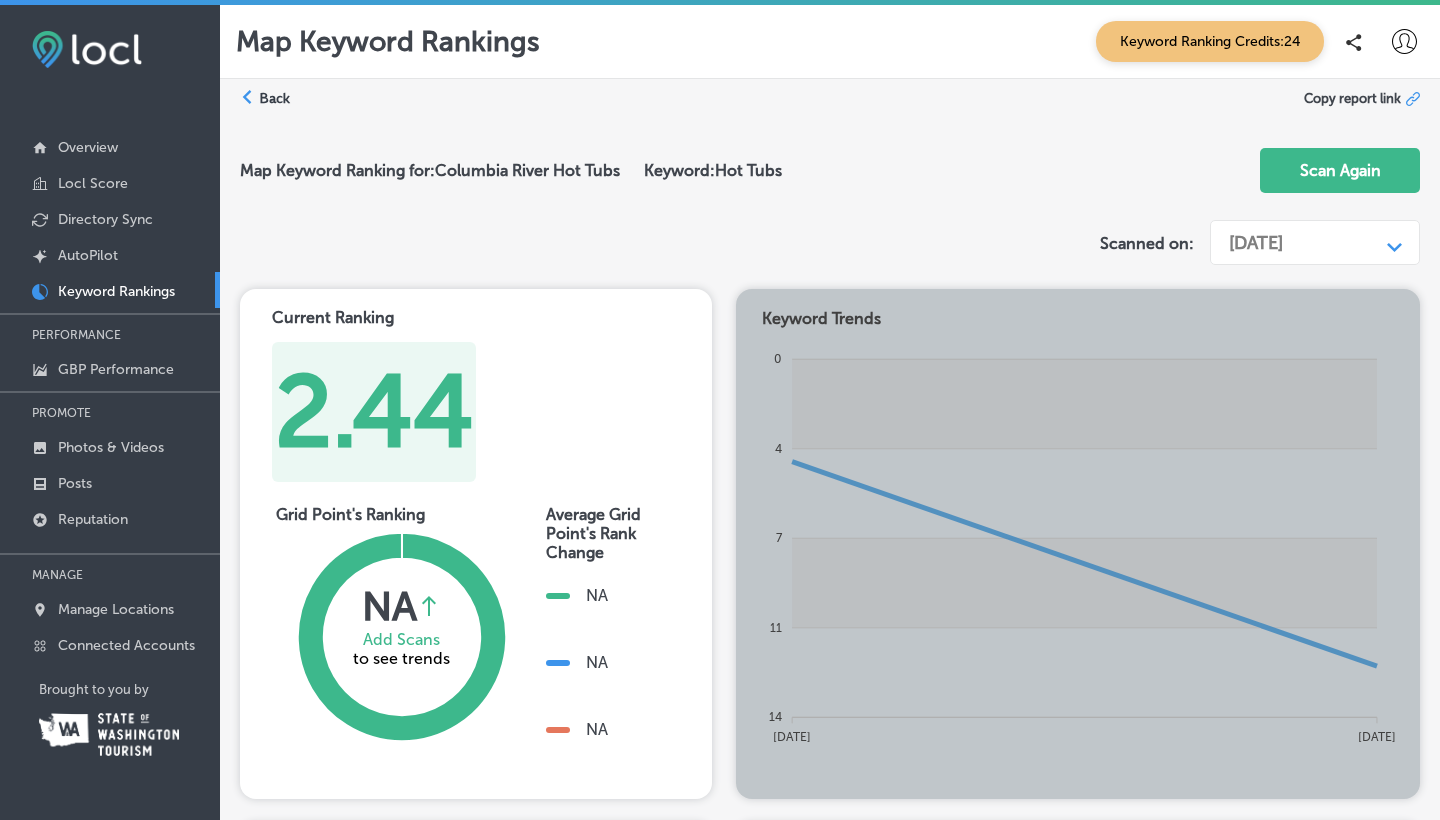 scroll, scrollTop: 0, scrollLeft: 0, axis: both 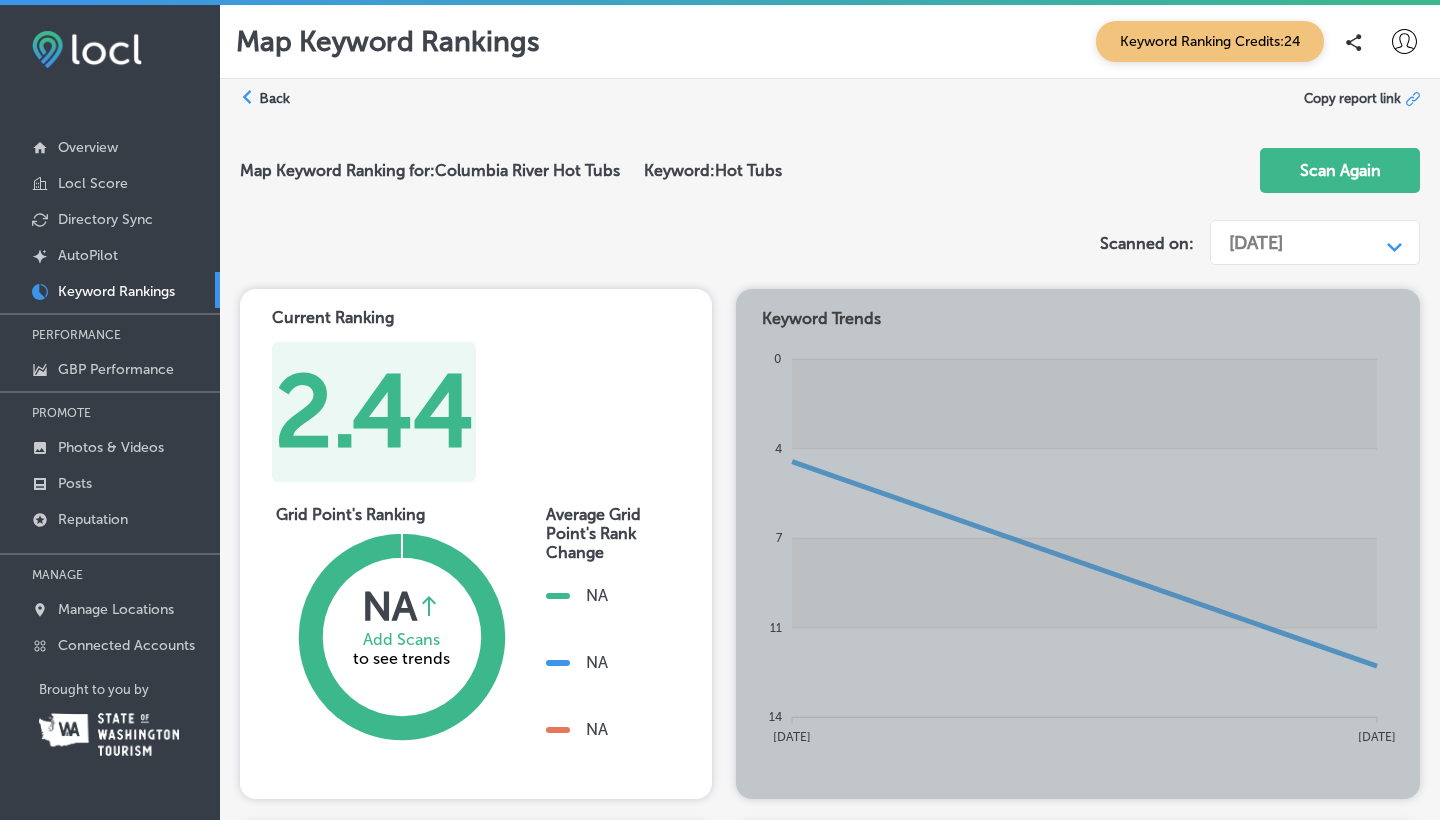 click on "Keyword Rankings" at bounding box center [116, 291] 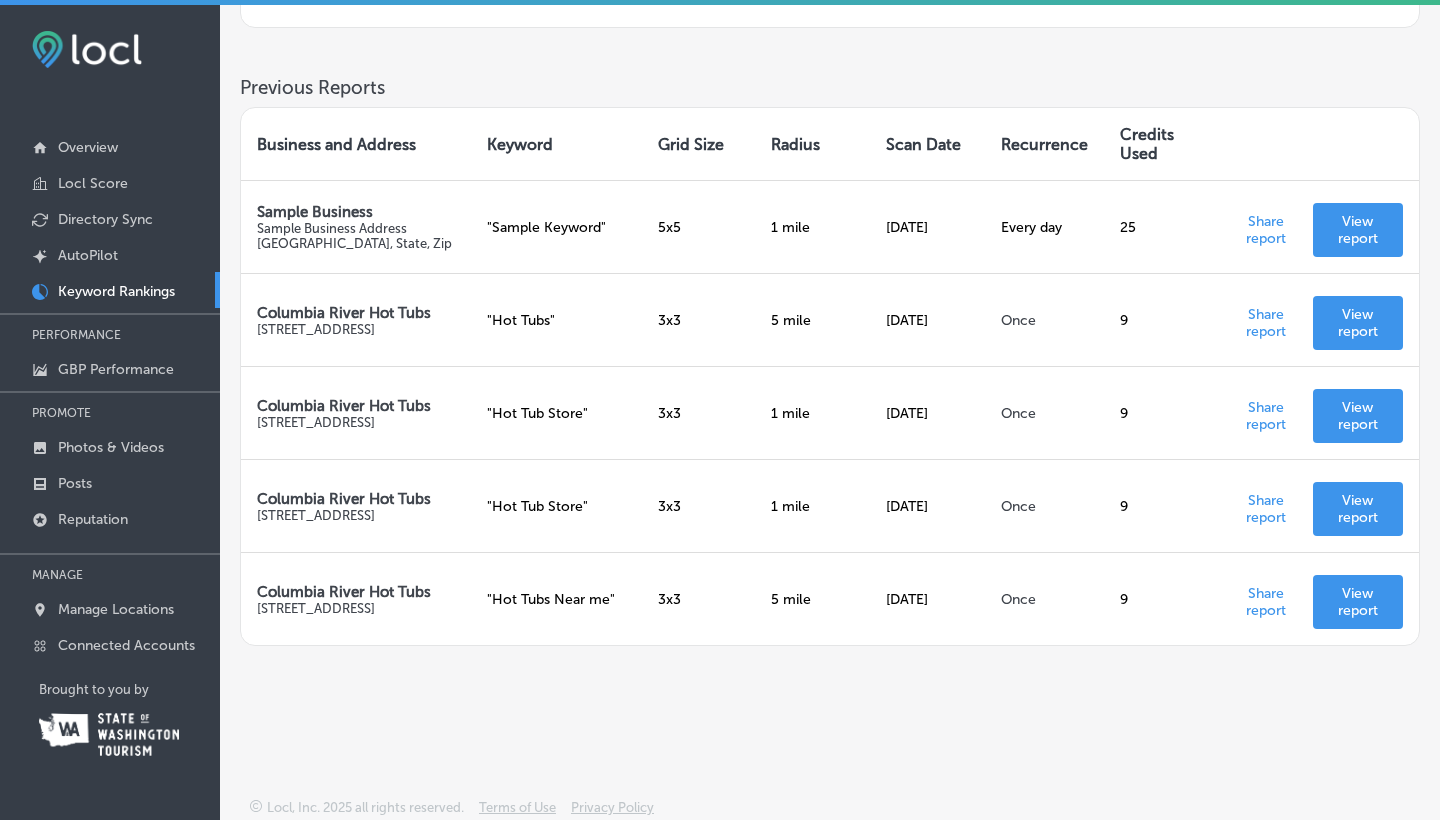 scroll, scrollTop: 689, scrollLeft: 0, axis: vertical 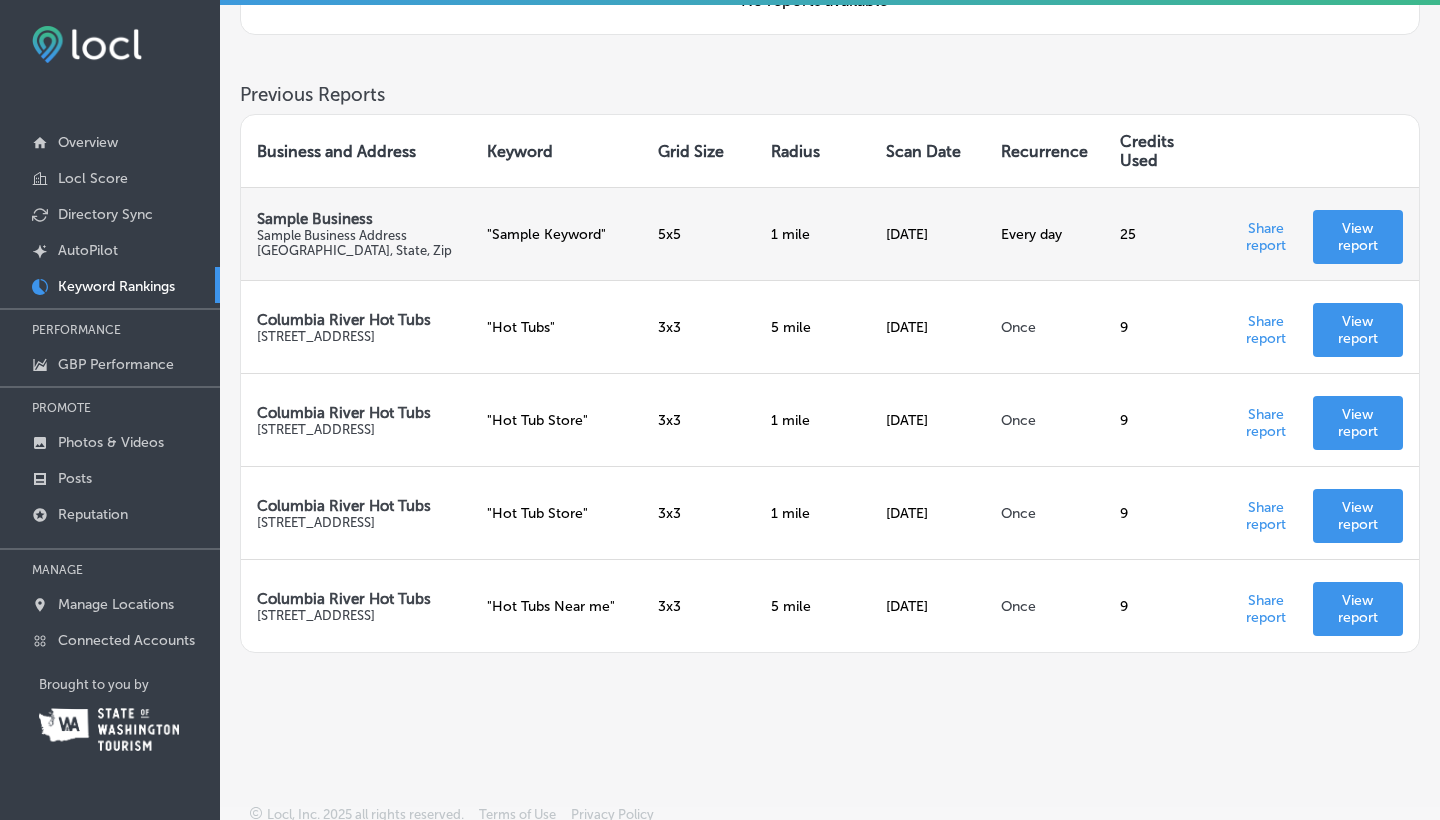 click on "View report" at bounding box center [1358, 237] 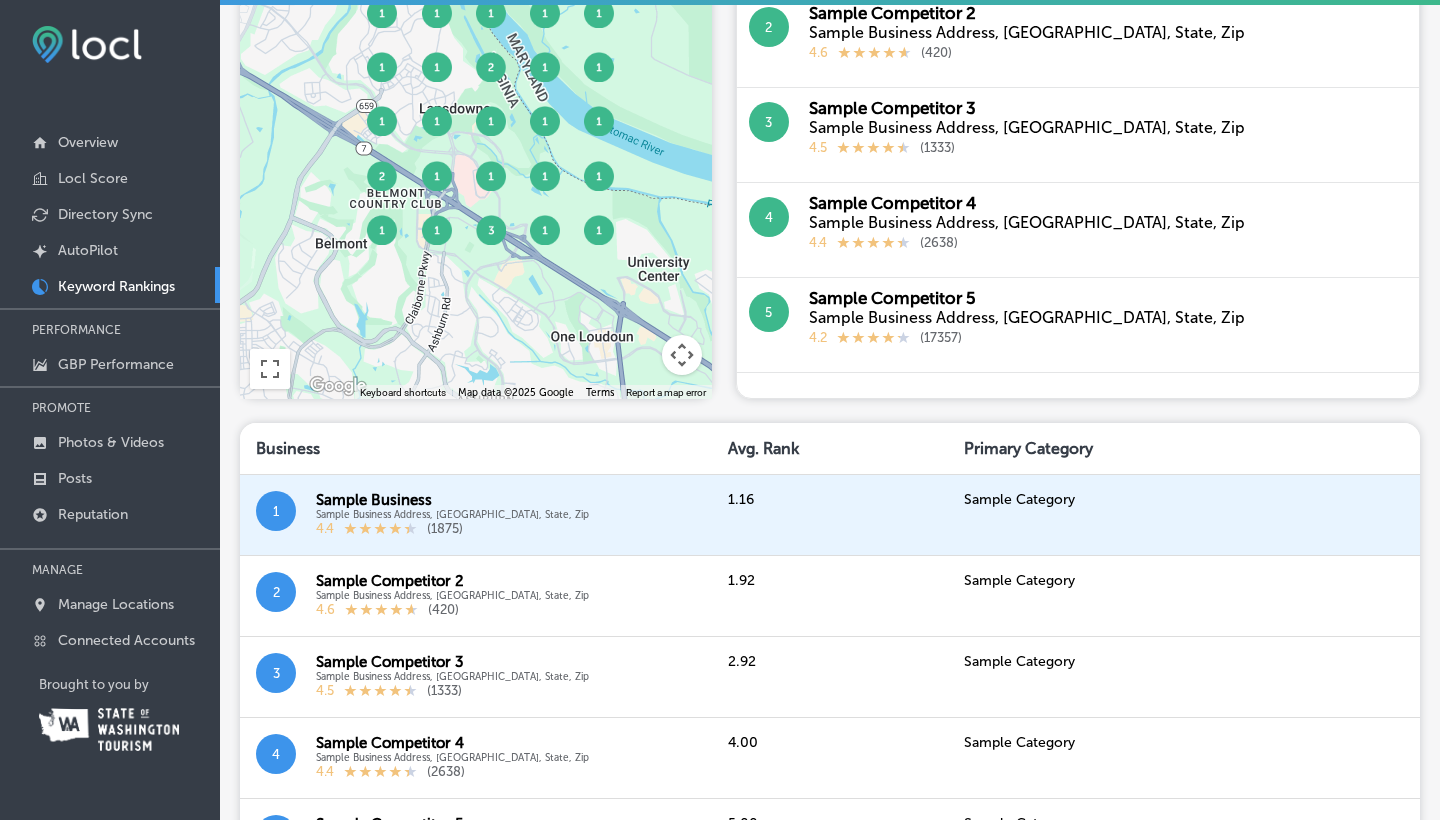scroll, scrollTop: 1211, scrollLeft: 0, axis: vertical 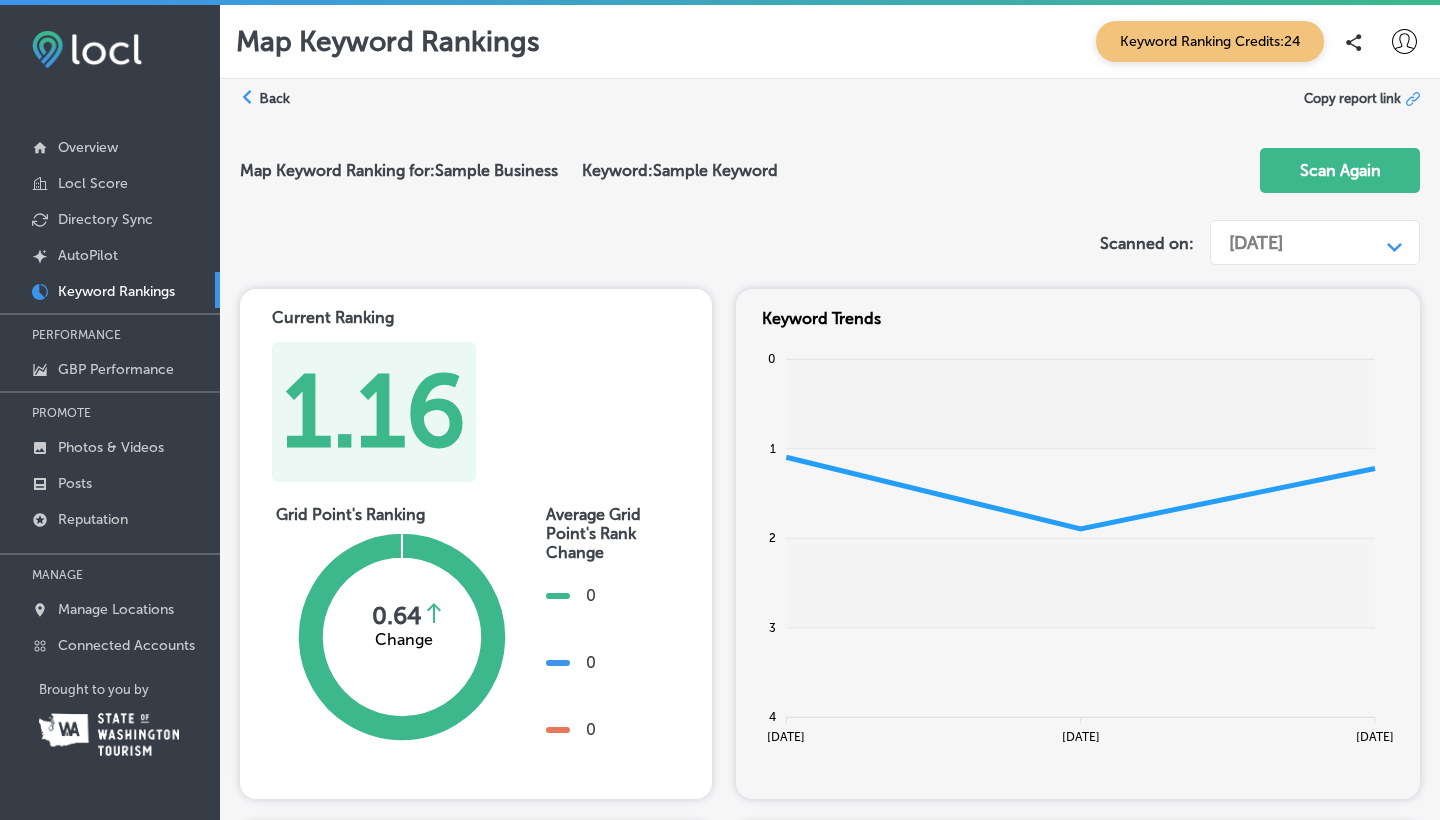 click 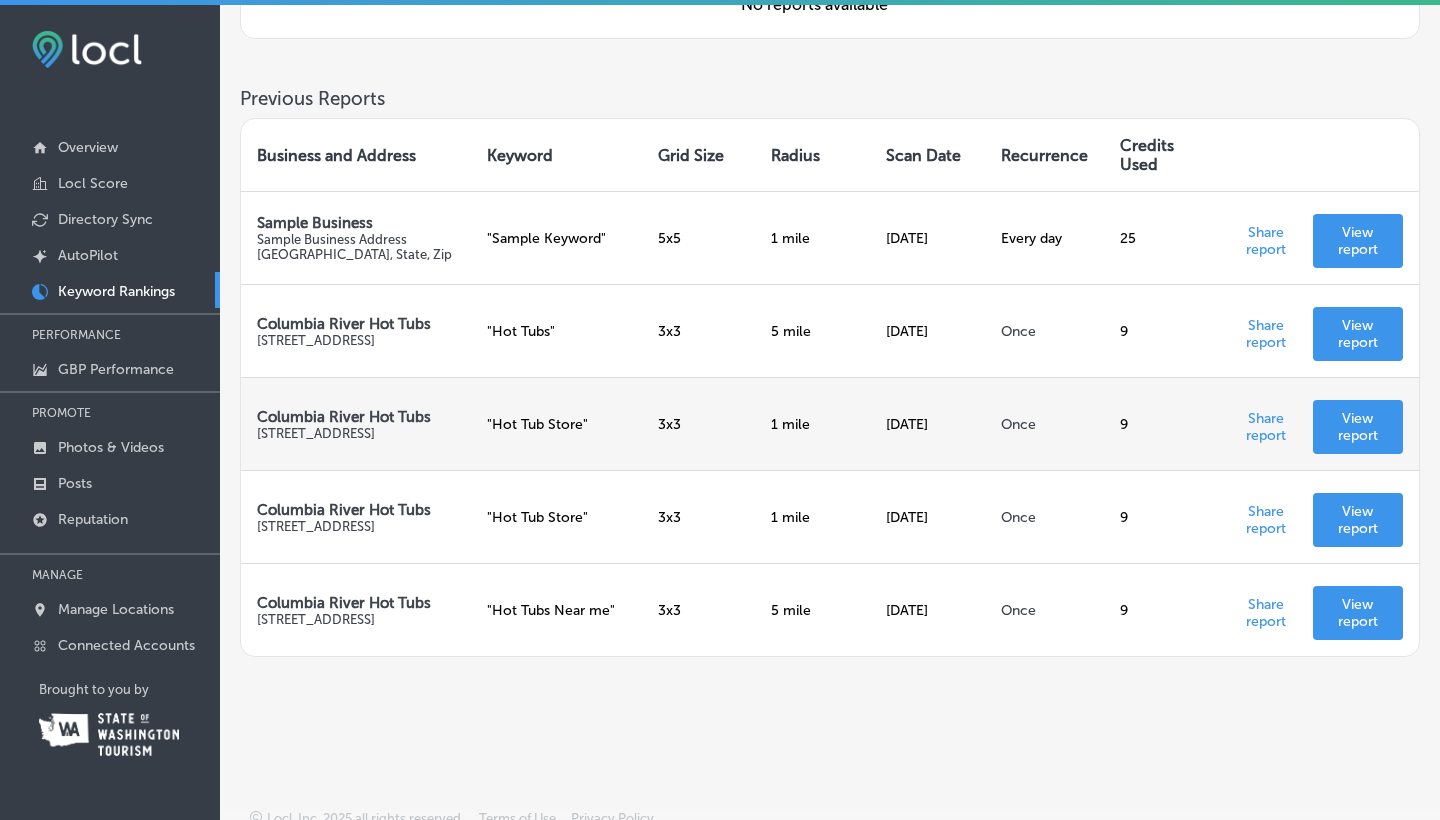 scroll, scrollTop: 689, scrollLeft: 0, axis: vertical 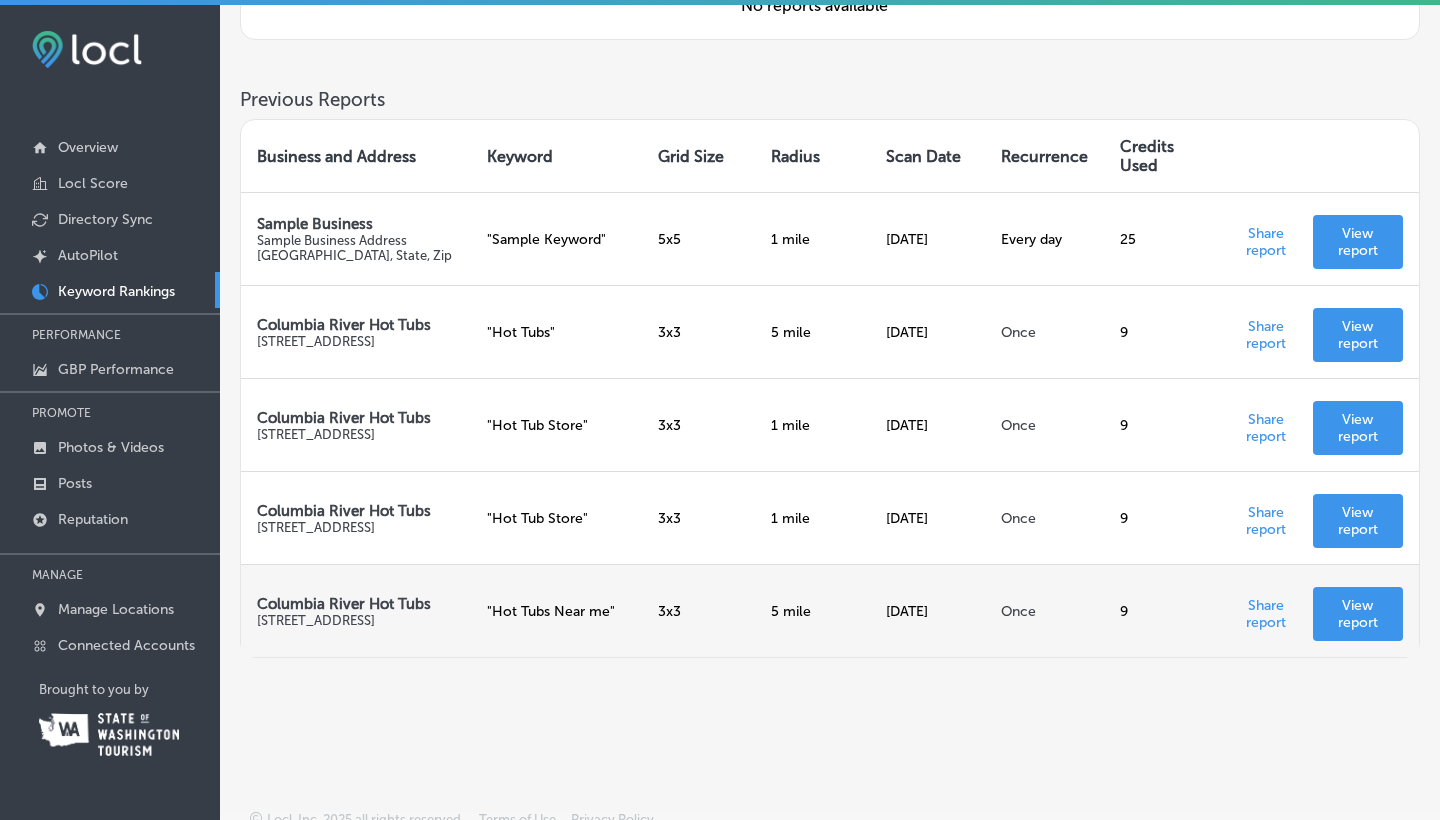 click on "View report" at bounding box center (1358, 614) 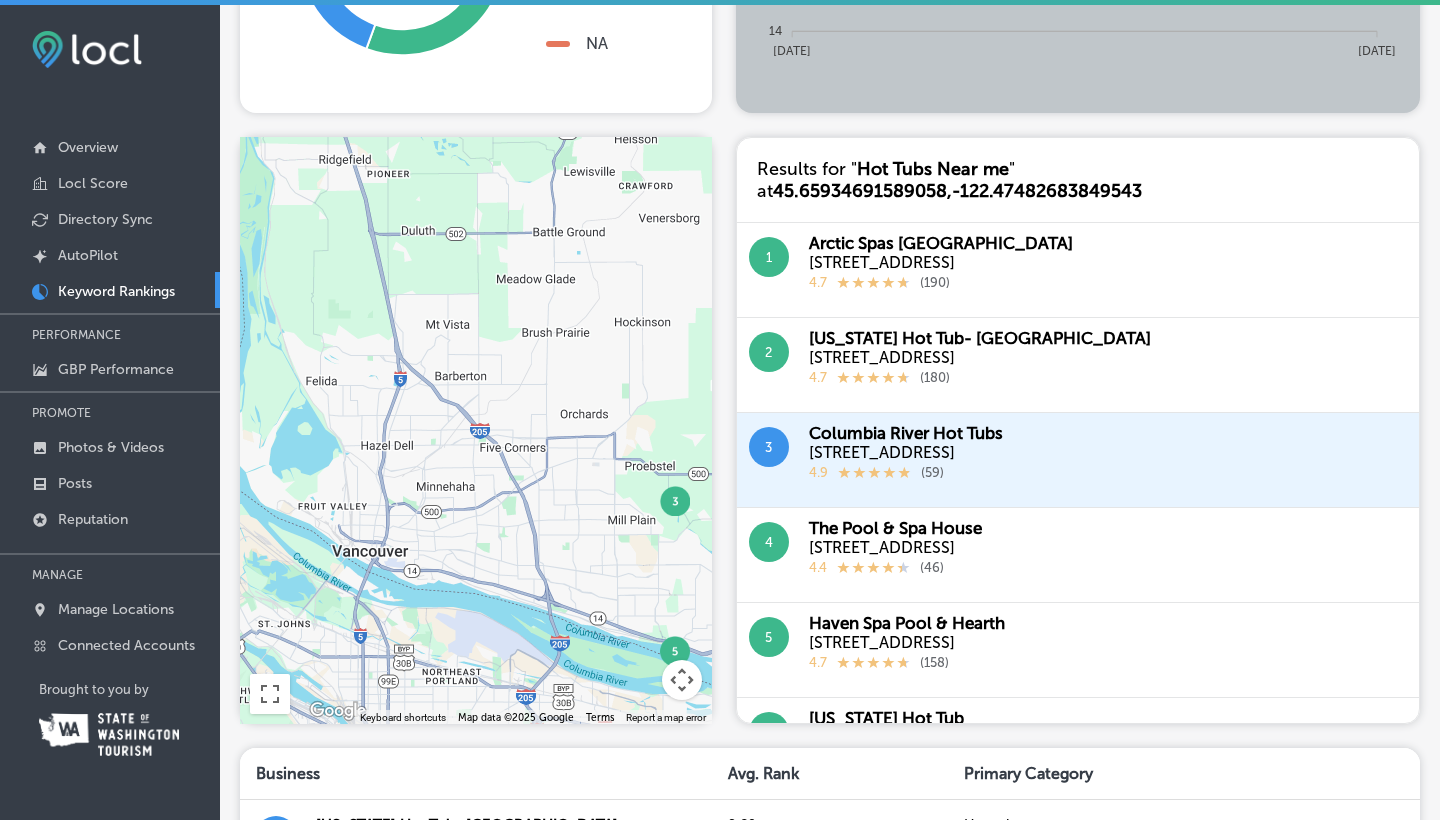 scroll, scrollTop: 680, scrollLeft: 0, axis: vertical 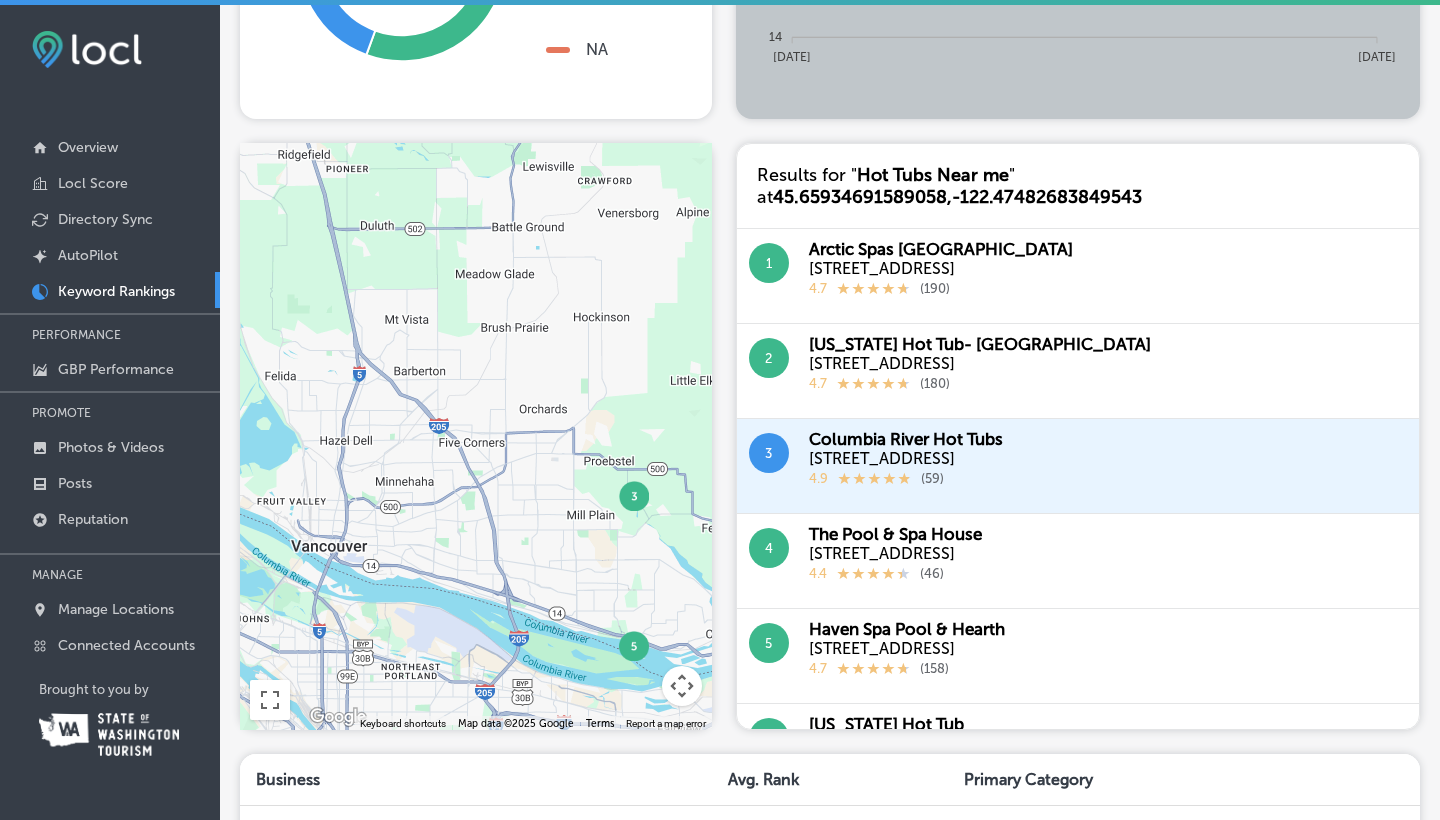 drag, startPoint x: 625, startPoint y: 550, endPoint x: 508, endPoint y: 523, distance: 120.074974 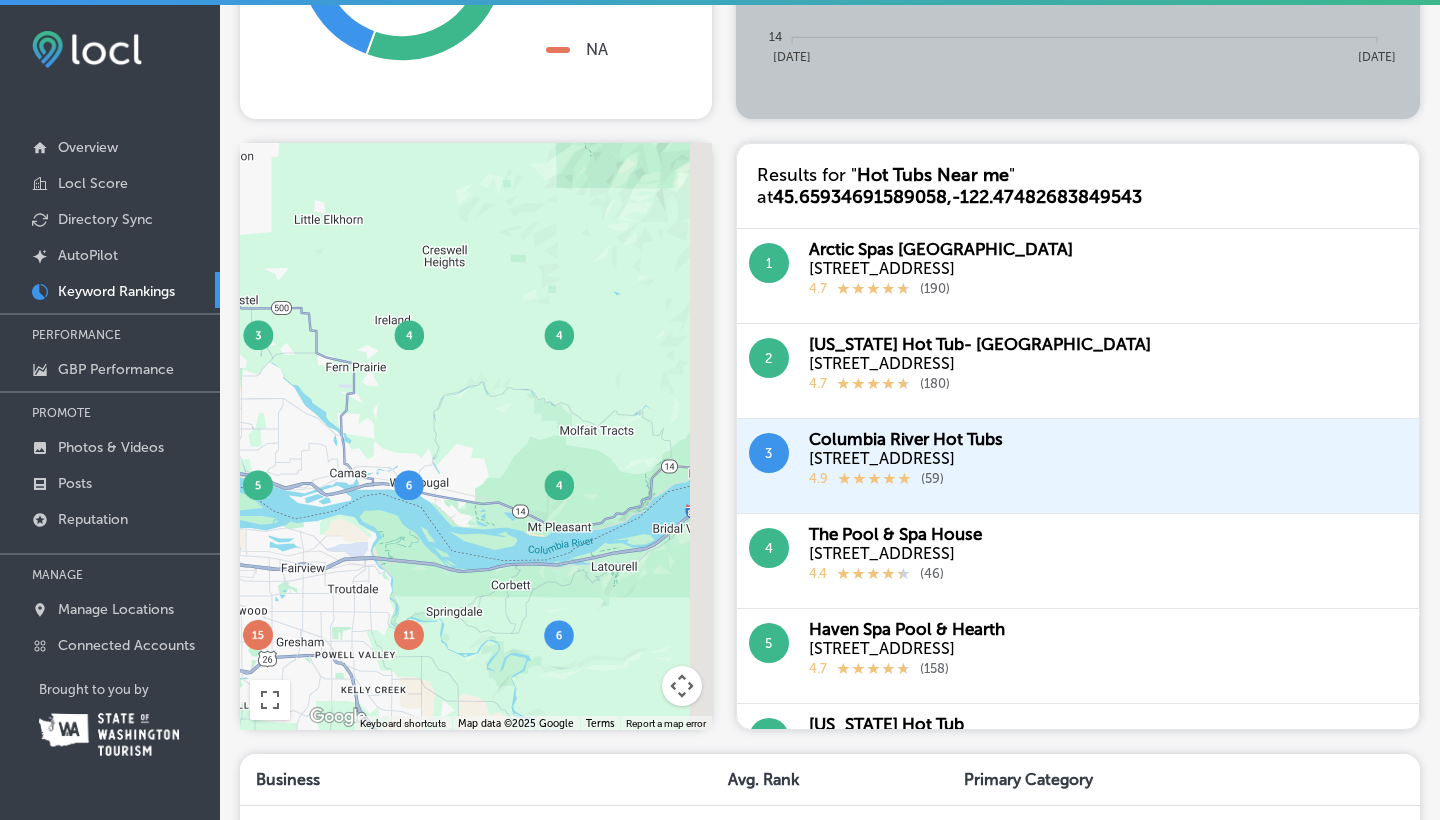 drag, startPoint x: 622, startPoint y: 593, endPoint x: 354, endPoint y: 455, distance: 301.4432 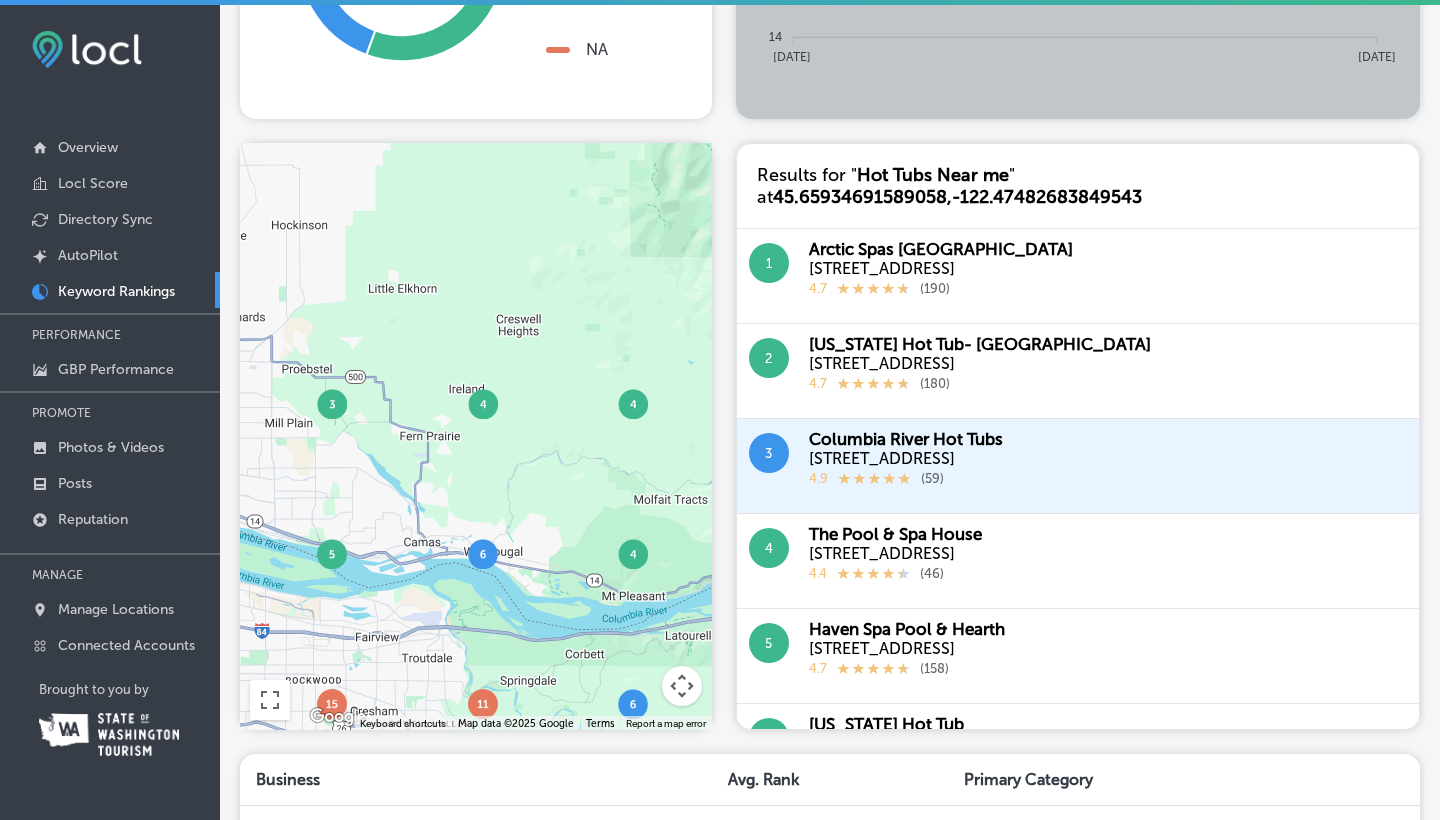 drag, startPoint x: 441, startPoint y: 574, endPoint x: 508, endPoint y: 650, distance: 101.31634 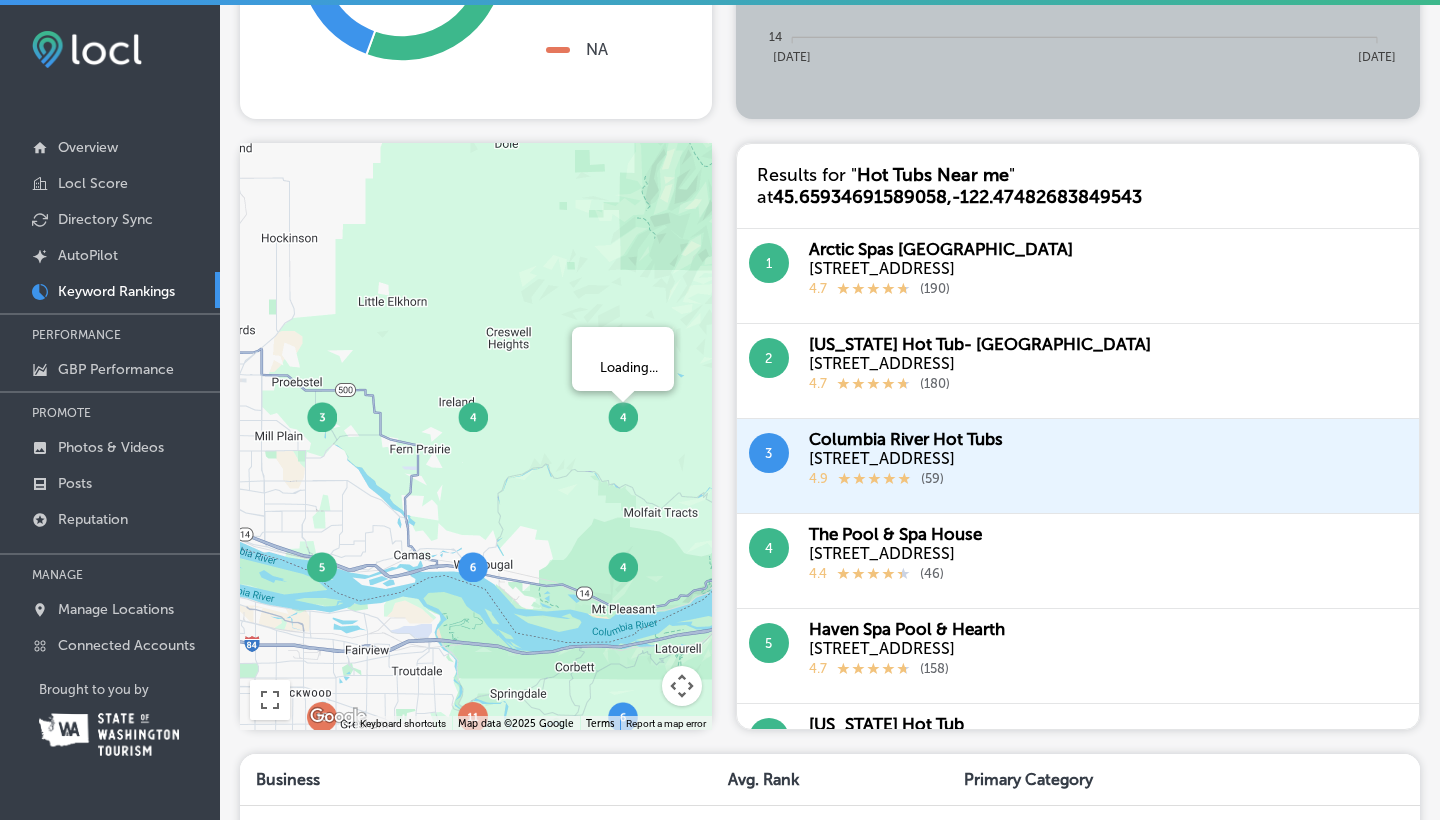 click on "Loading..." at bounding box center [476, 436] 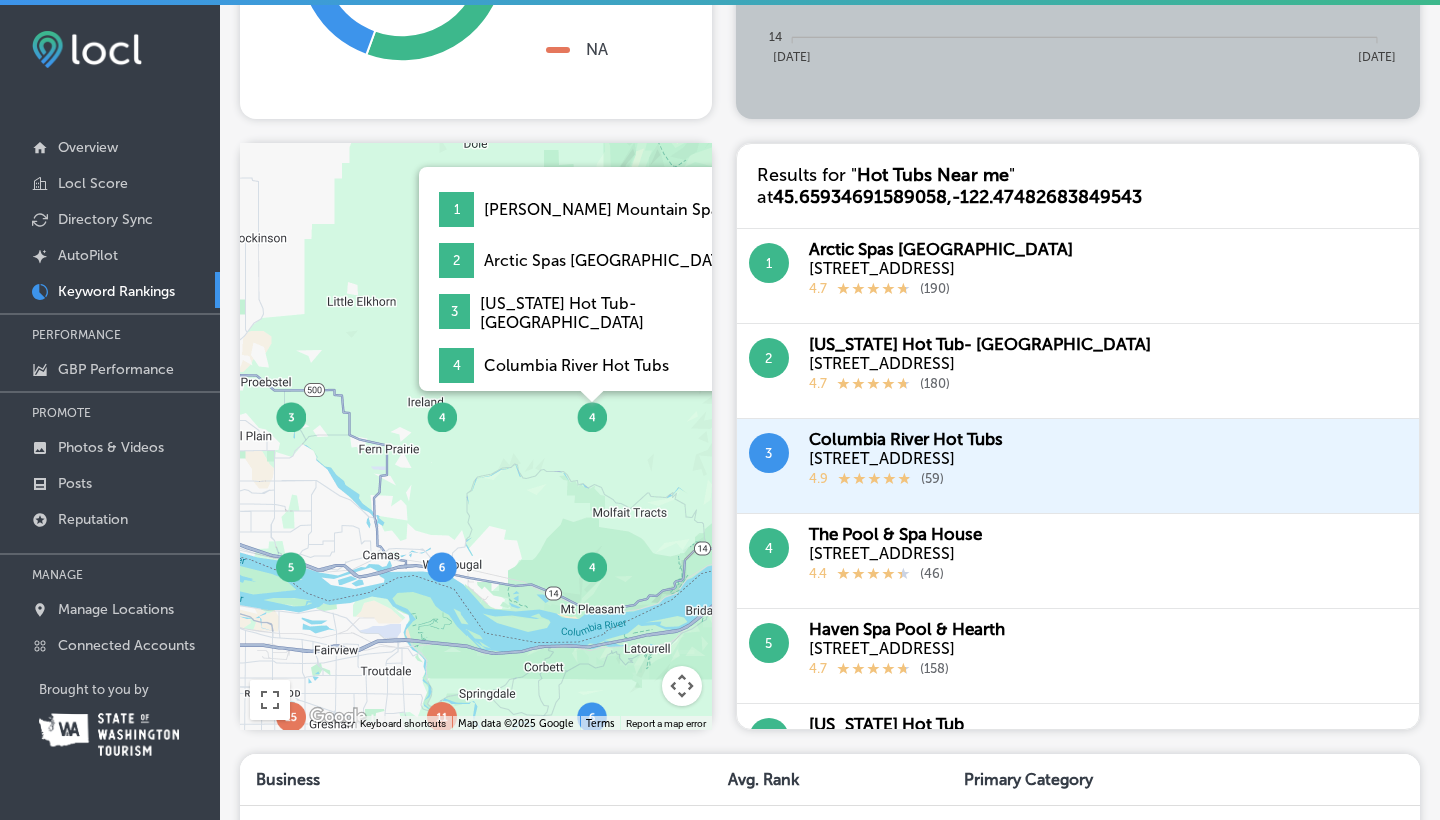 click at bounding box center [592, 417] 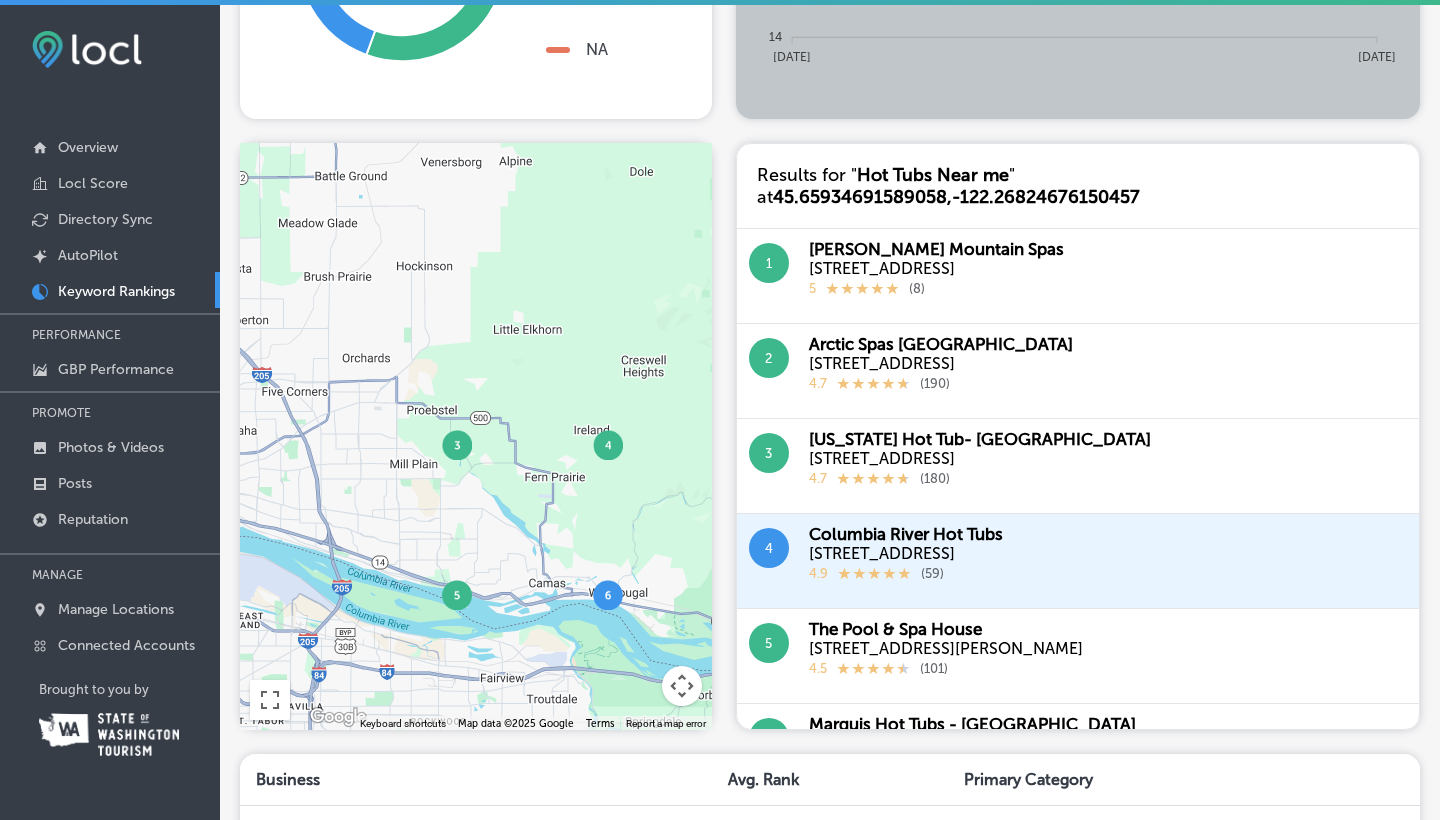 drag, startPoint x: 446, startPoint y: 528, endPoint x: 614, endPoint y: 556, distance: 170.31735 